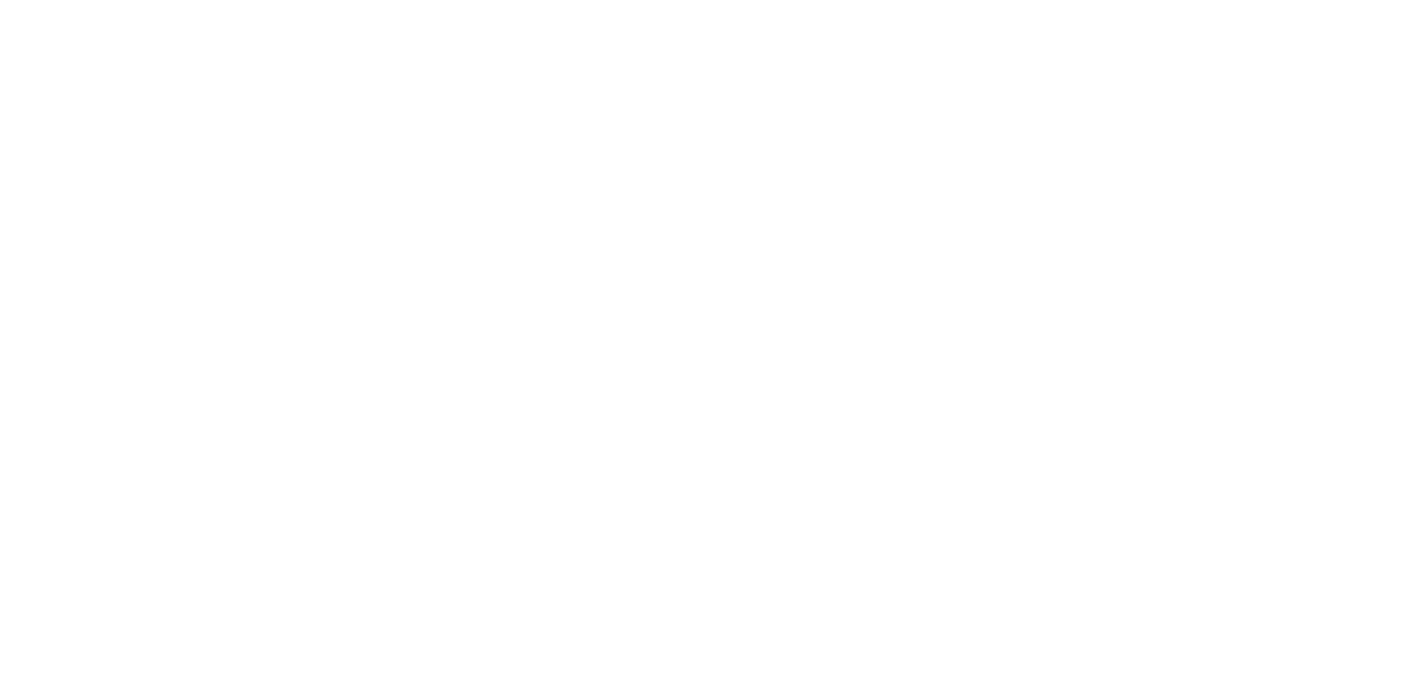scroll, scrollTop: 0, scrollLeft: 0, axis: both 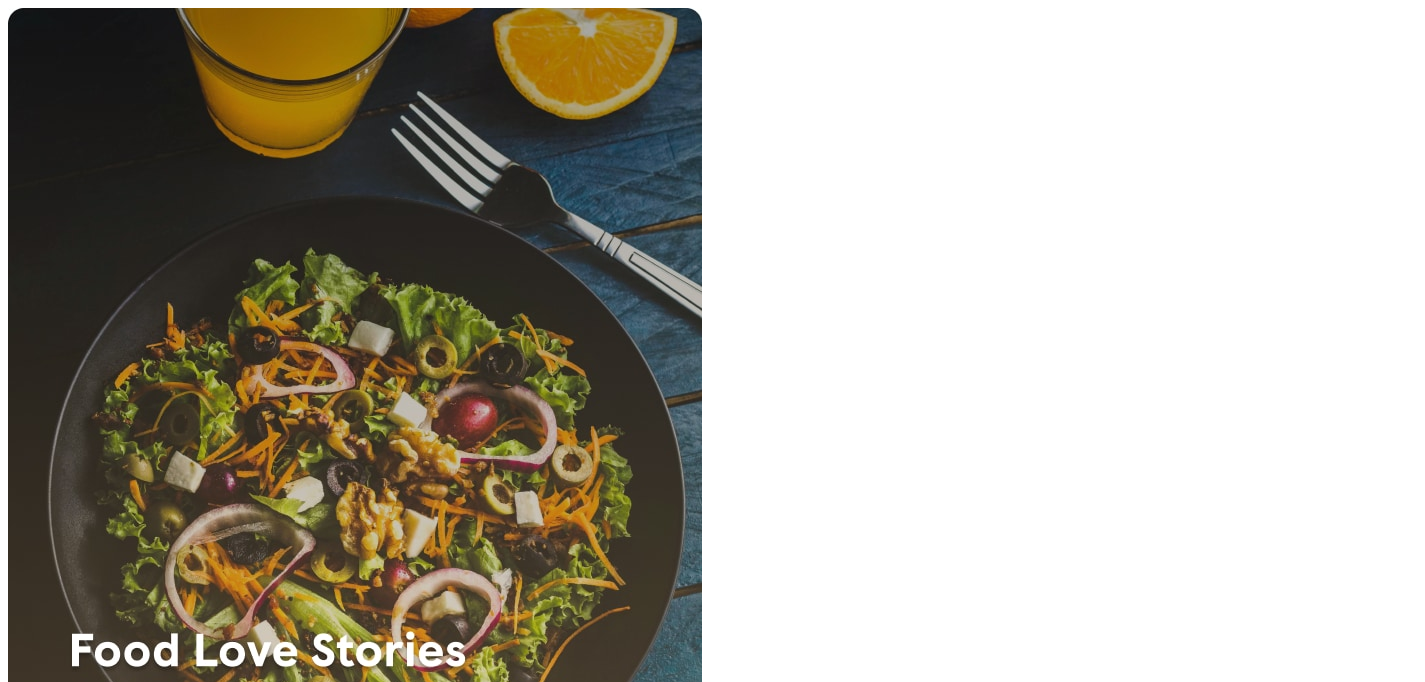 click on "Login" at bounding box center (27, 1754) 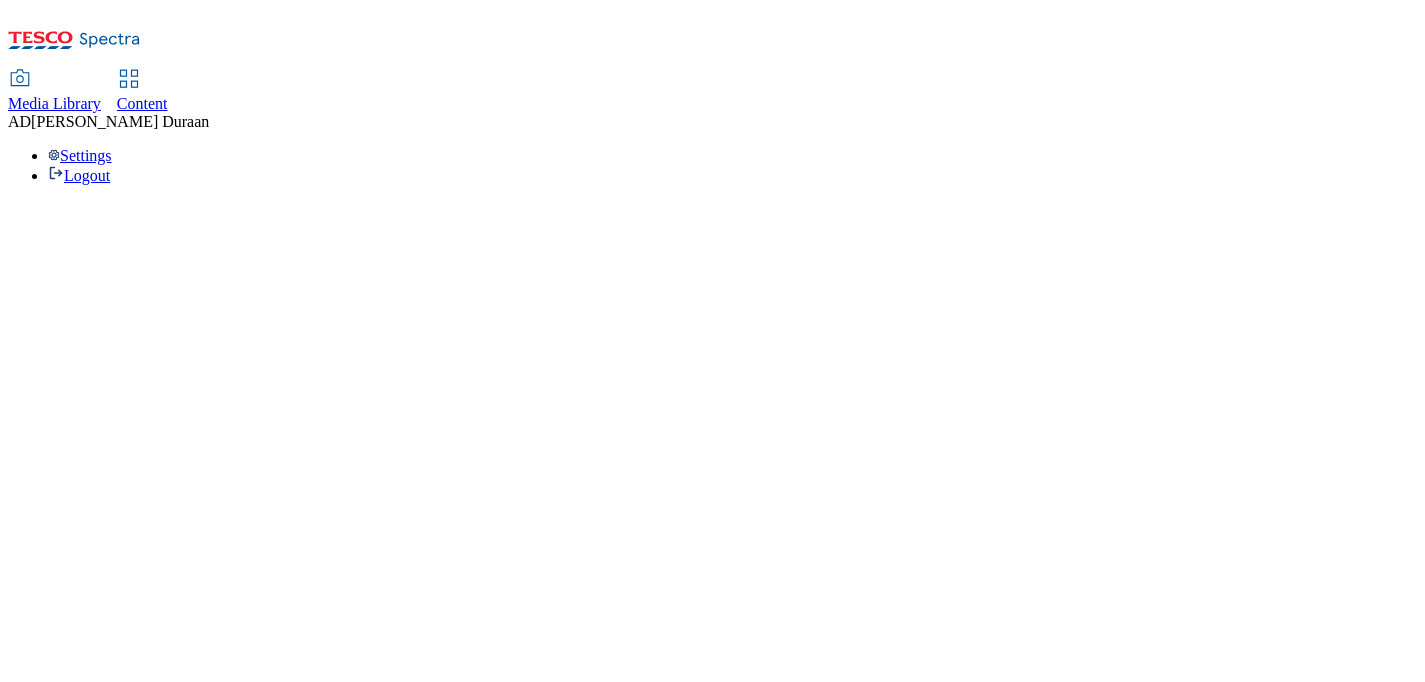 scroll, scrollTop: 0, scrollLeft: 0, axis: both 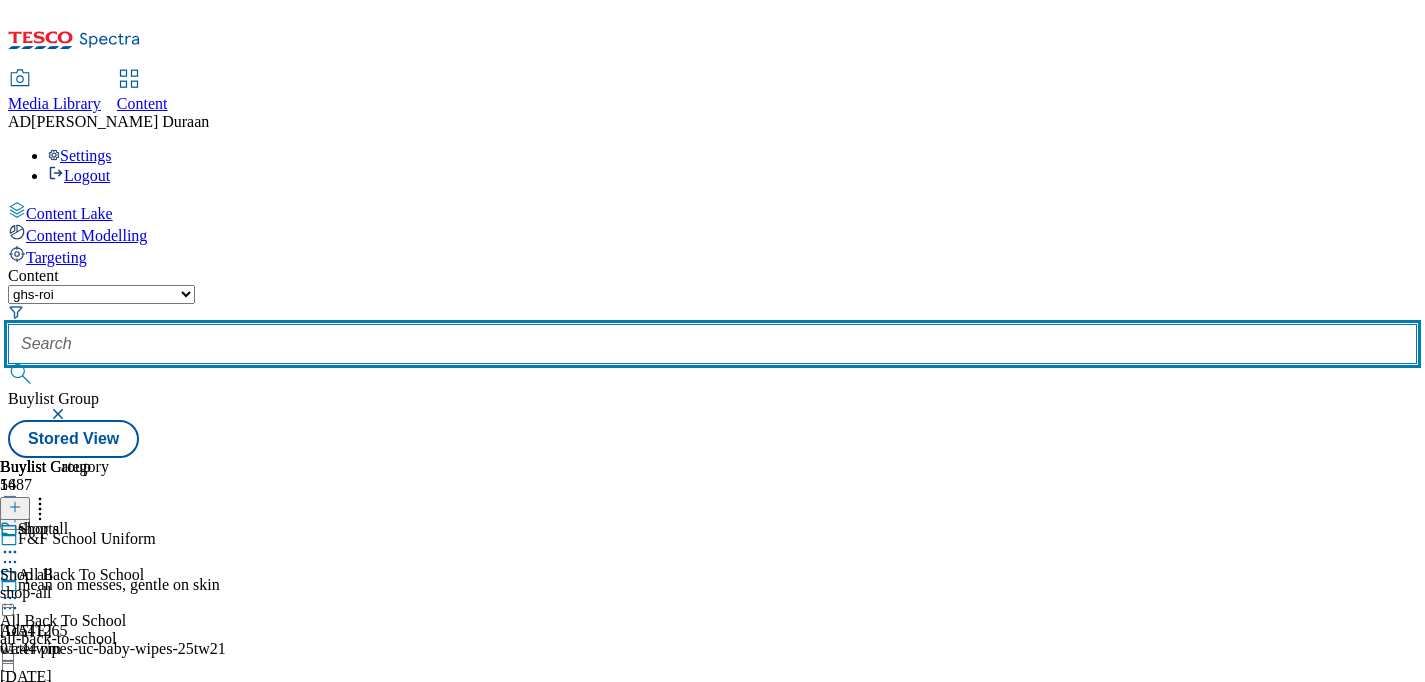 click at bounding box center (712, 344) 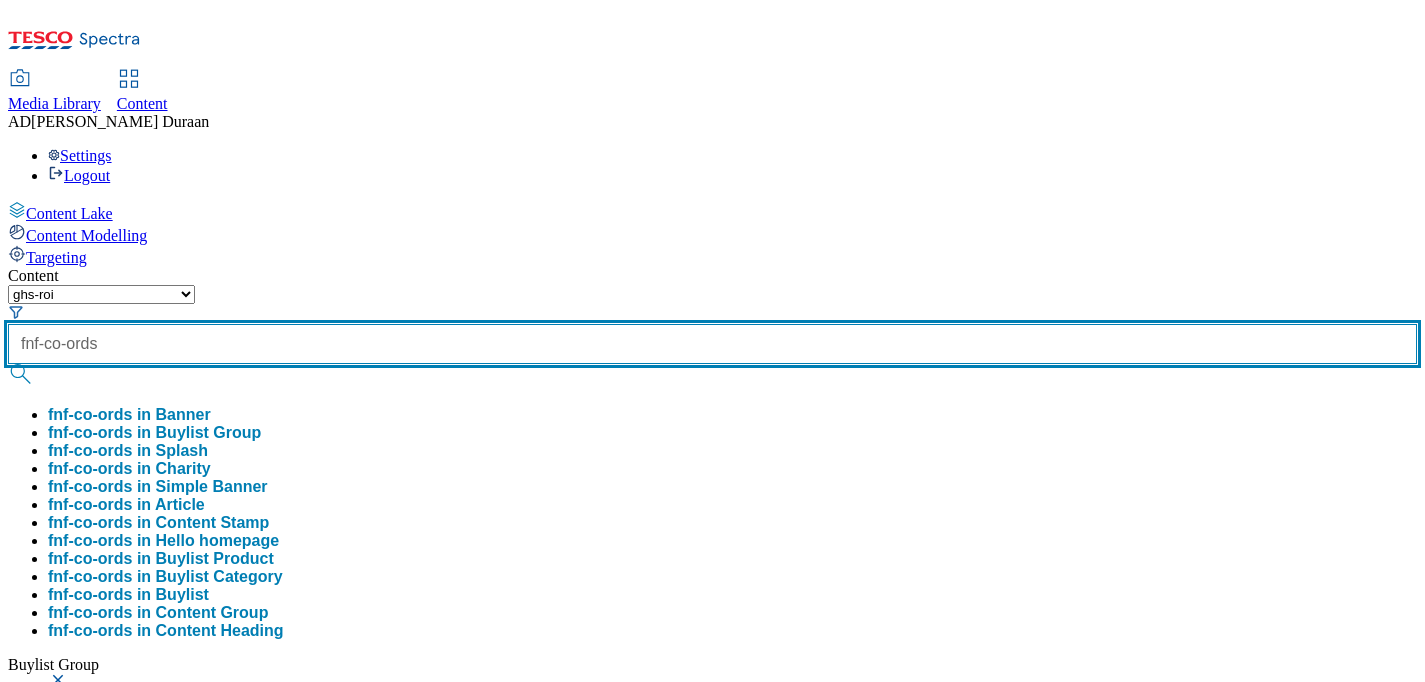 type on "fnf-co-ords" 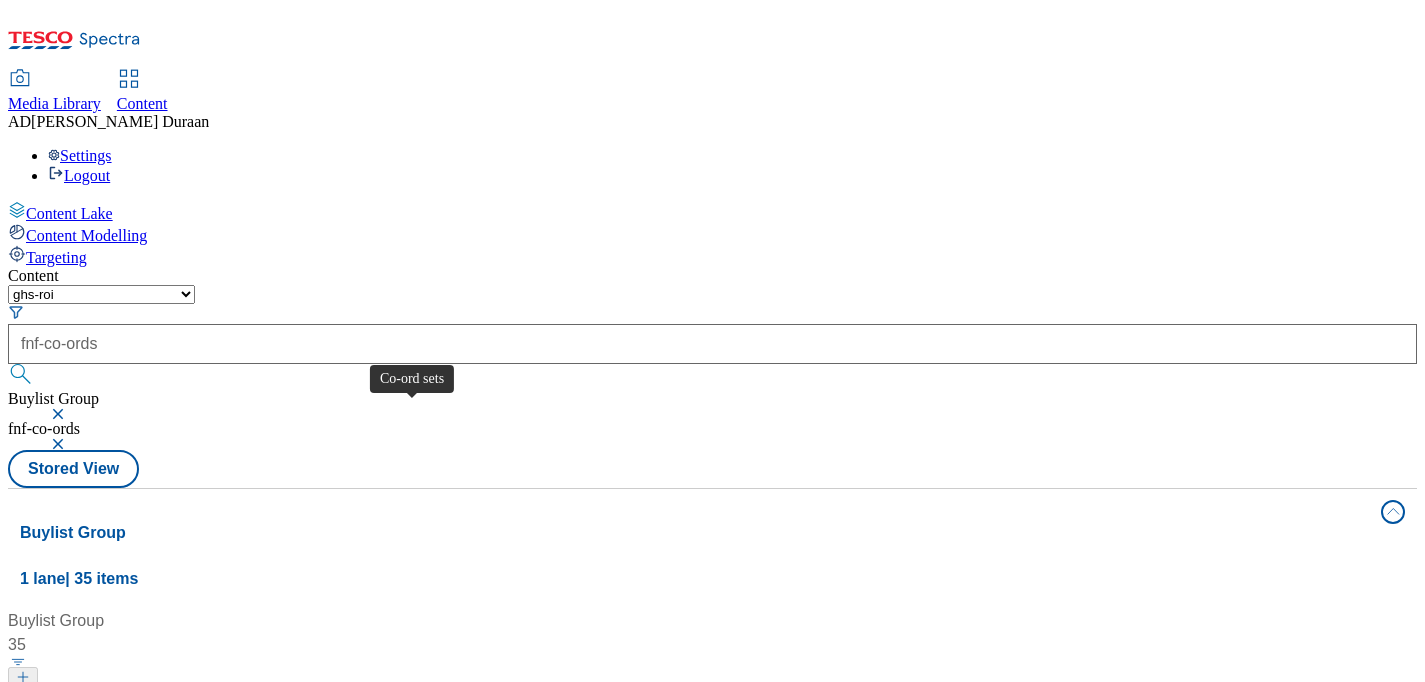 click on "Co-ord sets" at bounding box center (67, 703) 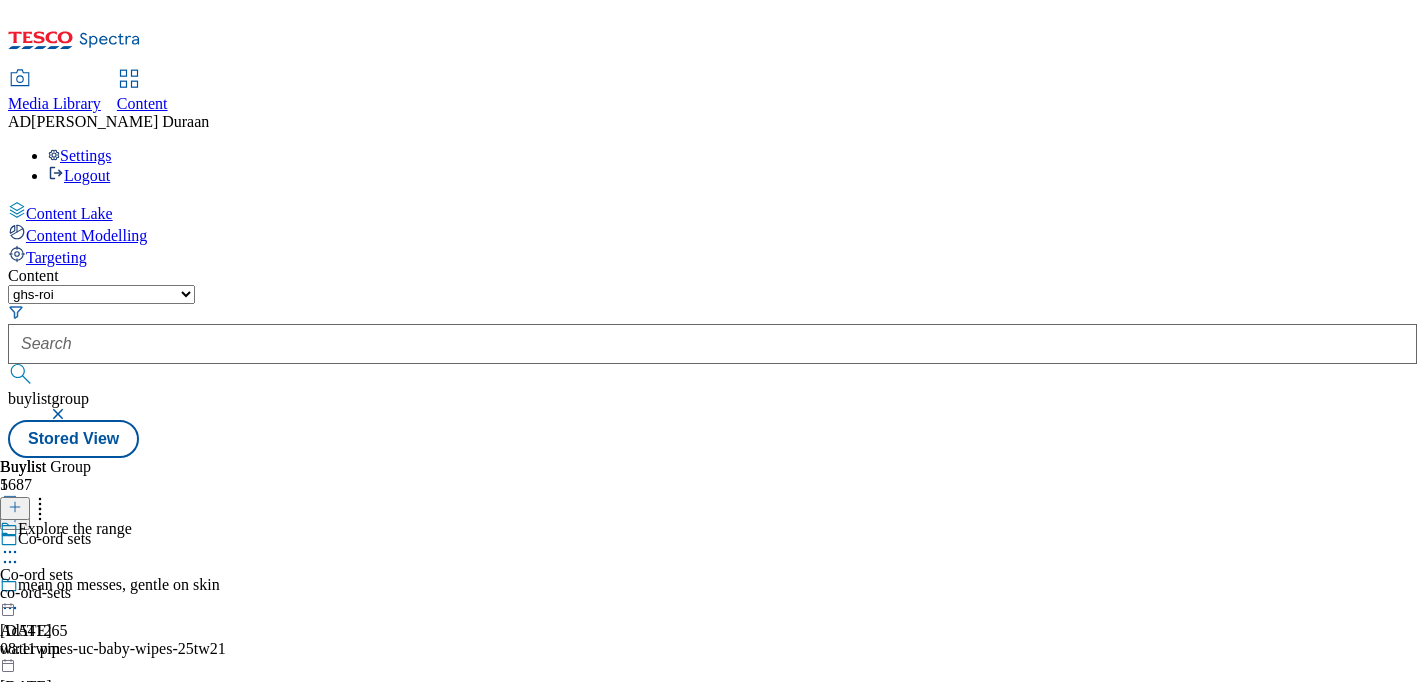 click on "co-ord-sets" at bounding box center [66, 593] 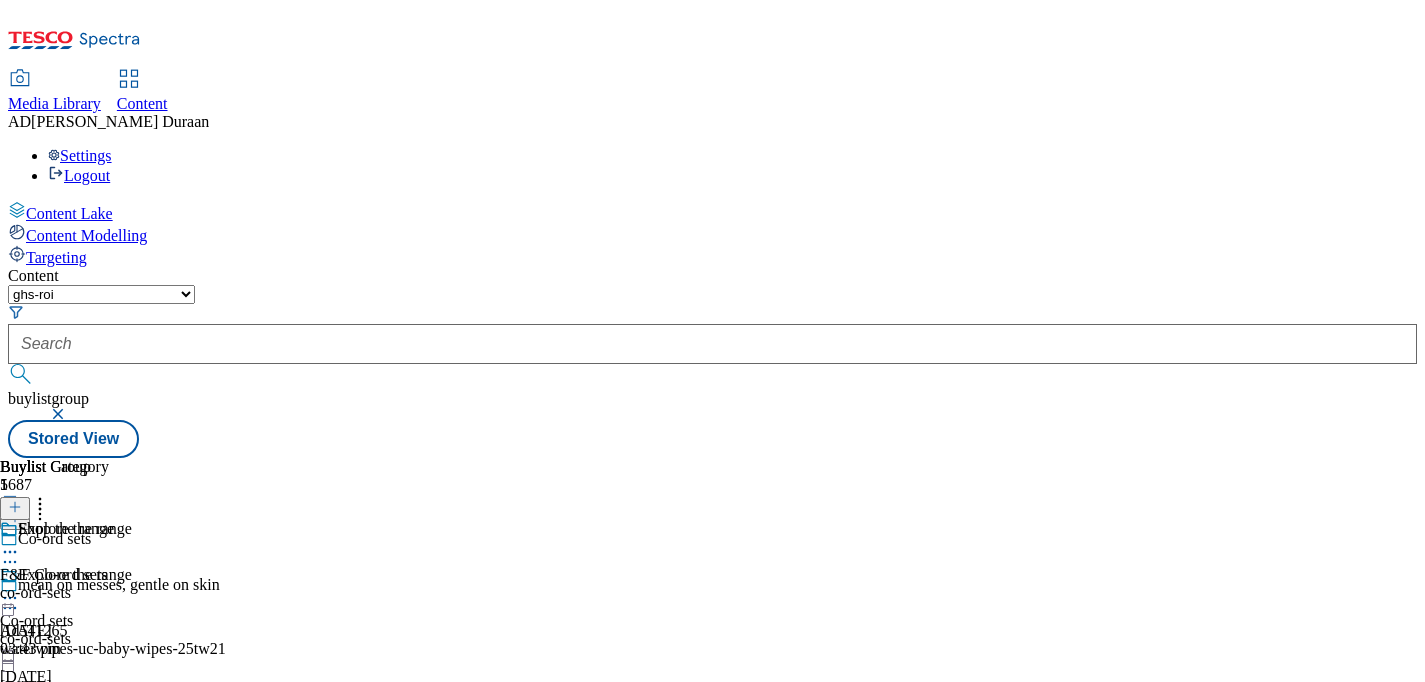 click on "co-ord-sets" at bounding box center [57, 593] 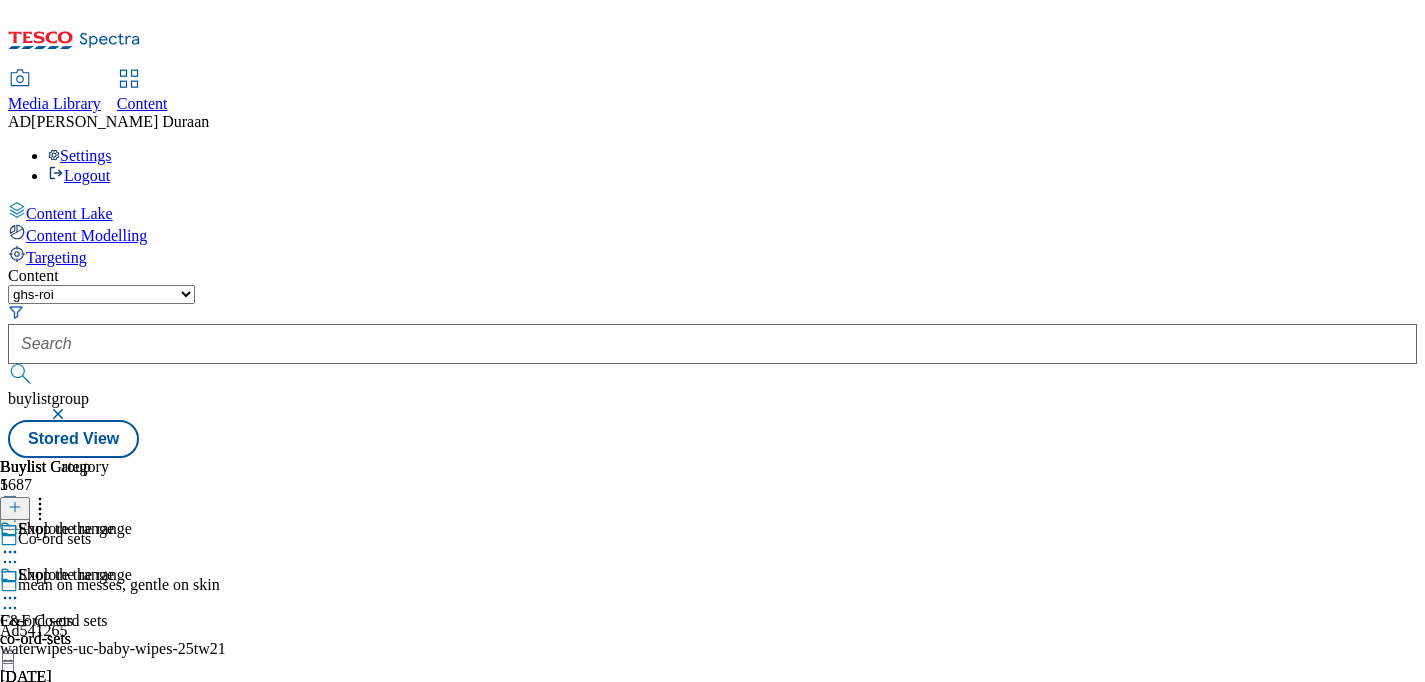 scroll, scrollTop: 0, scrollLeft: 350, axis: horizontal 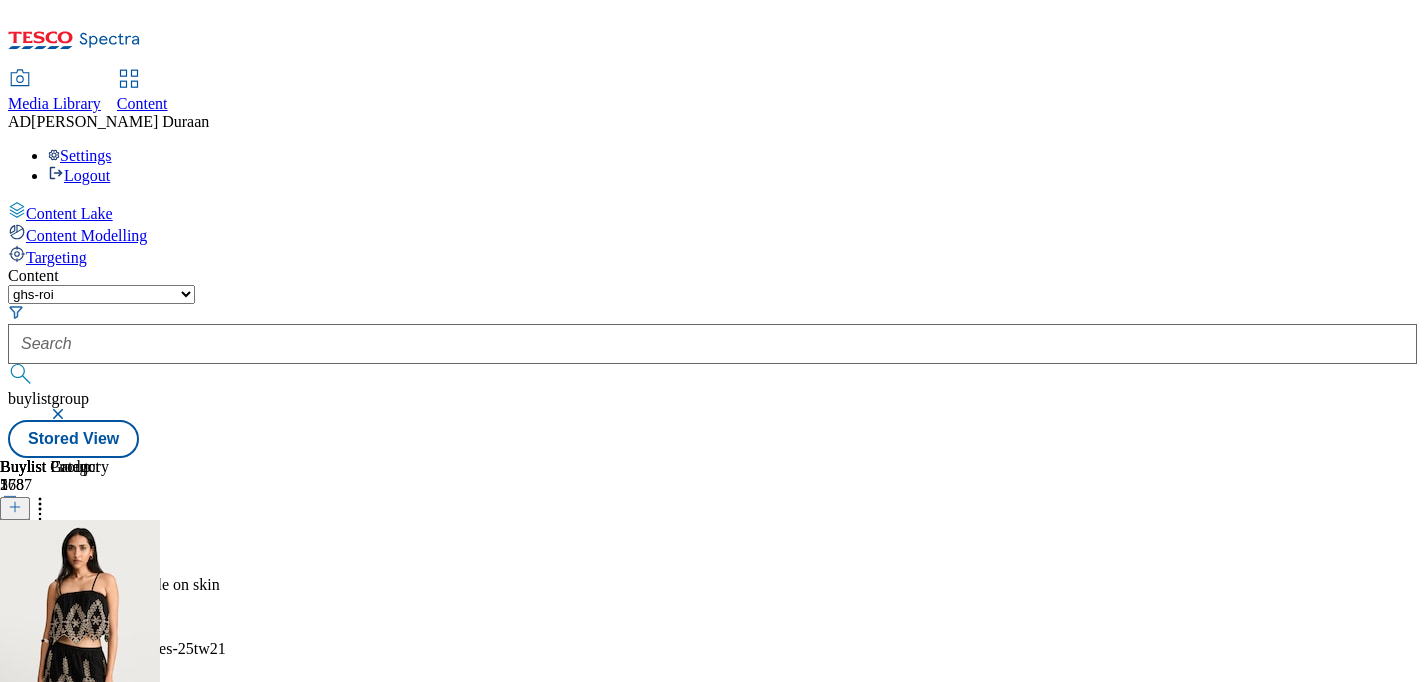 click 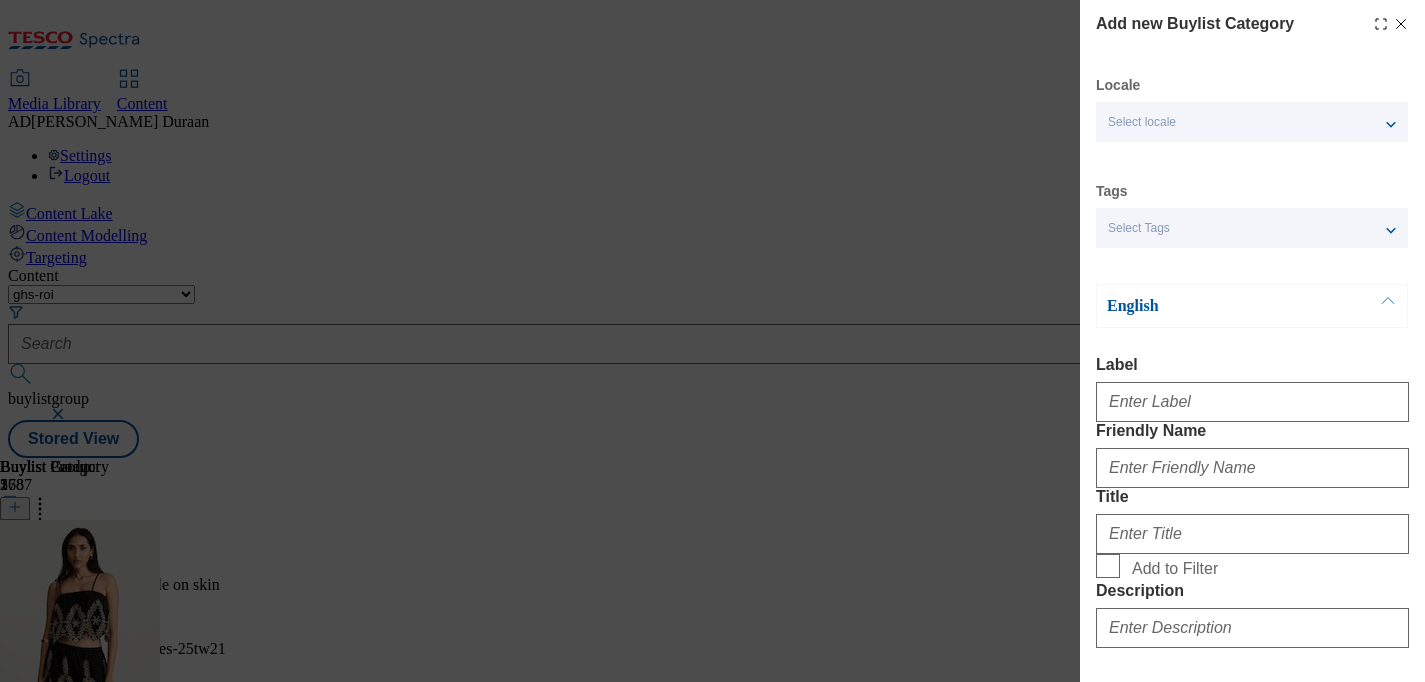 click on "Select Tags" at bounding box center [1252, 228] 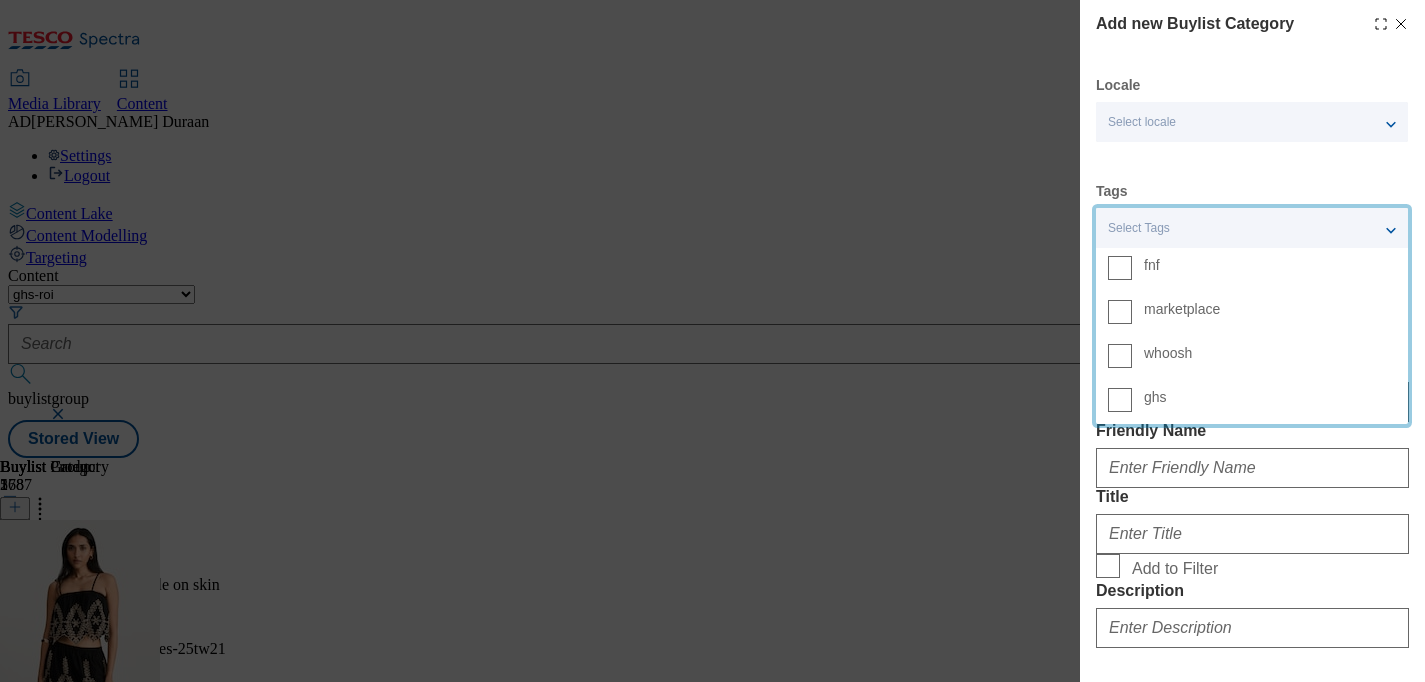 click on "fnf" at bounding box center [1270, 265] 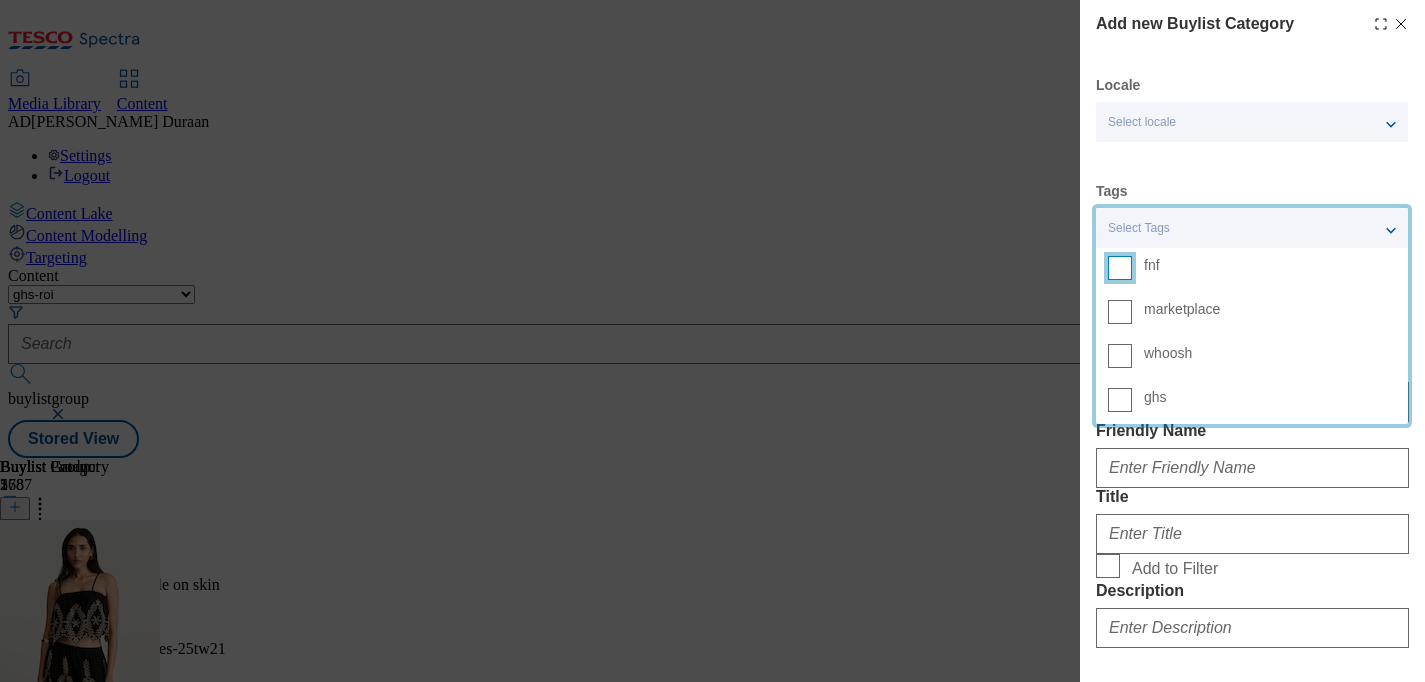 click on "fnf" at bounding box center [1120, 268] 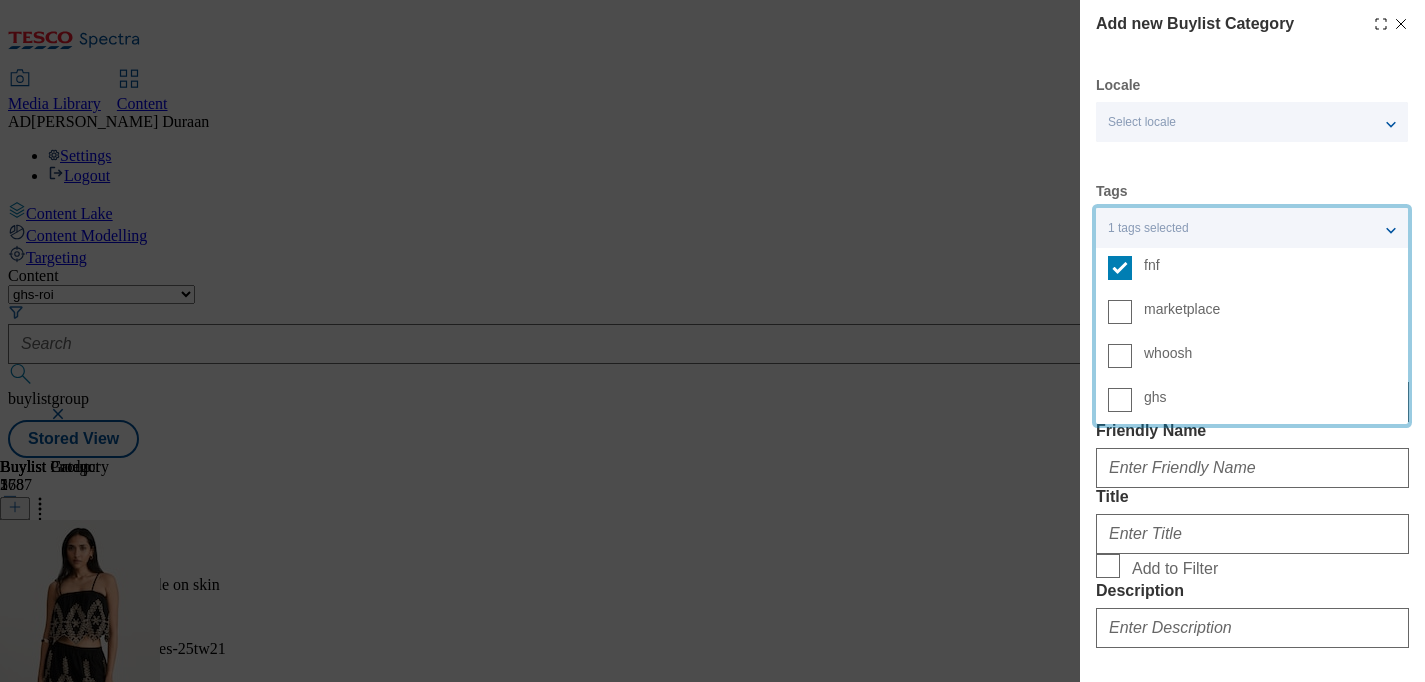 click on "Tags   1 tags selected fnf marketplace whoosh ghs" at bounding box center [1252, 215] 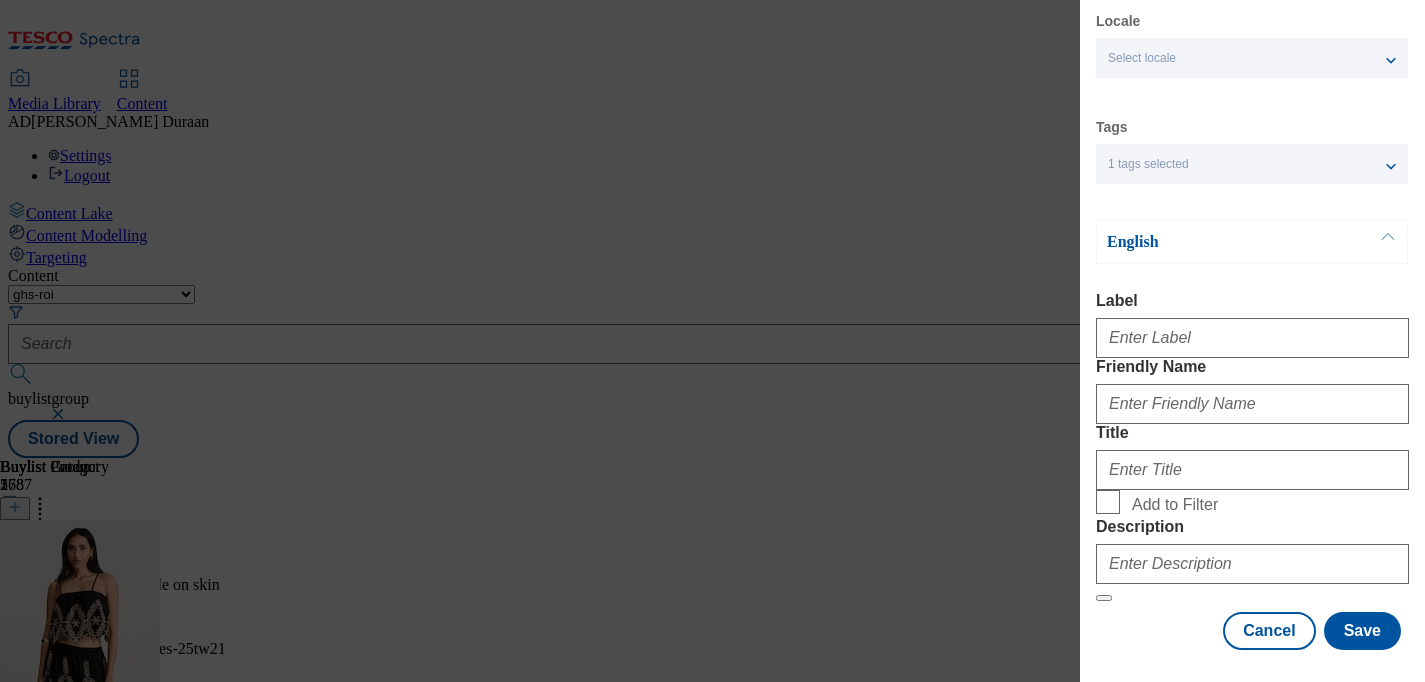 scroll, scrollTop: 121, scrollLeft: 0, axis: vertical 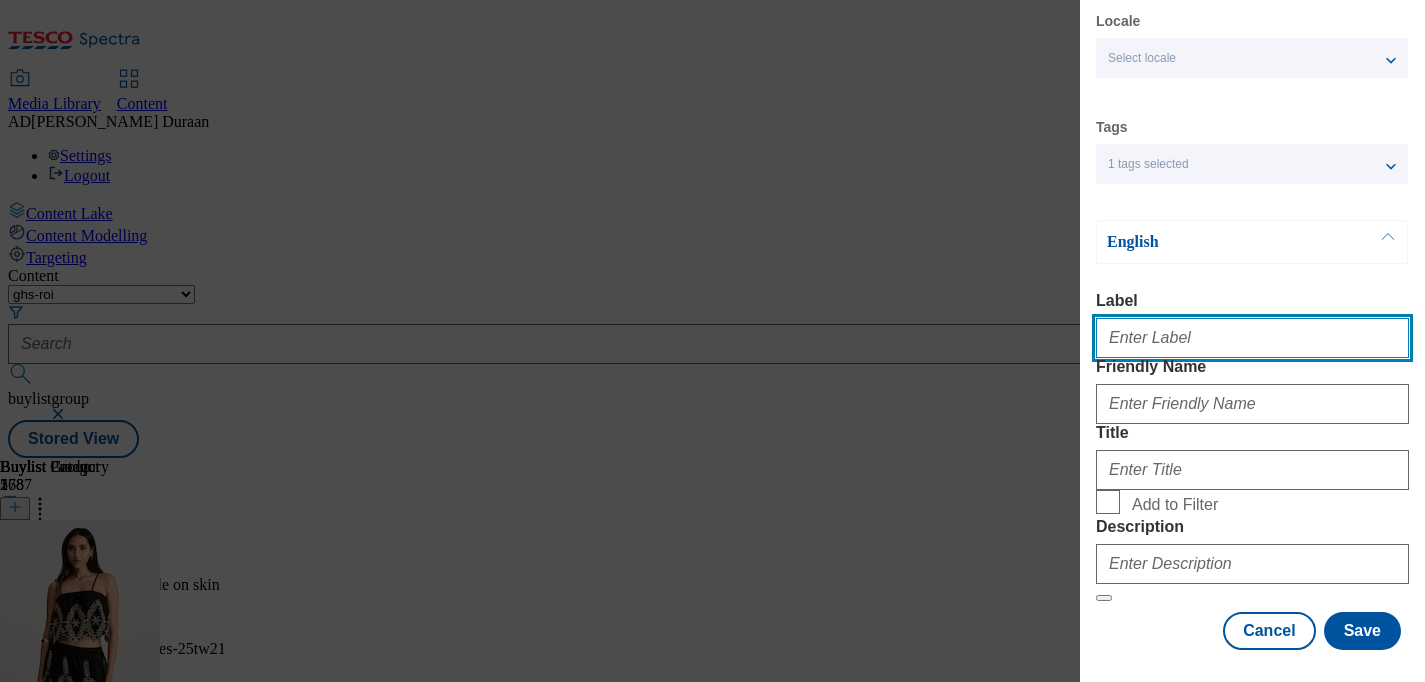 paste on "Women's Swimwear F&F Active Lingerie" 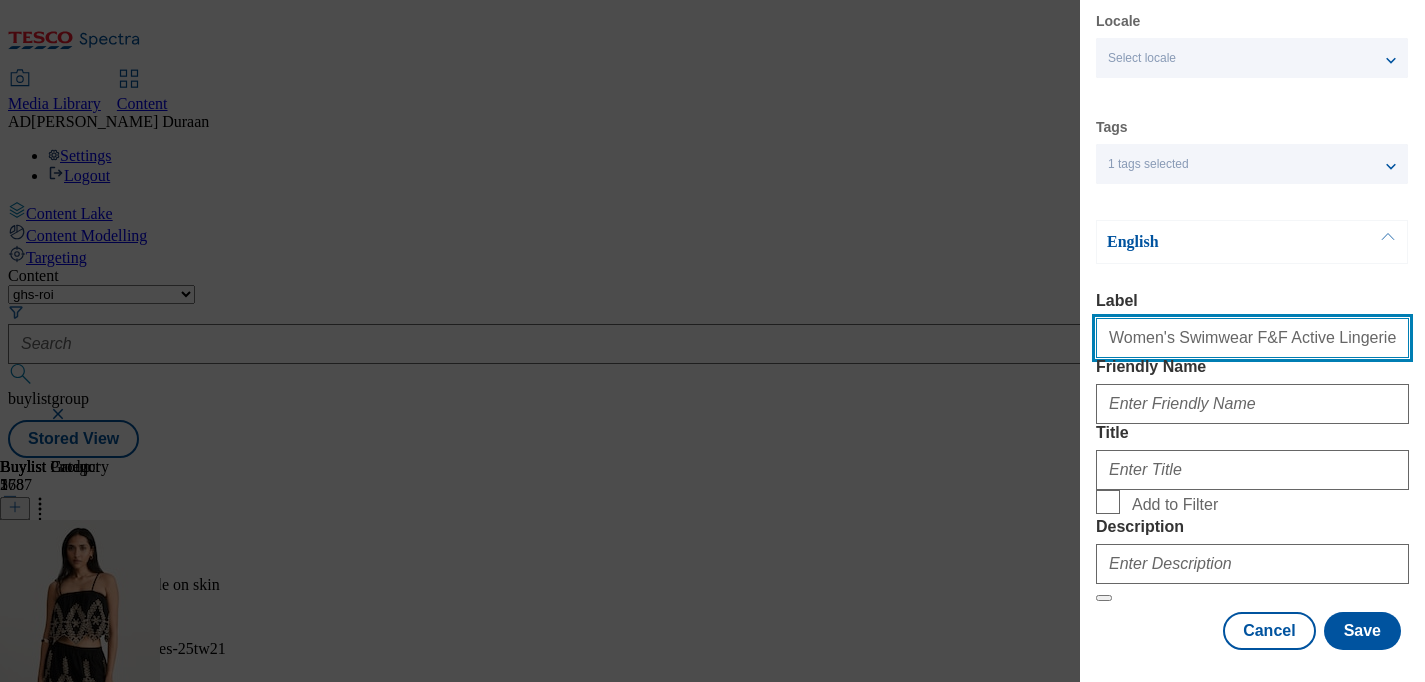 drag, startPoint x: 1336, startPoint y: 290, endPoint x: 1155, endPoint y: 287, distance: 181.02486 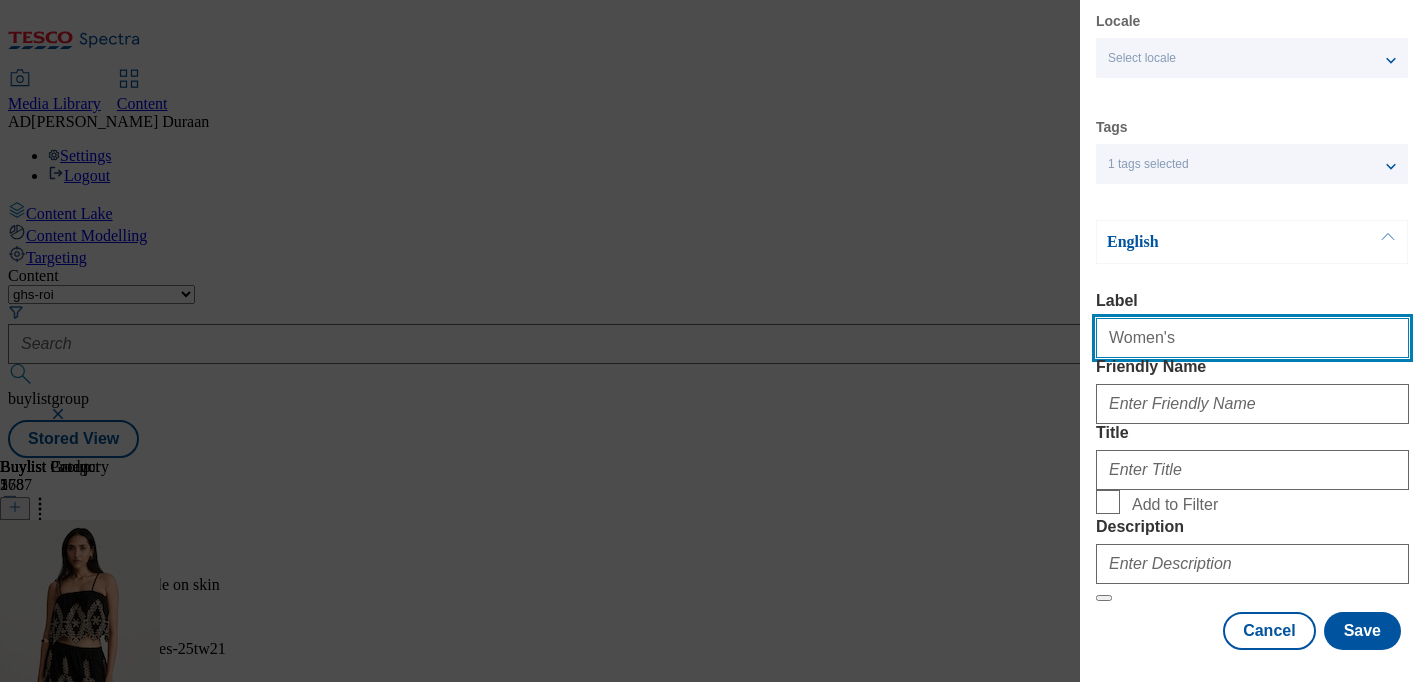 drag, startPoint x: 1167, startPoint y: 290, endPoint x: 1063, endPoint y: 283, distance: 104.23531 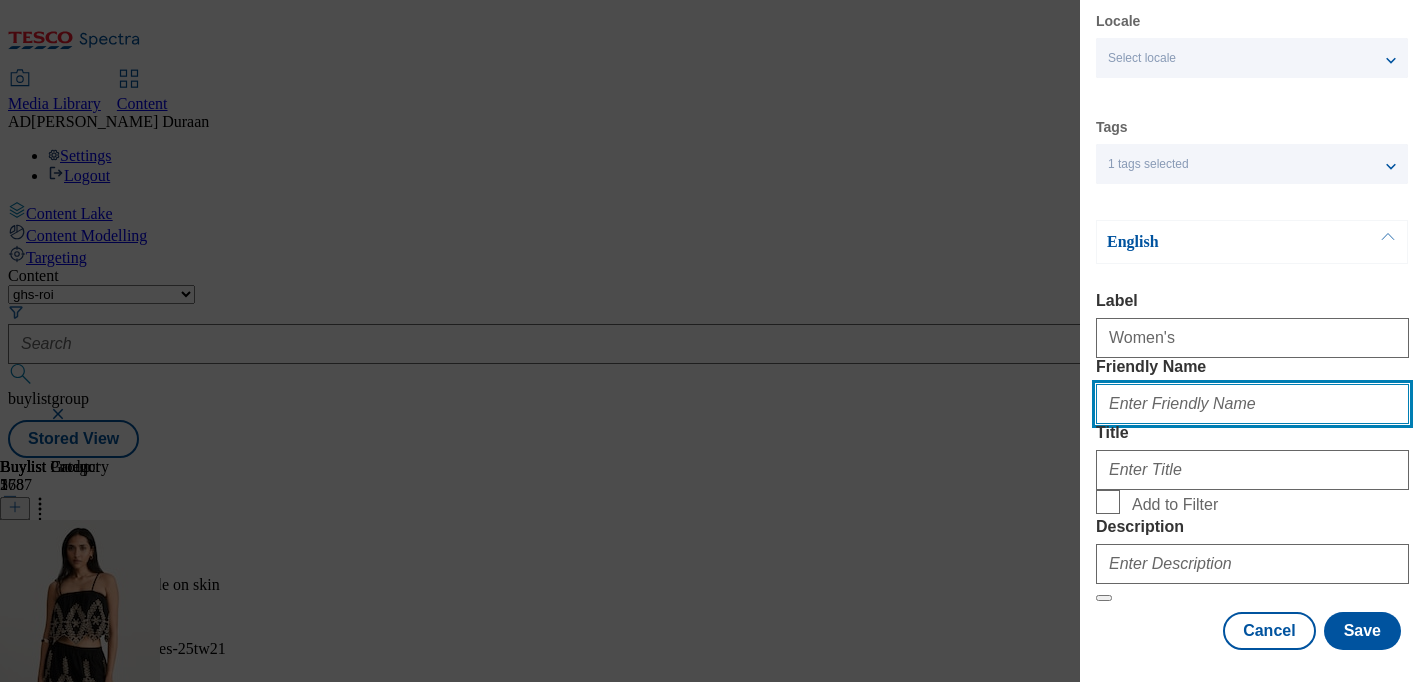 paste on "Women's" 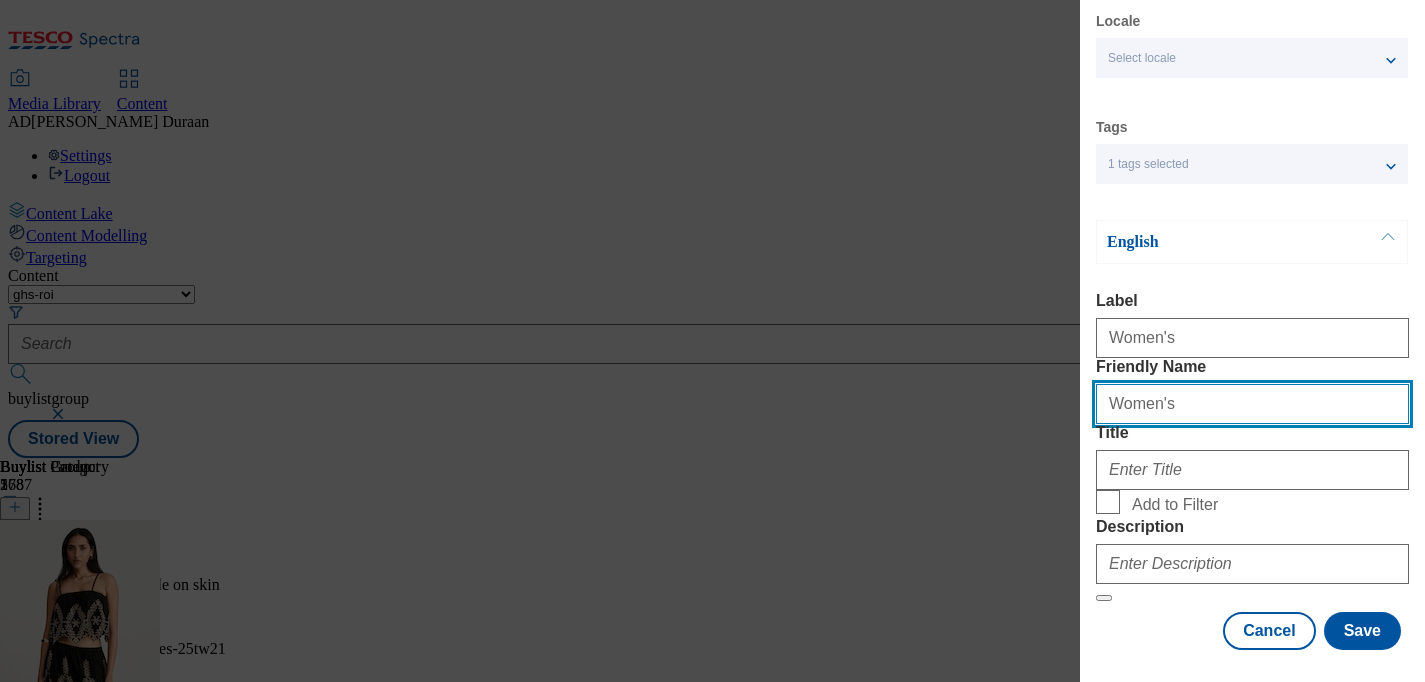 type on "Women's" 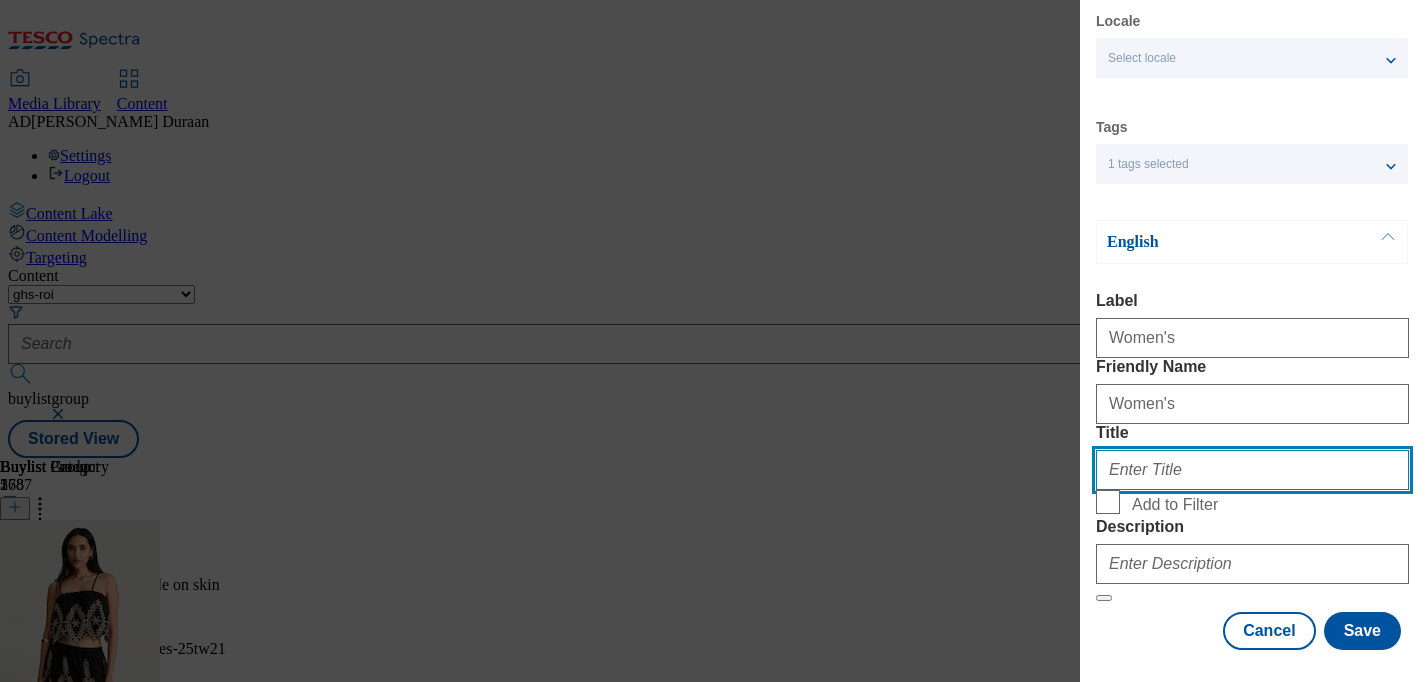 paste on "Women's" 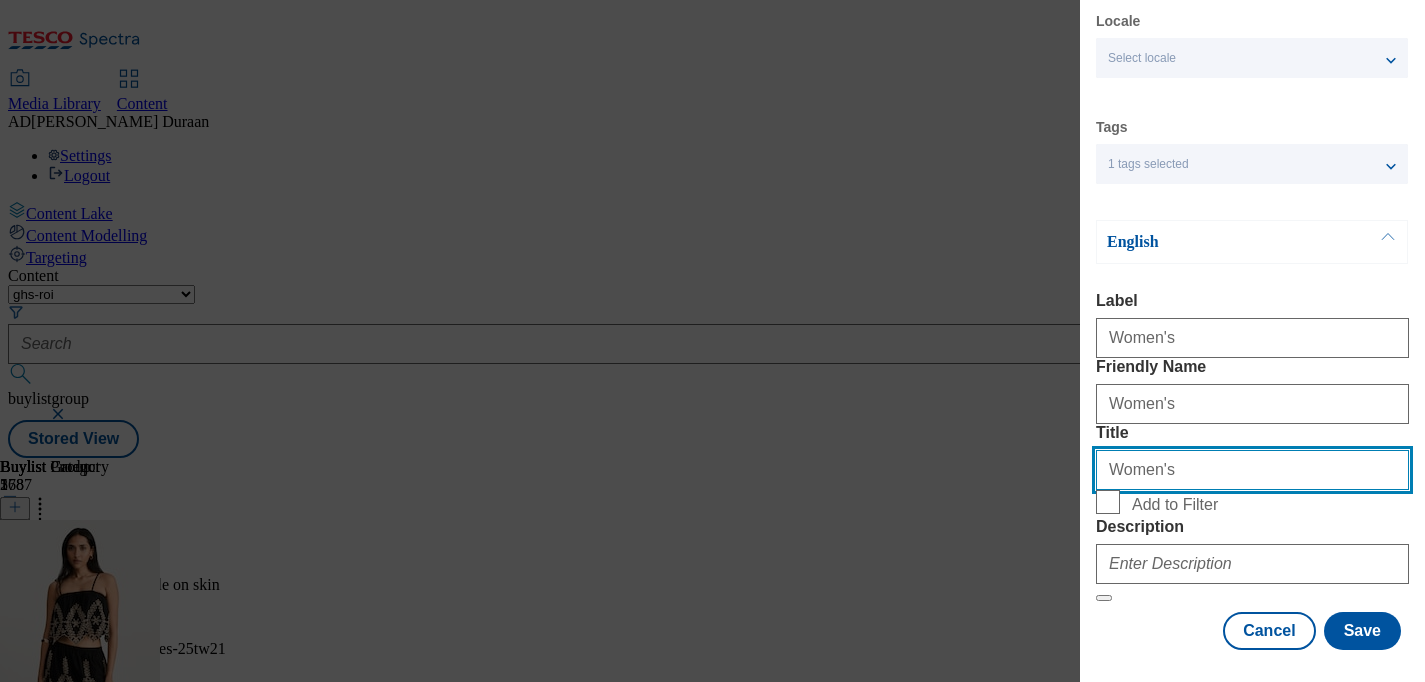 type on "Women's" 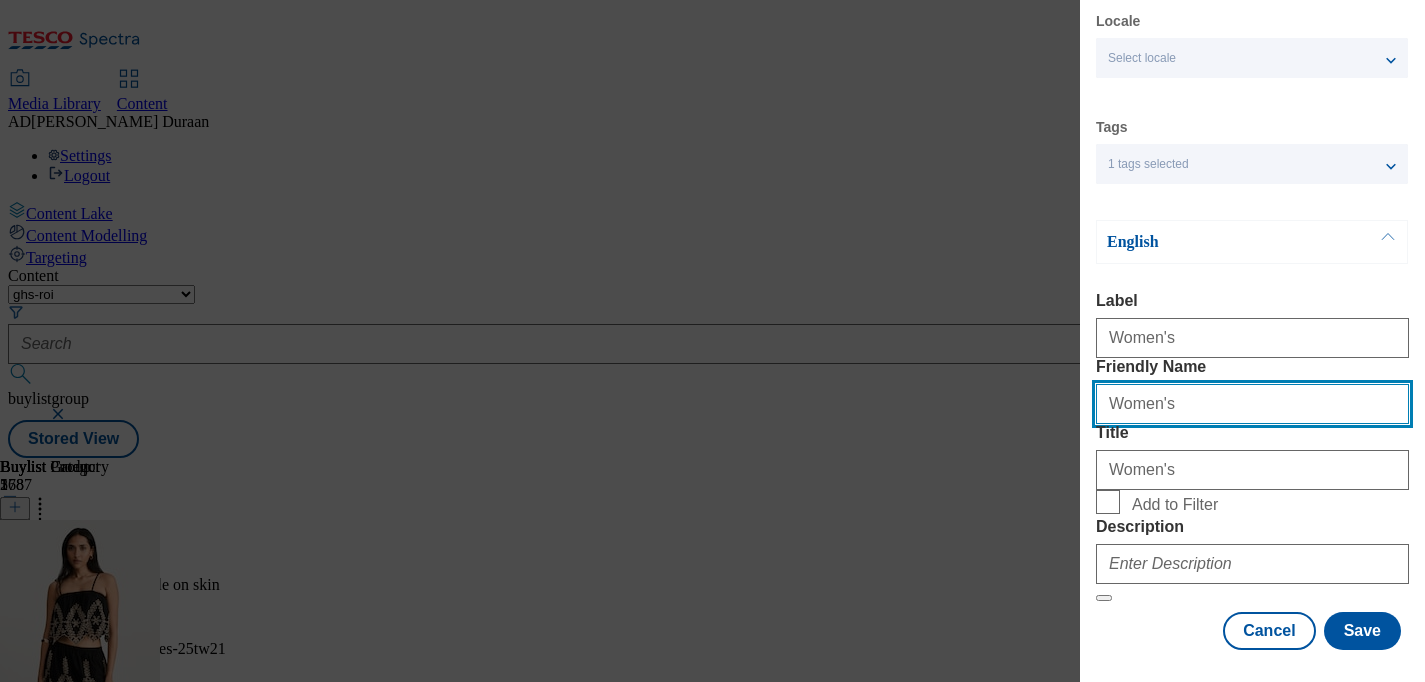 click on "Women's" at bounding box center [1252, 404] 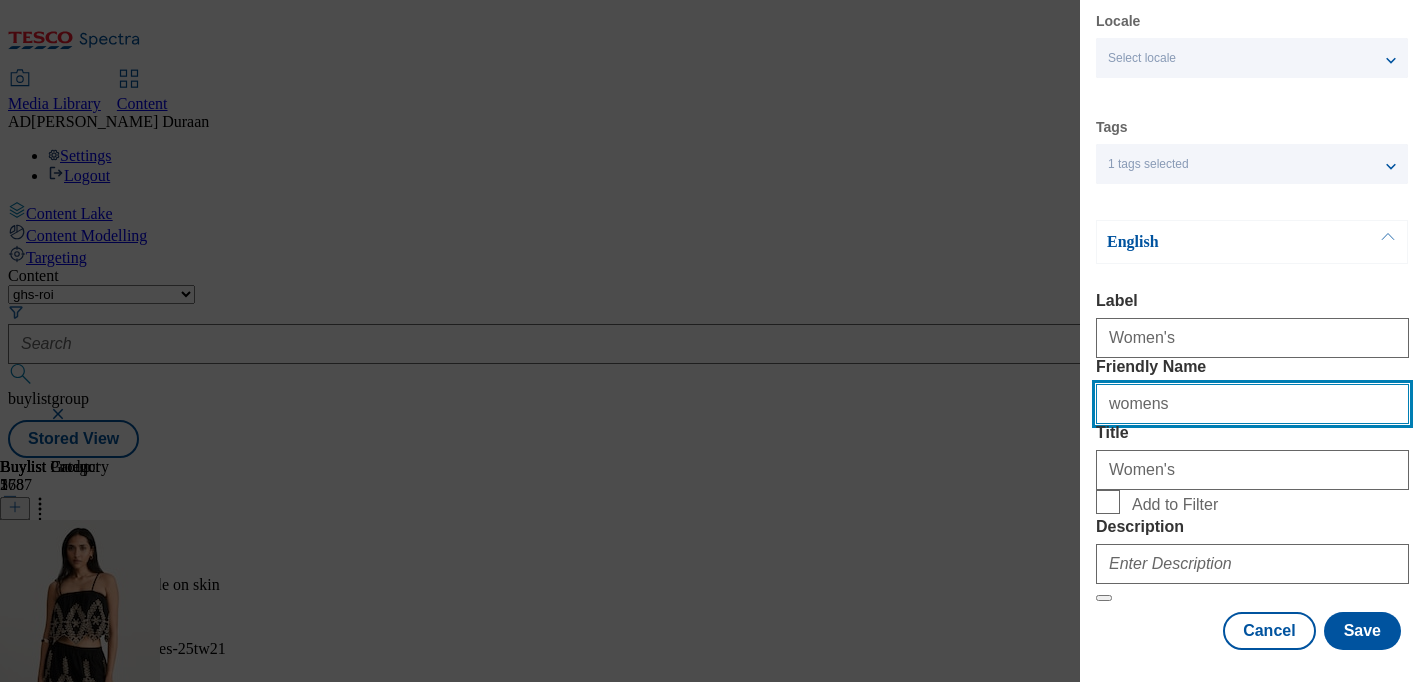 type on "womens" 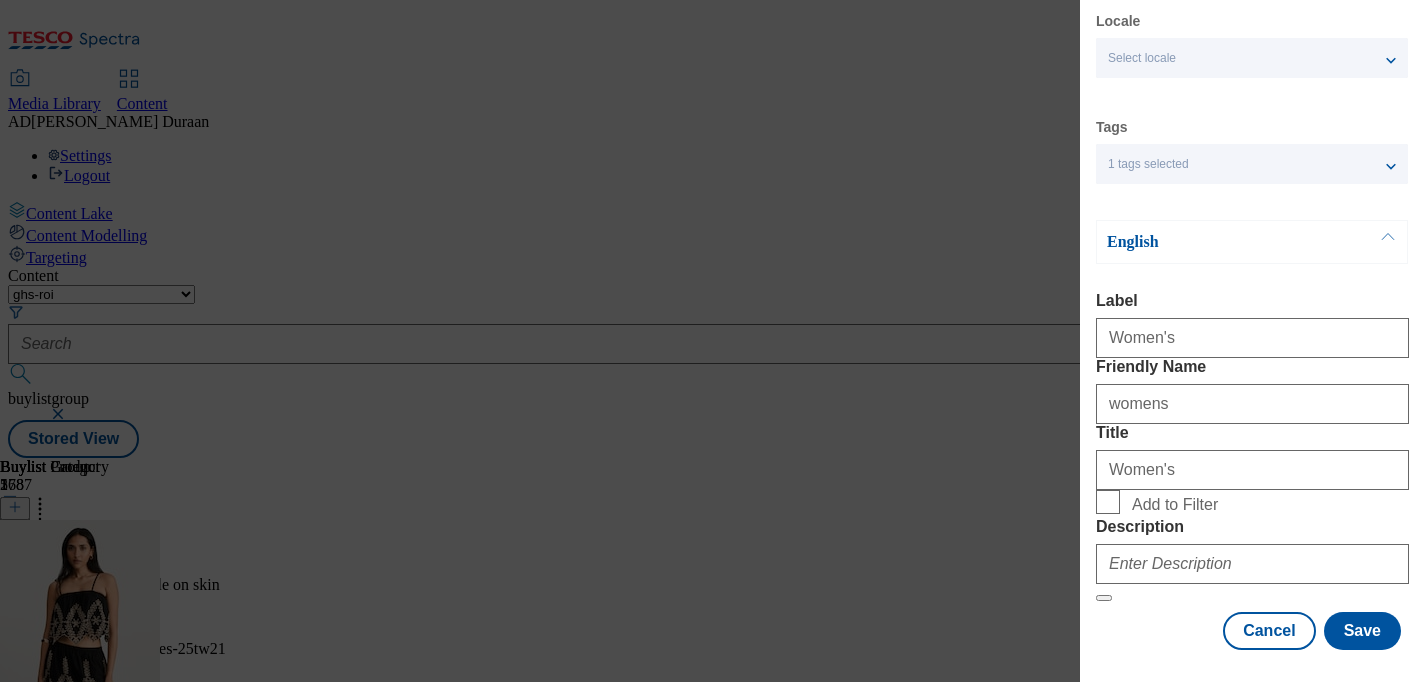 click on "Label Women's Friendly Name womens Title Women's Add to Filter Description" at bounding box center [1252, 447] 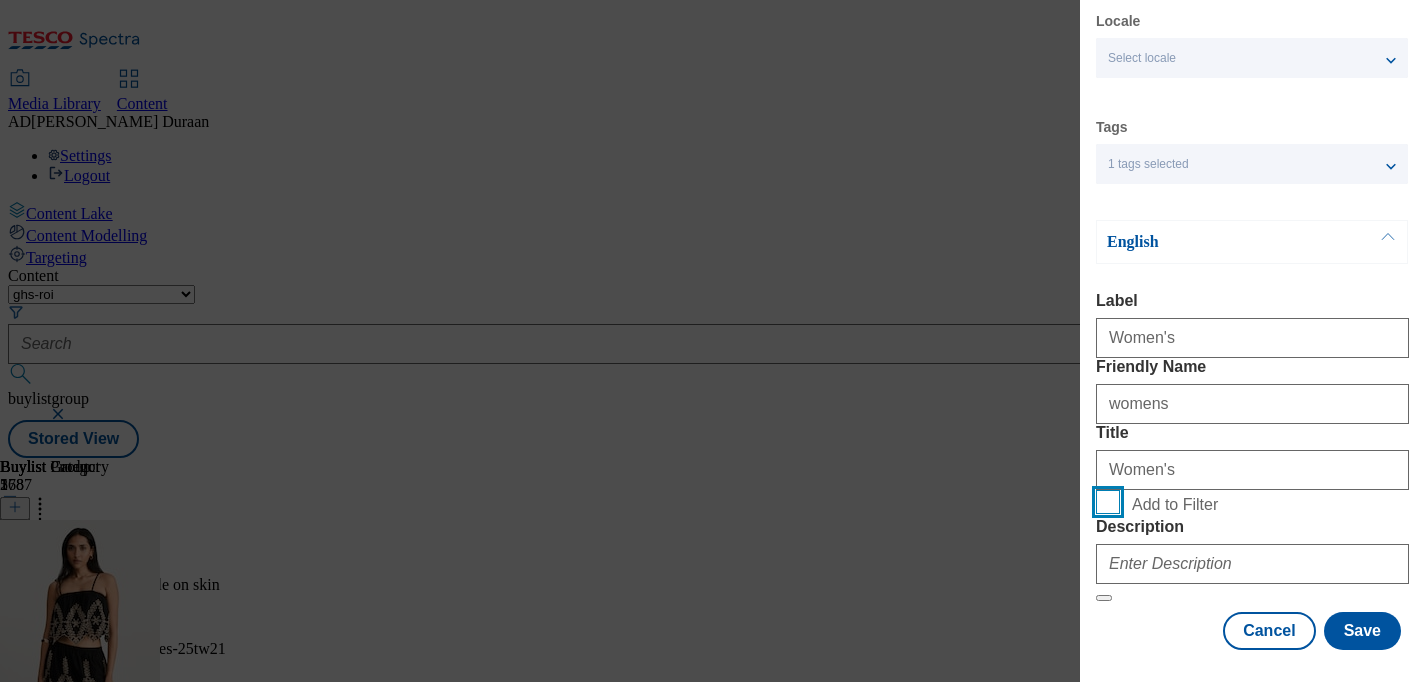 click on "Add to Filter" at bounding box center (1108, 502) 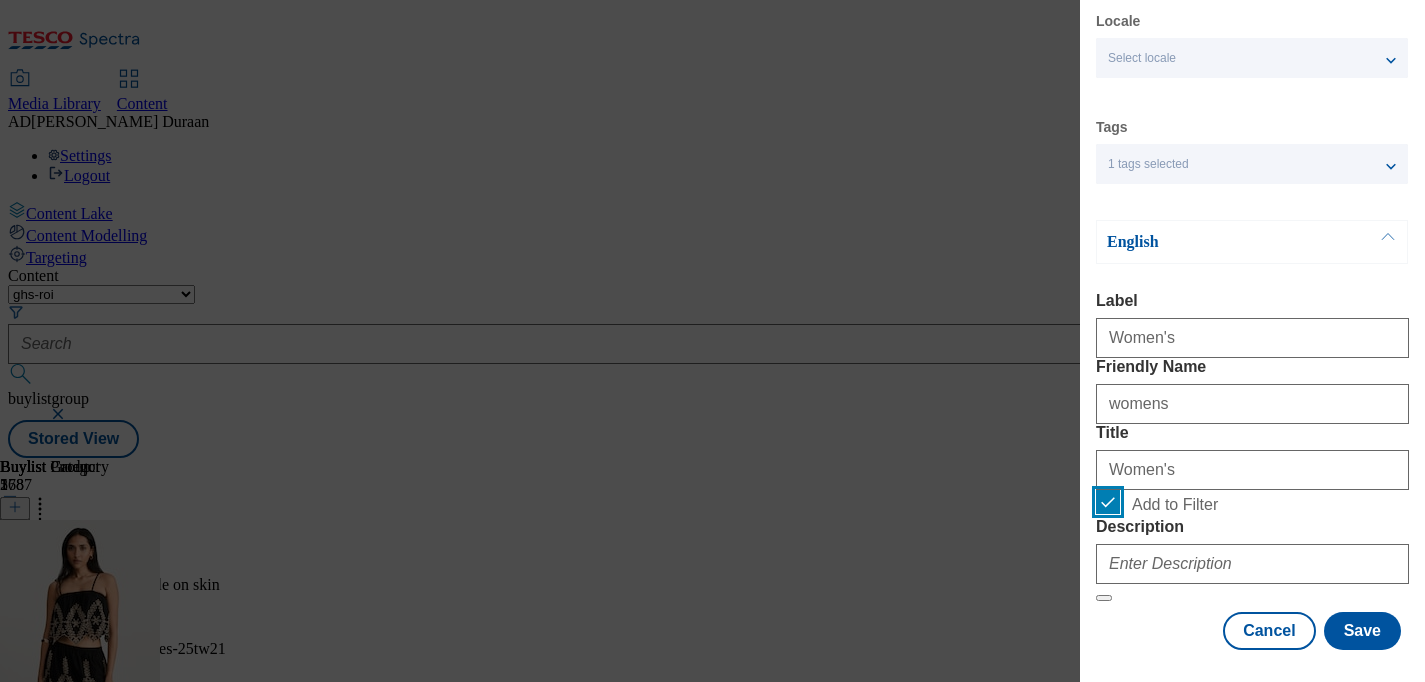 scroll, scrollTop: 214, scrollLeft: 0, axis: vertical 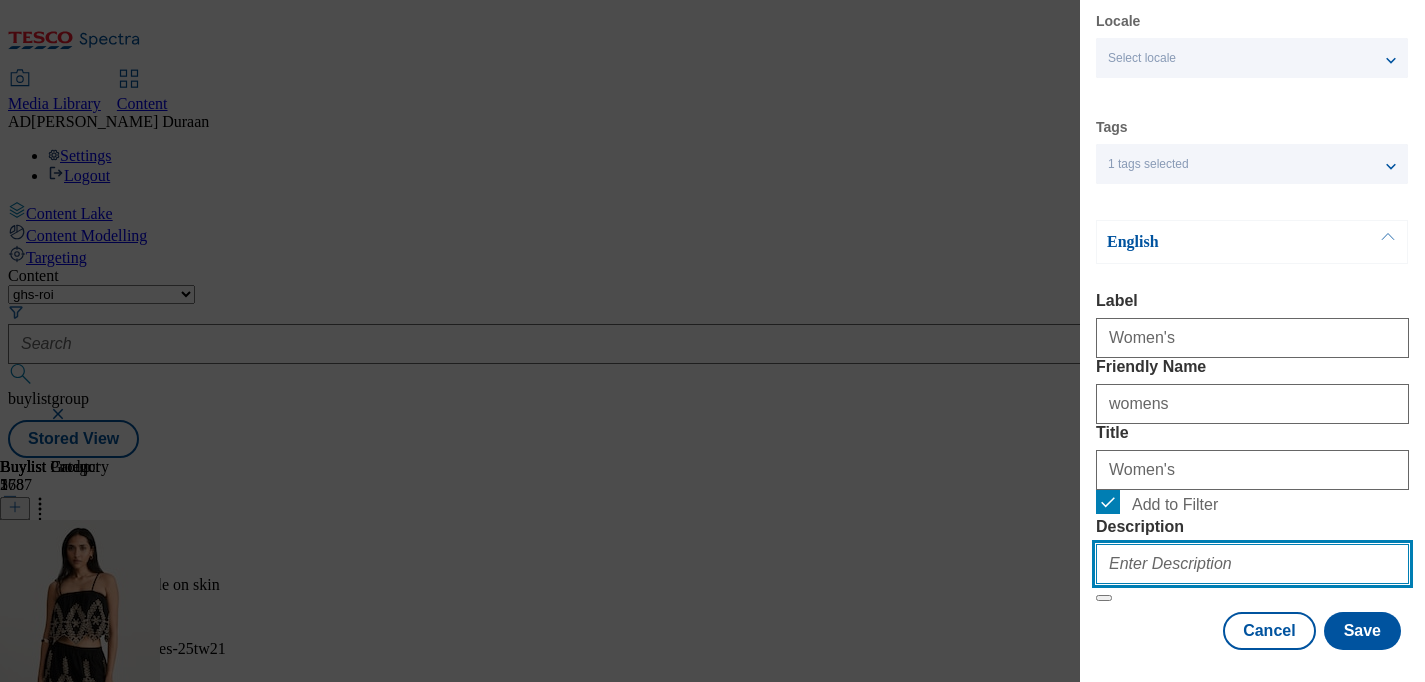 paste on "Browse our range of co-ord sets, including tailored pieces and matching beach sets. Shop online at tesco.com for home delivery." 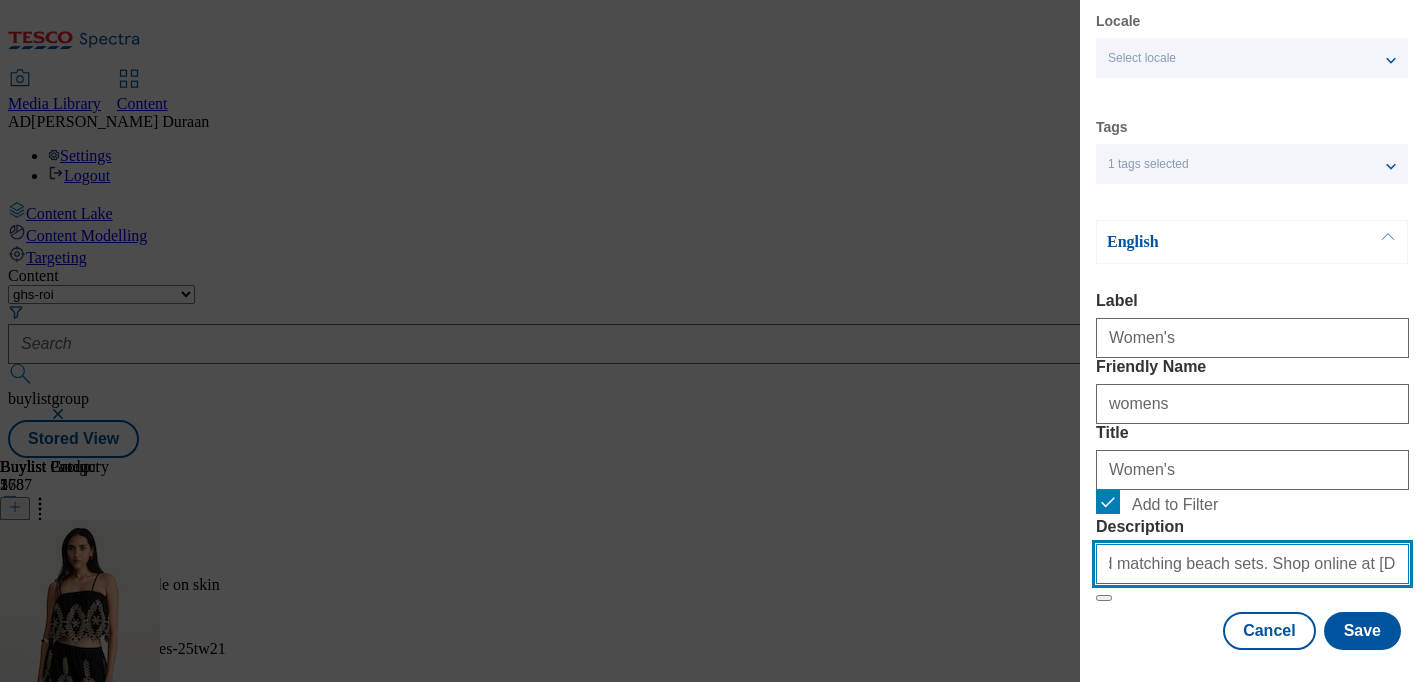 scroll, scrollTop: 0, scrollLeft: 413, axis: horizontal 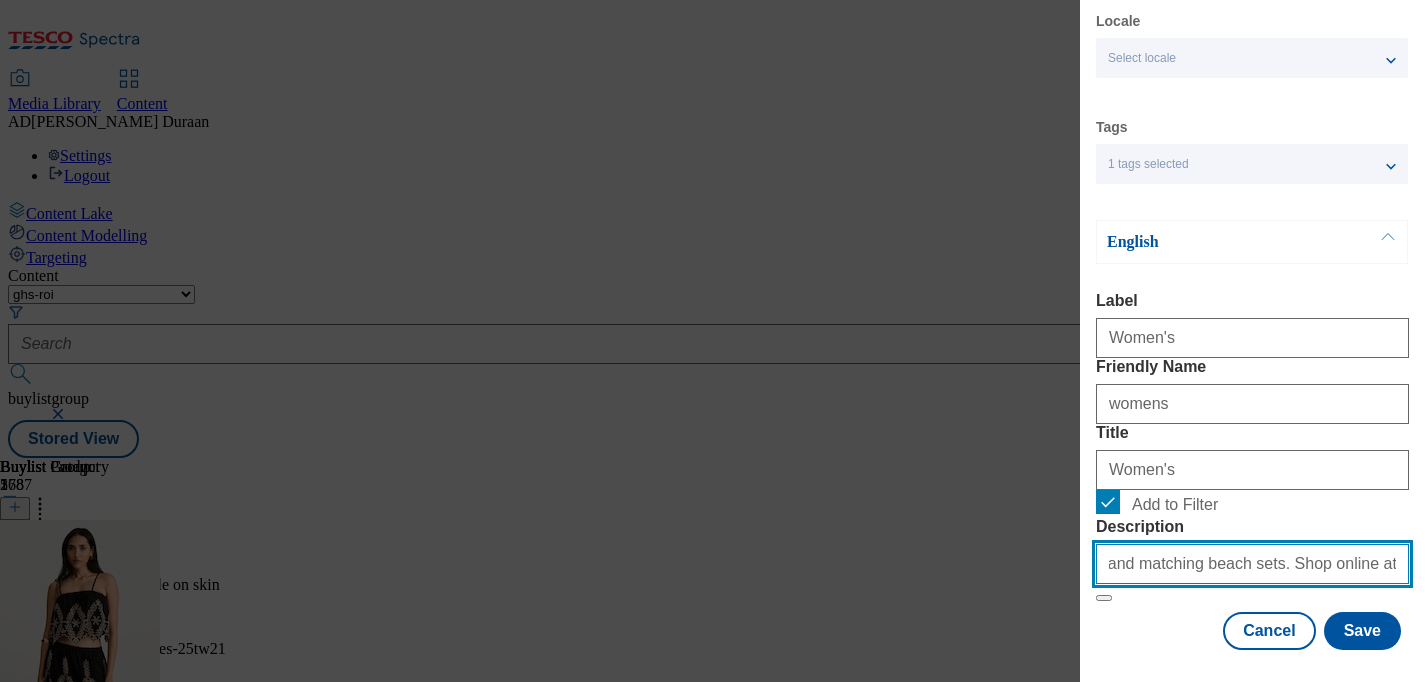 type on "Browse our range of co-ord sets, including tailored pieces and matching beach sets. Shop online at tesco.com for home delivery." 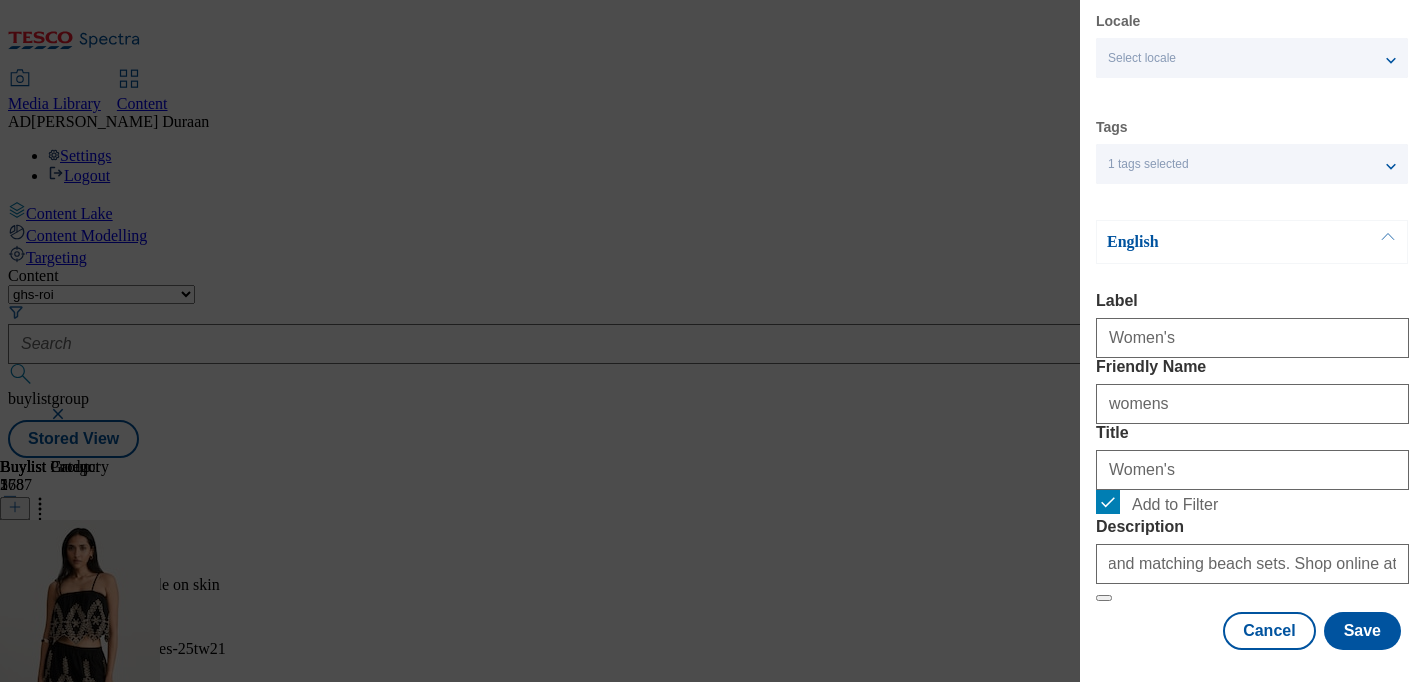 scroll, scrollTop: 0, scrollLeft: 0, axis: both 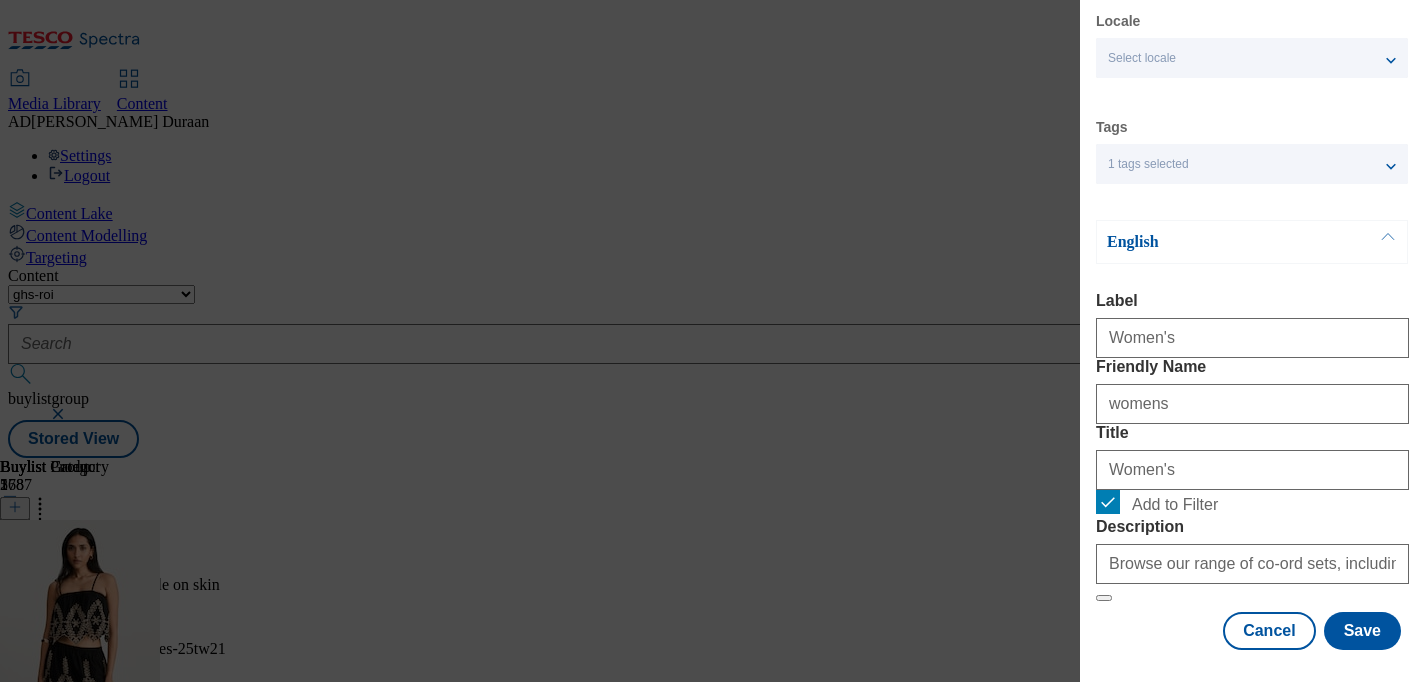 drag, startPoint x: 1161, startPoint y: 626, endPoint x: 1166, endPoint y: 636, distance: 11.18034 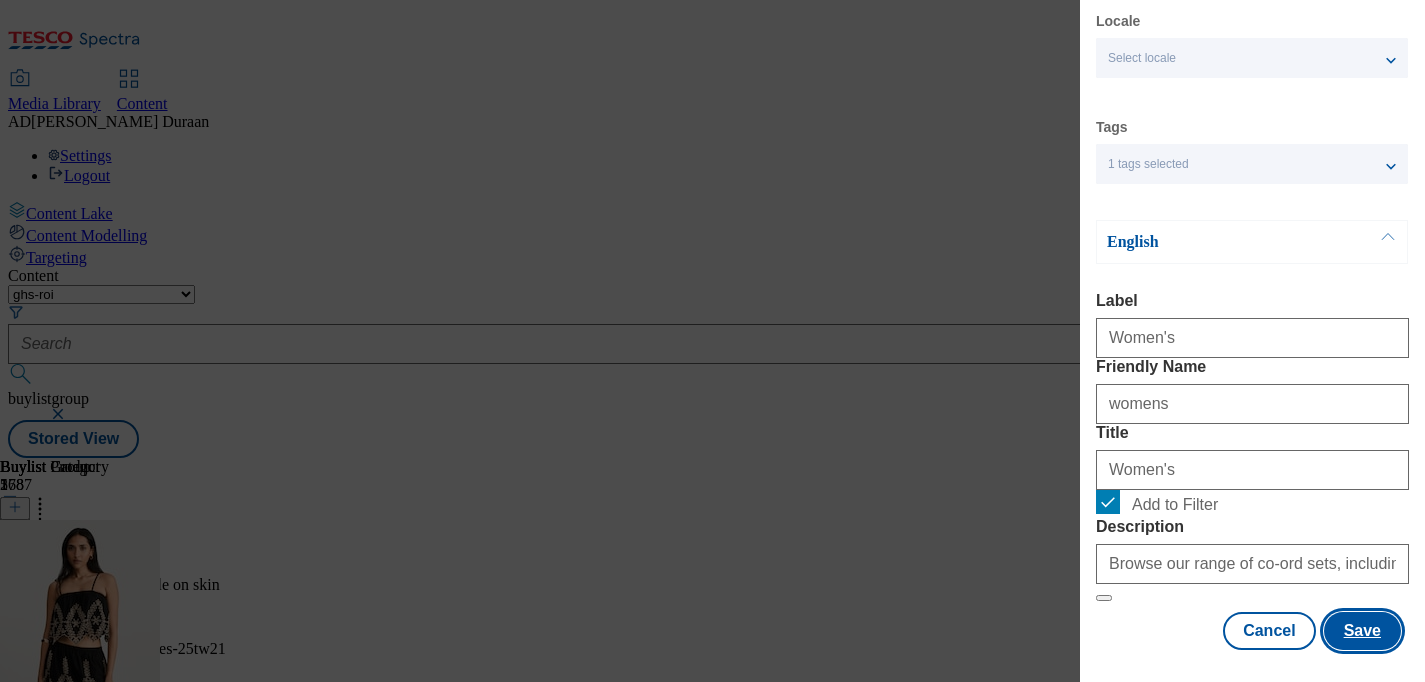 click on "Save" at bounding box center (1362, 631) 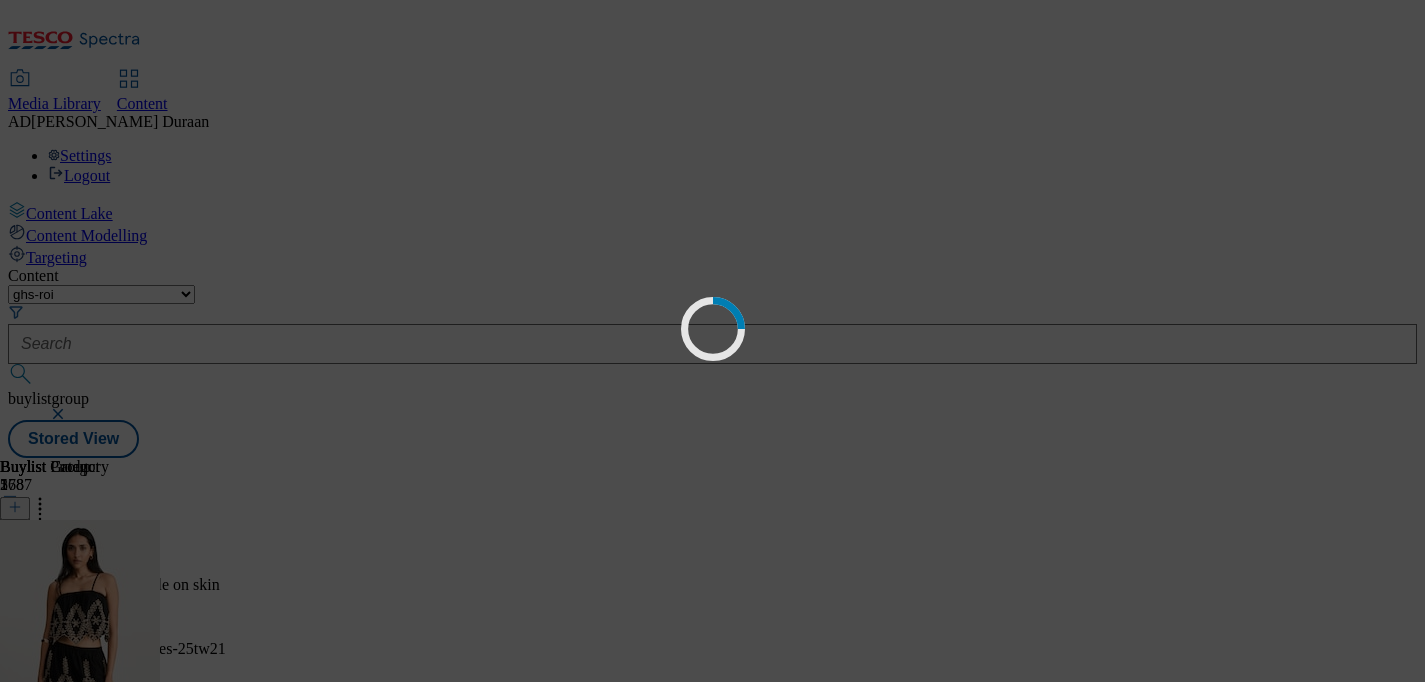 scroll, scrollTop: 0, scrollLeft: 0, axis: both 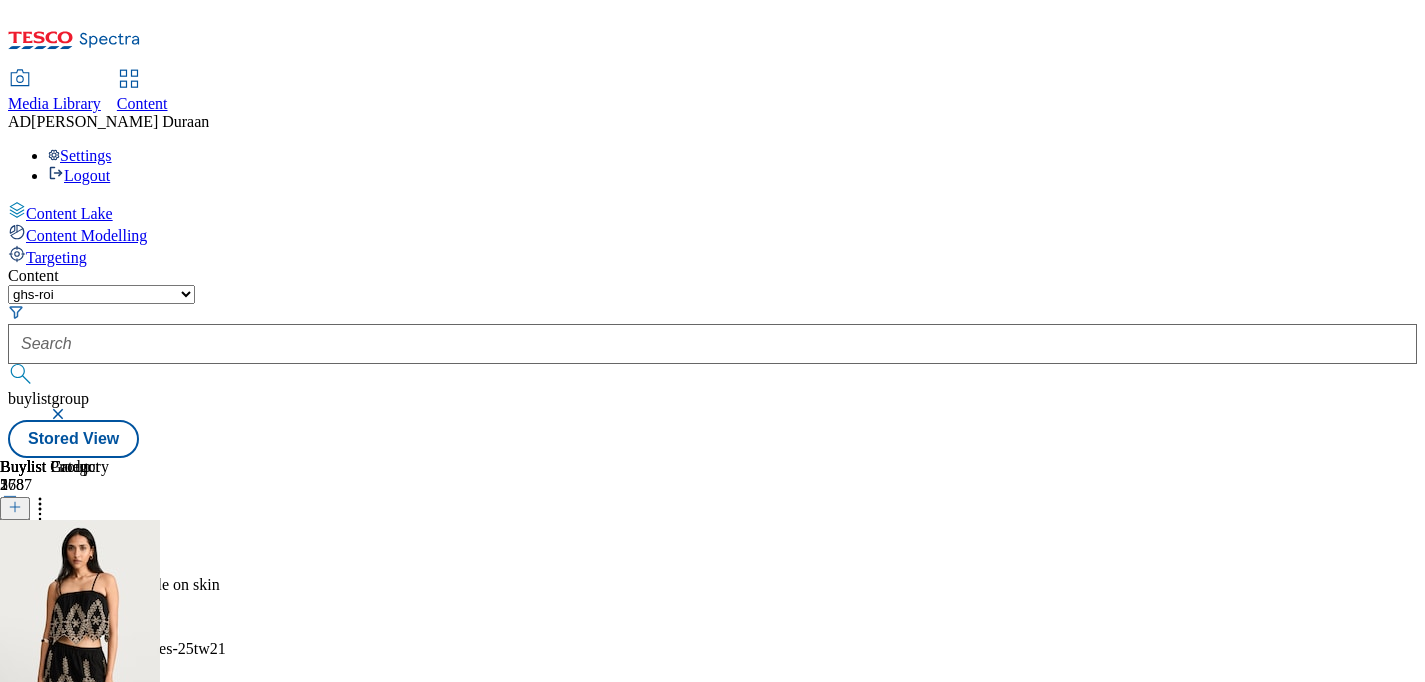 click on "Women's Women's womens 11 Jul 2025 12:39 pm" at bounding box center (57, 773) 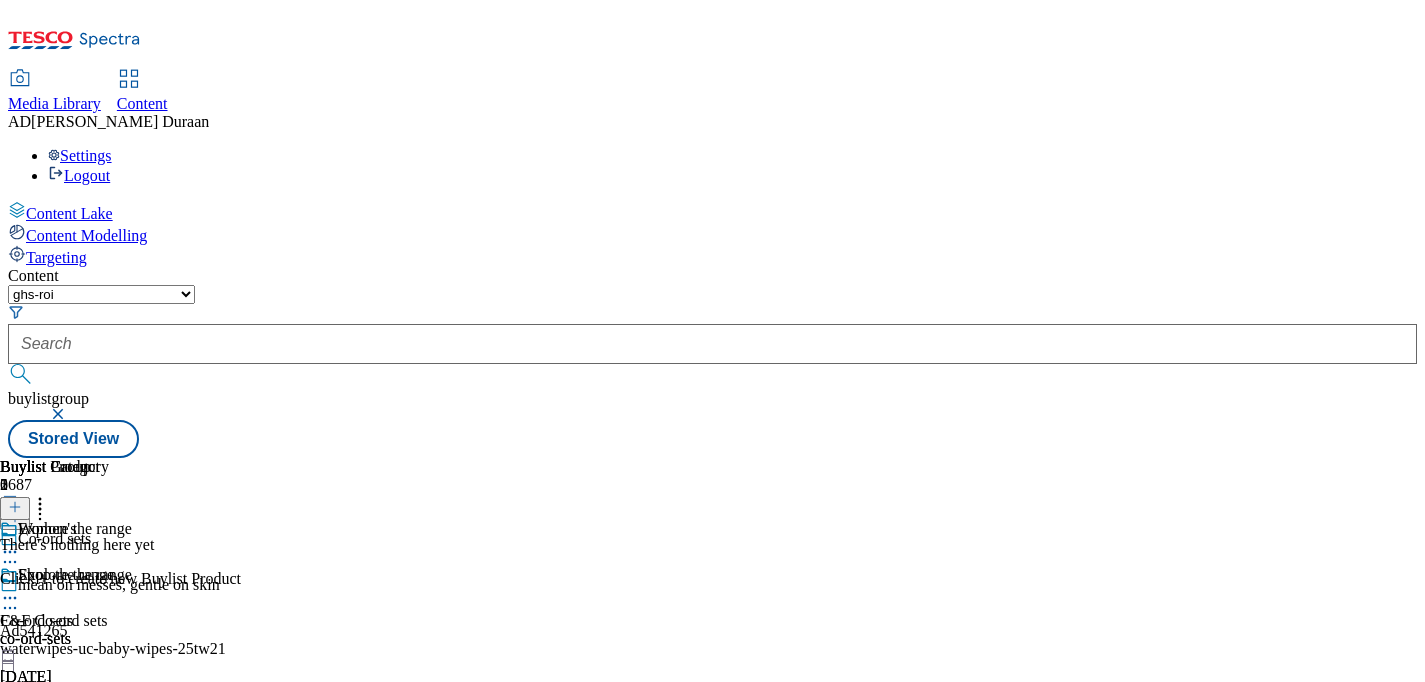 scroll, scrollTop: 0, scrollLeft: 350, axis: horizontal 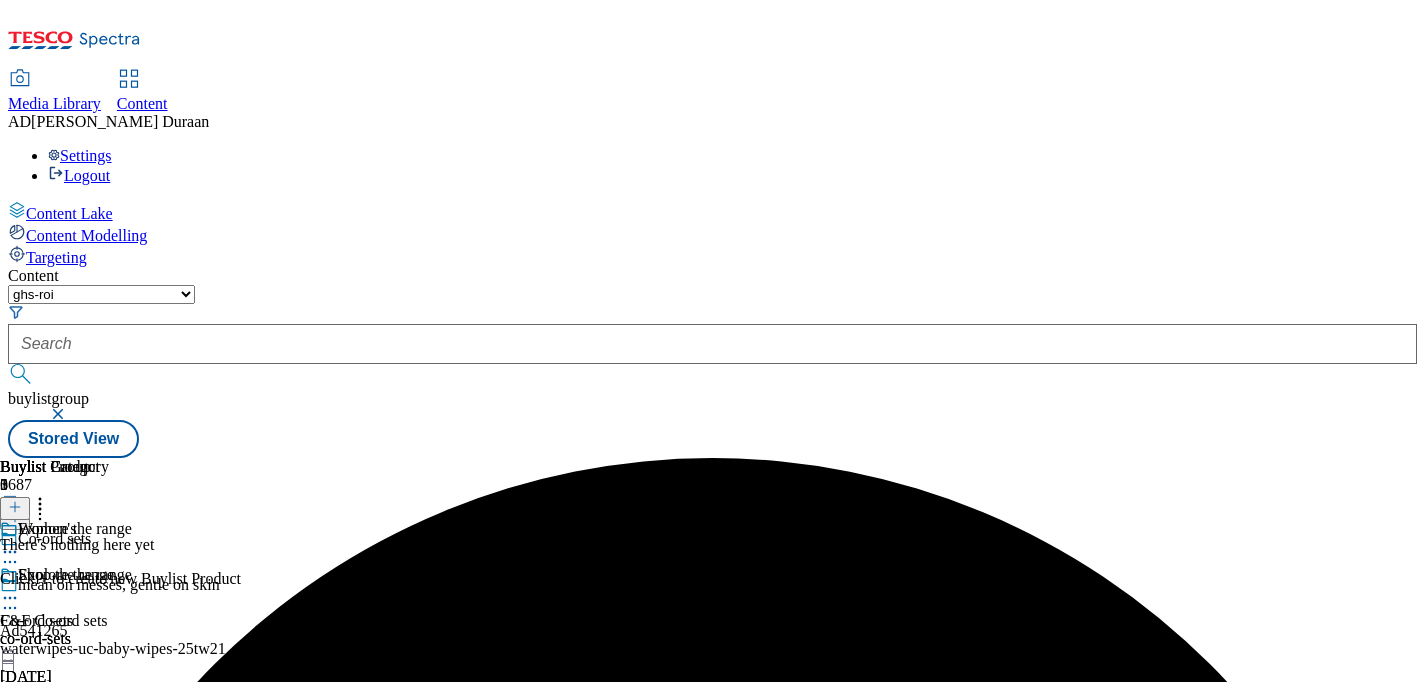 click on "womens" at bounding box center (194, 915) 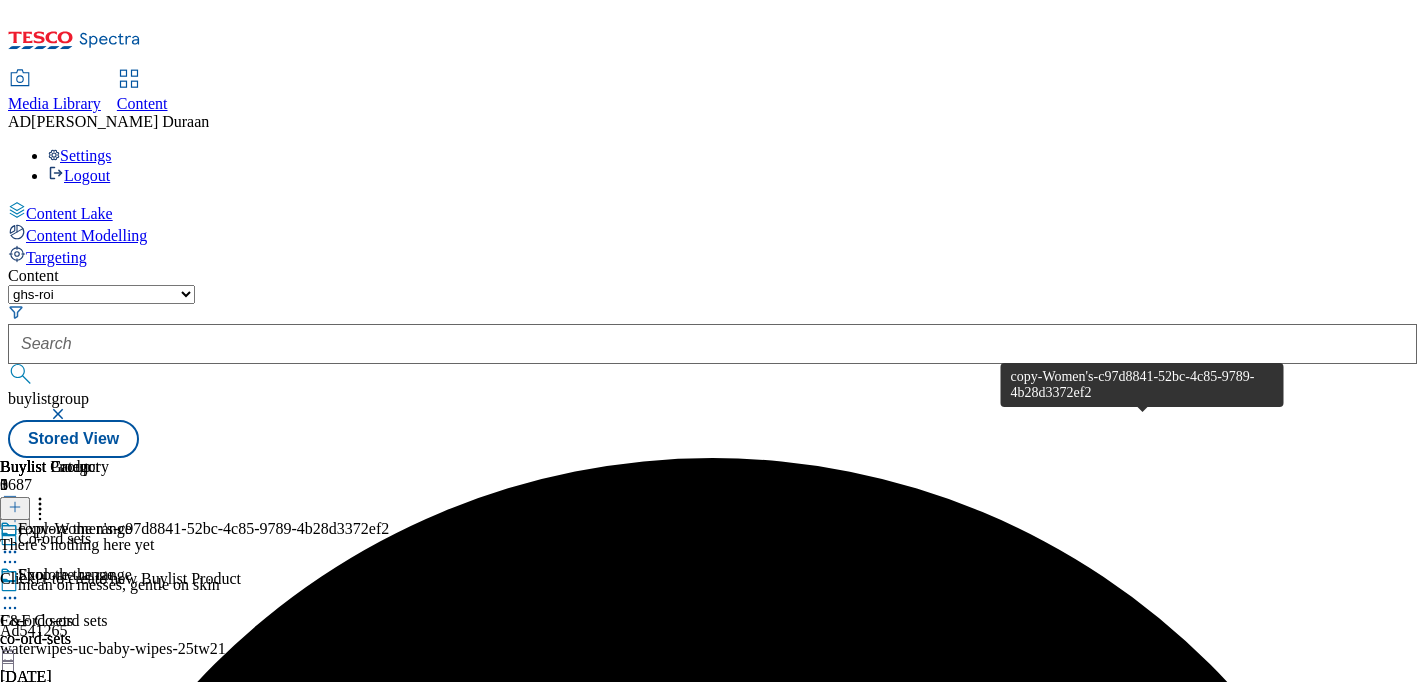 scroll, scrollTop: 0, scrollLeft: 350, axis: horizontal 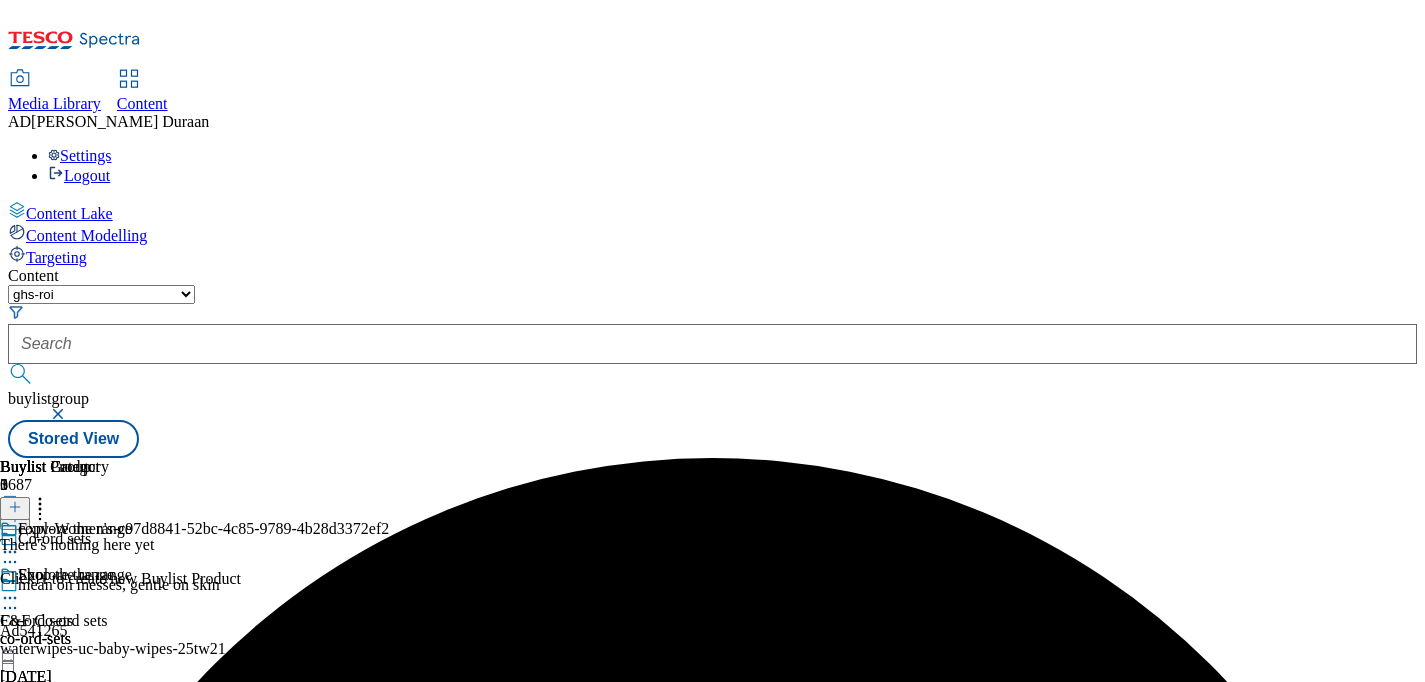 click 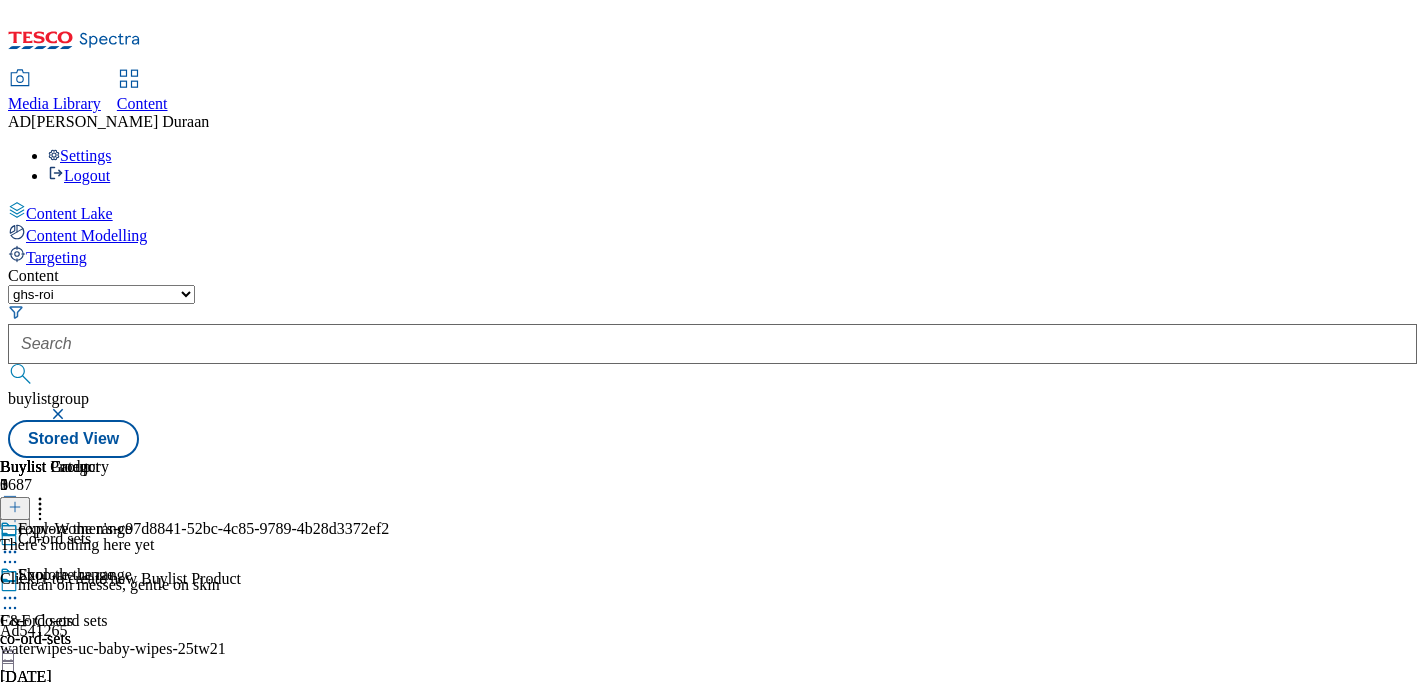 click on "Edit" at bounding box center [73, 916] 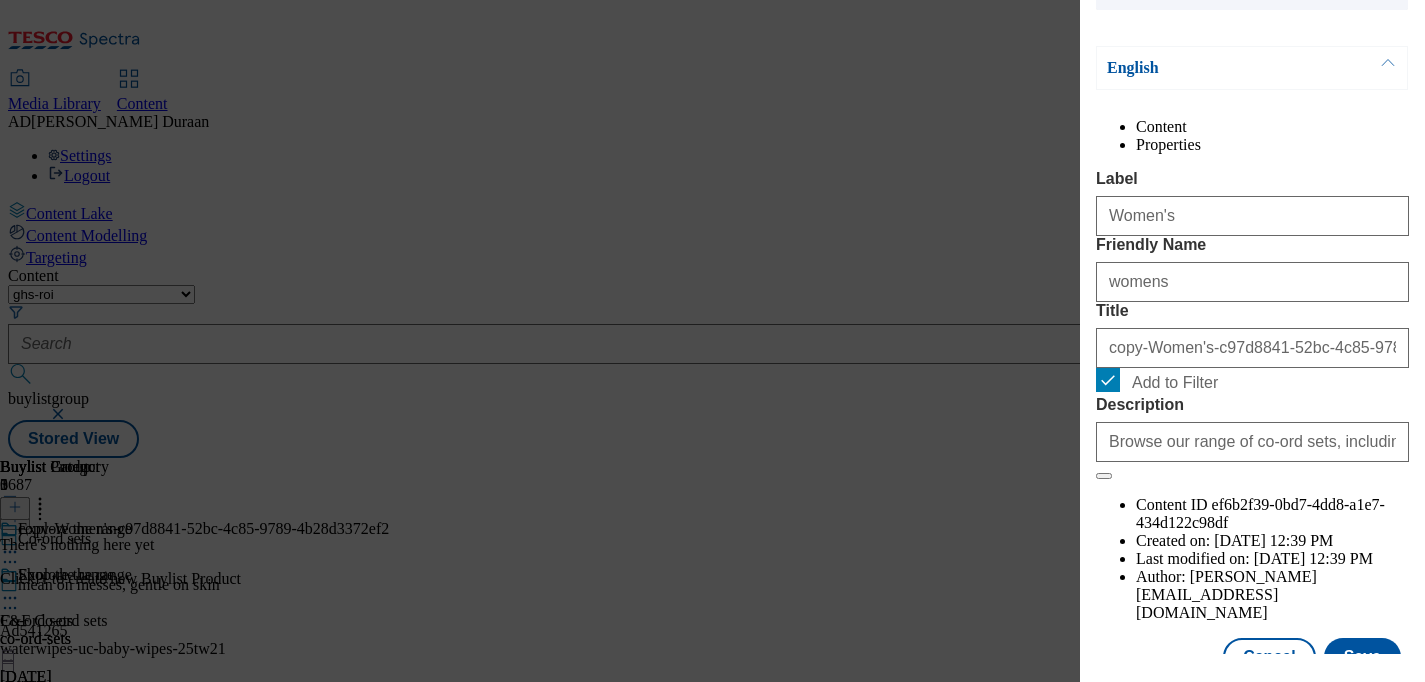 scroll, scrollTop: 254, scrollLeft: 0, axis: vertical 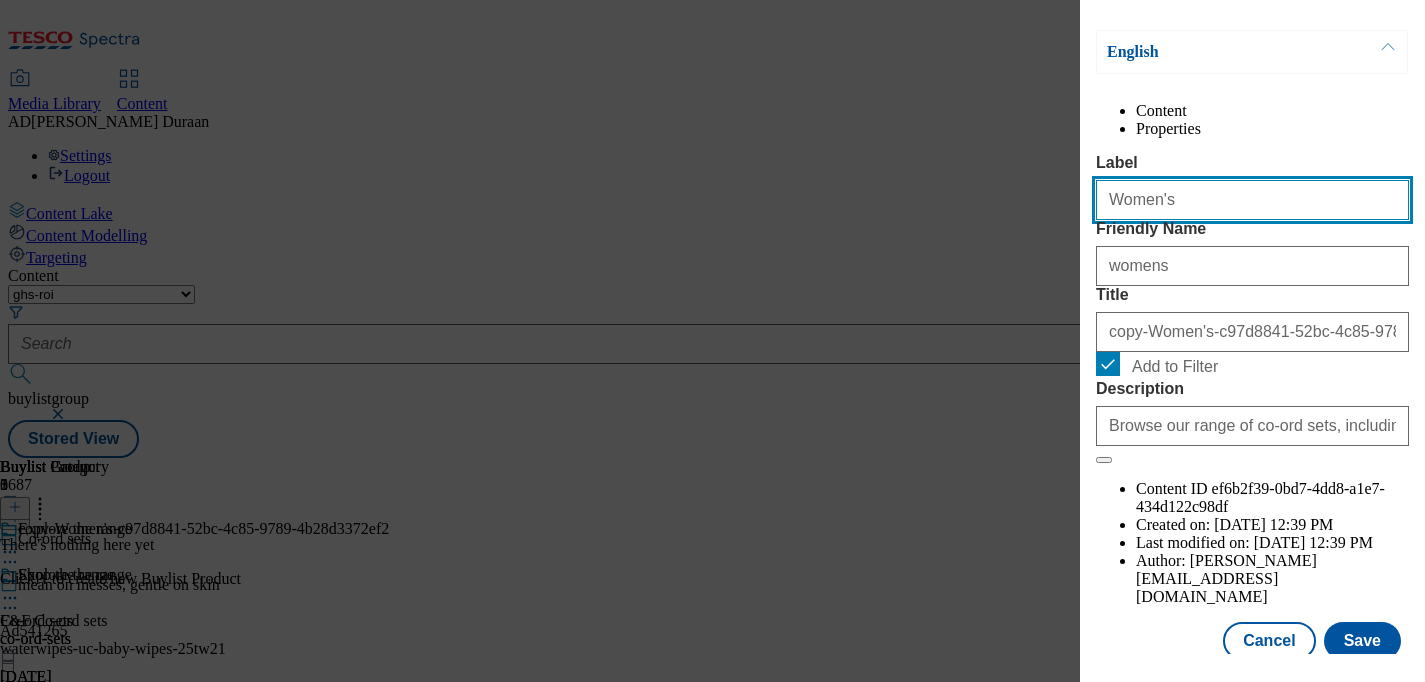 drag, startPoint x: 1188, startPoint y: 248, endPoint x: 1135, endPoint y: 248, distance: 53 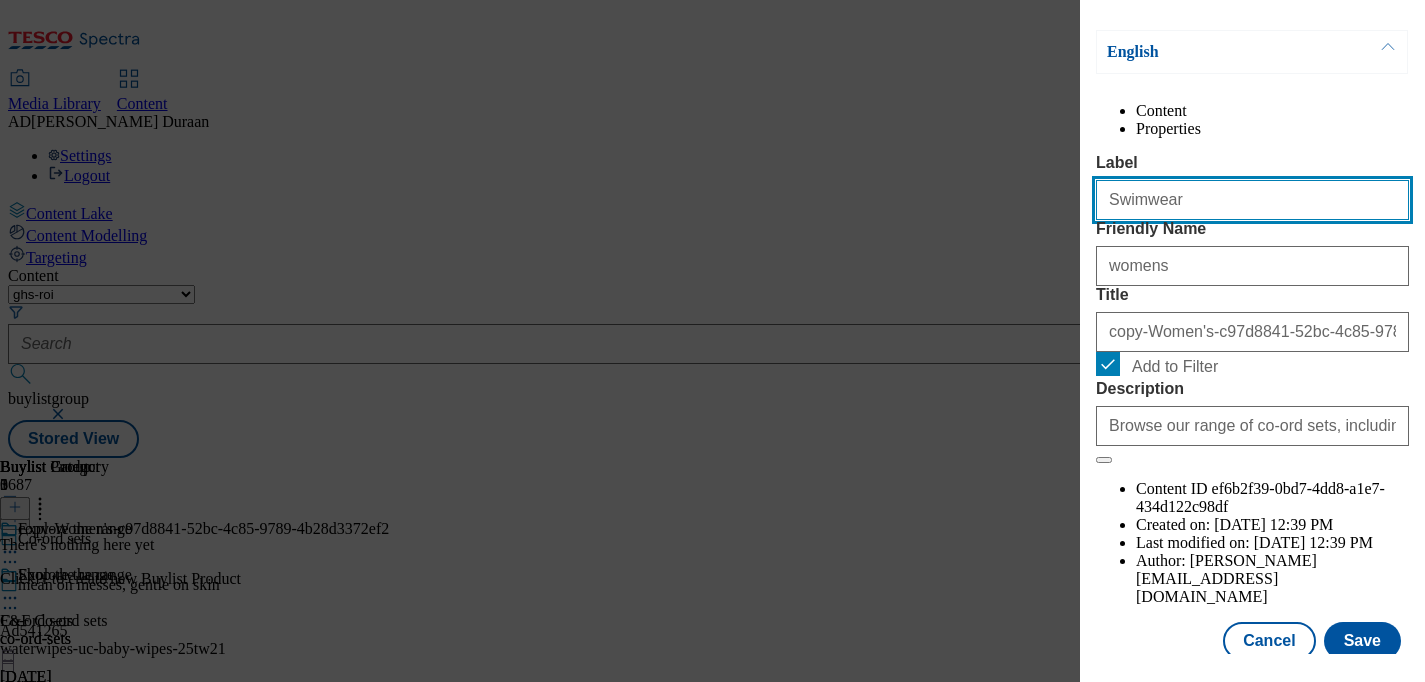 type on "Swimwear" 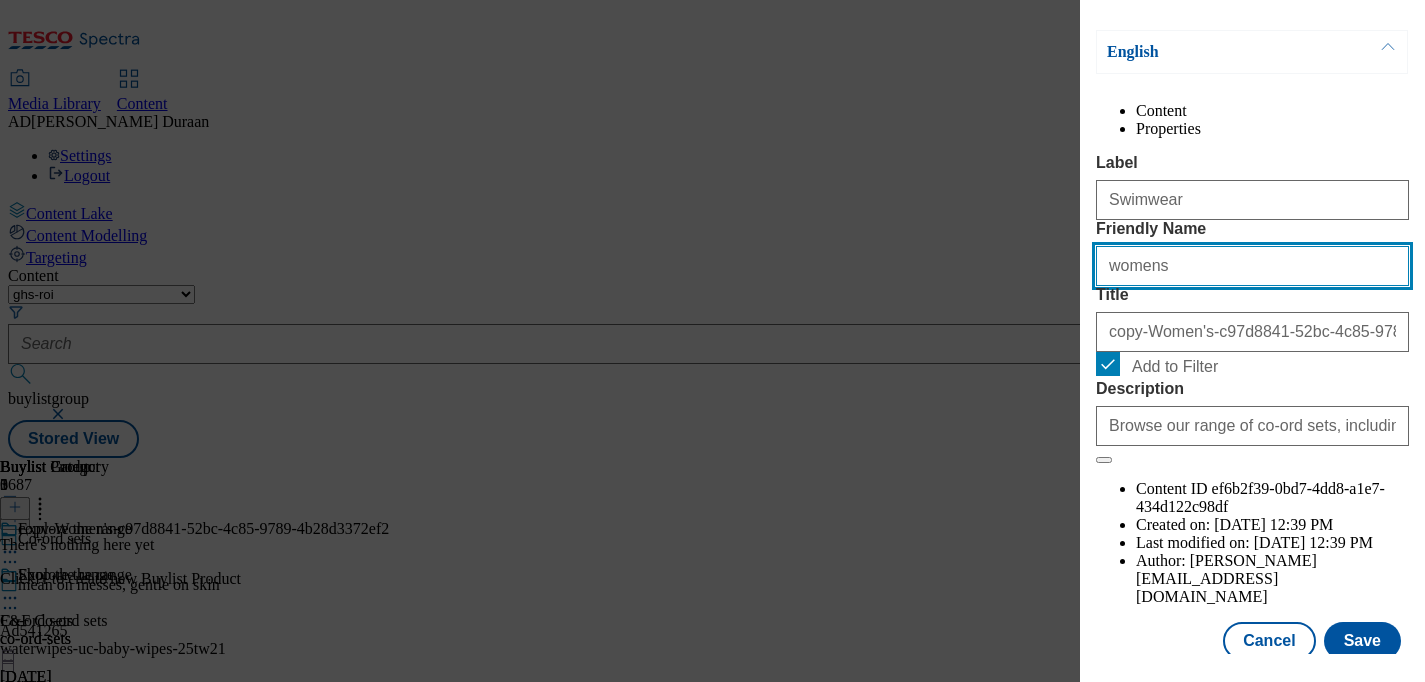 drag, startPoint x: 1176, startPoint y: 348, endPoint x: 1094, endPoint y: 334, distance: 83.18654 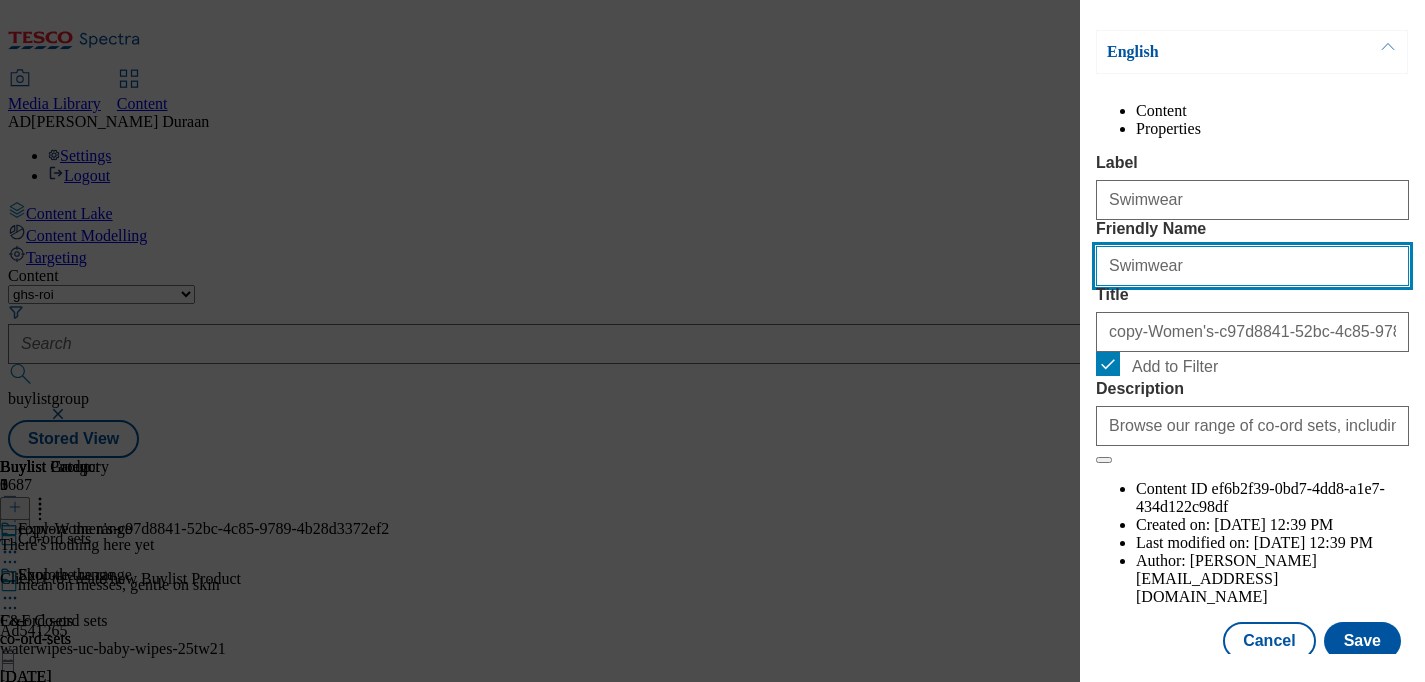 type on "Swimwear" 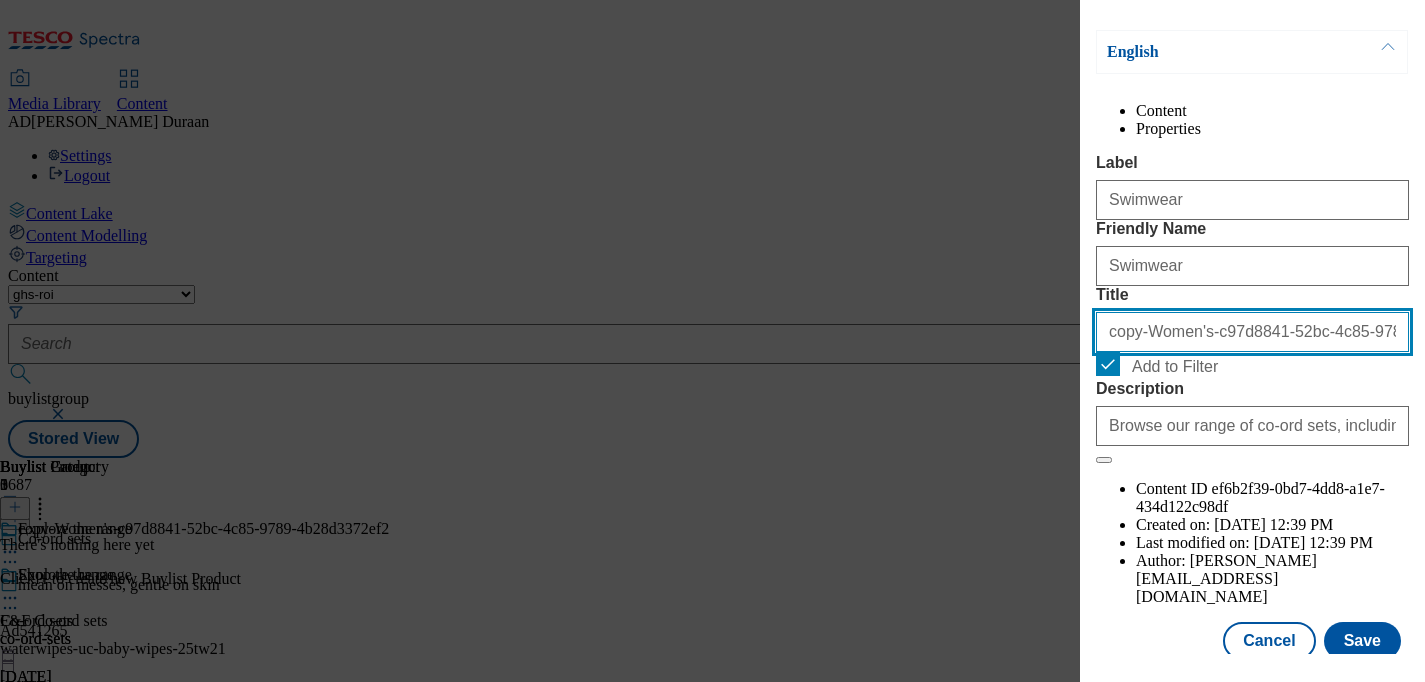 click on "copy-Women's-c97d8841-52bc-4c85-9789-4b28d3372ef2" at bounding box center [1252, 332] 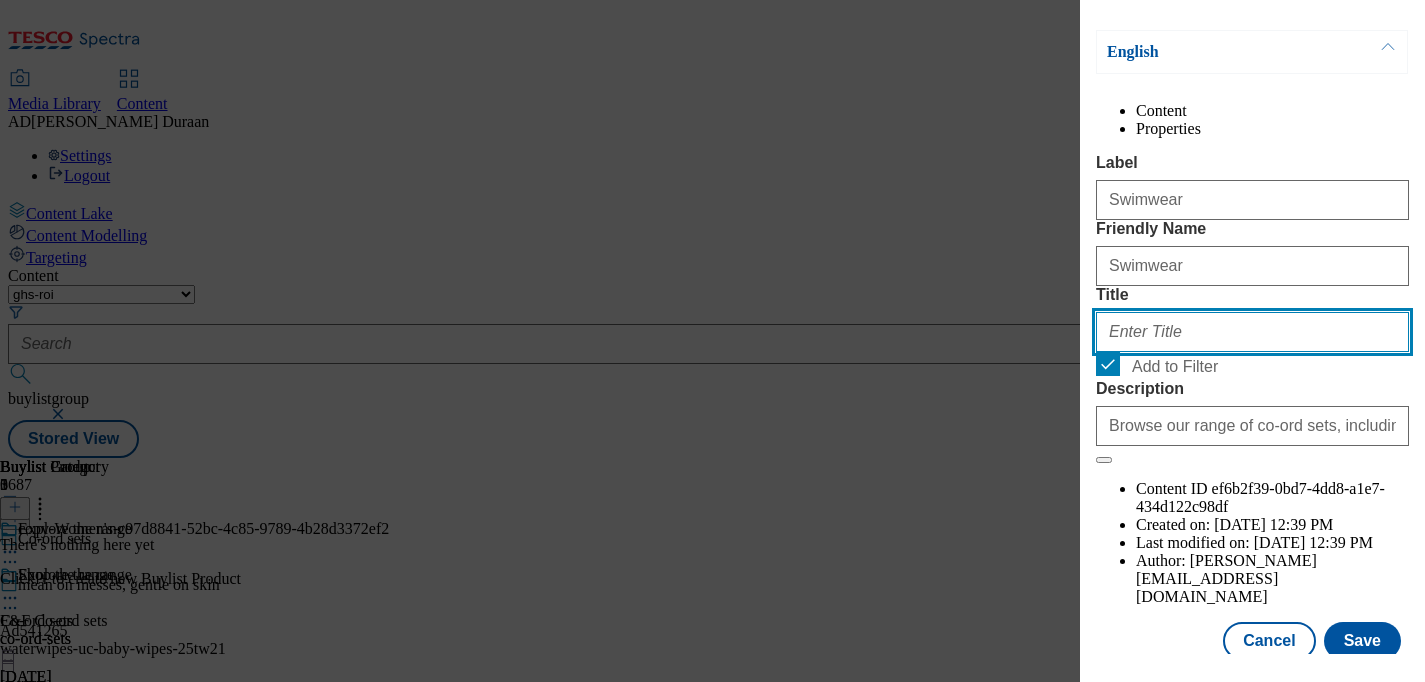 paste on "Swimwear" 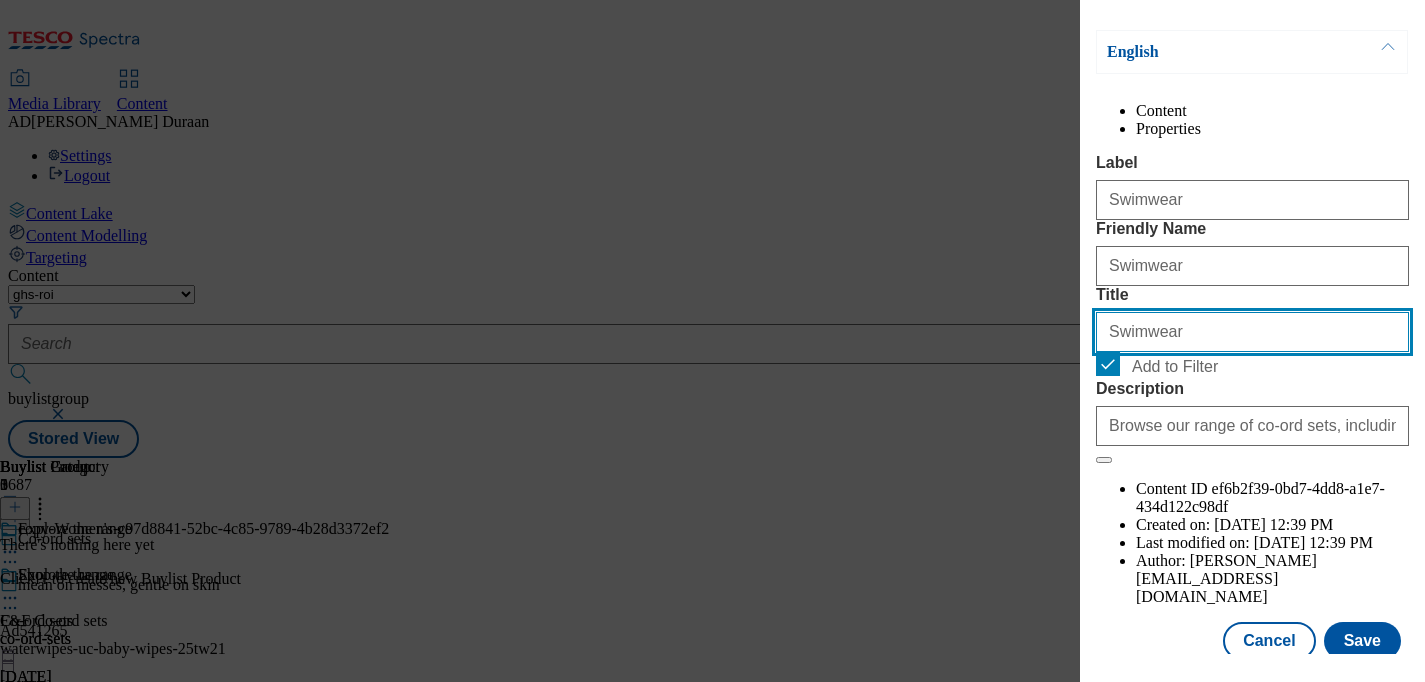 type on "Swimwear" 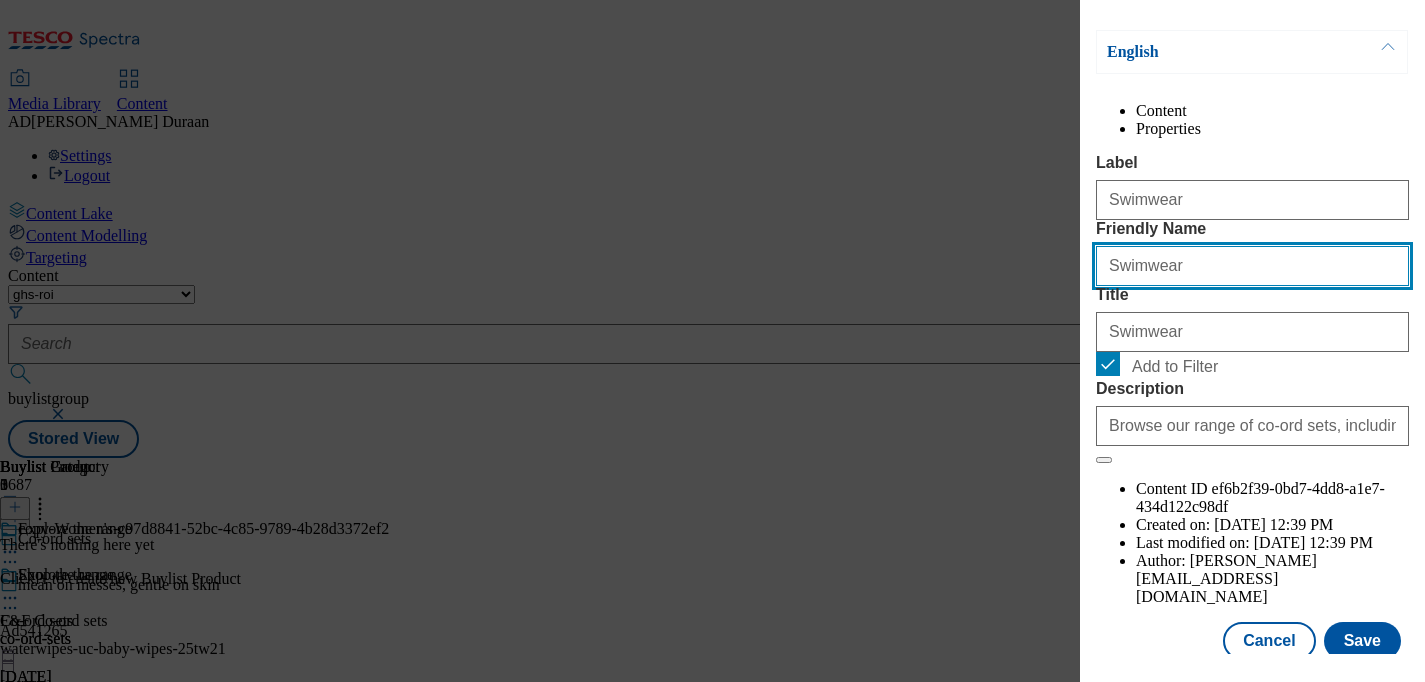drag, startPoint x: 1112, startPoint y: 343, endPoint x: 1025, endPoint y: 334, distance: 87.46428 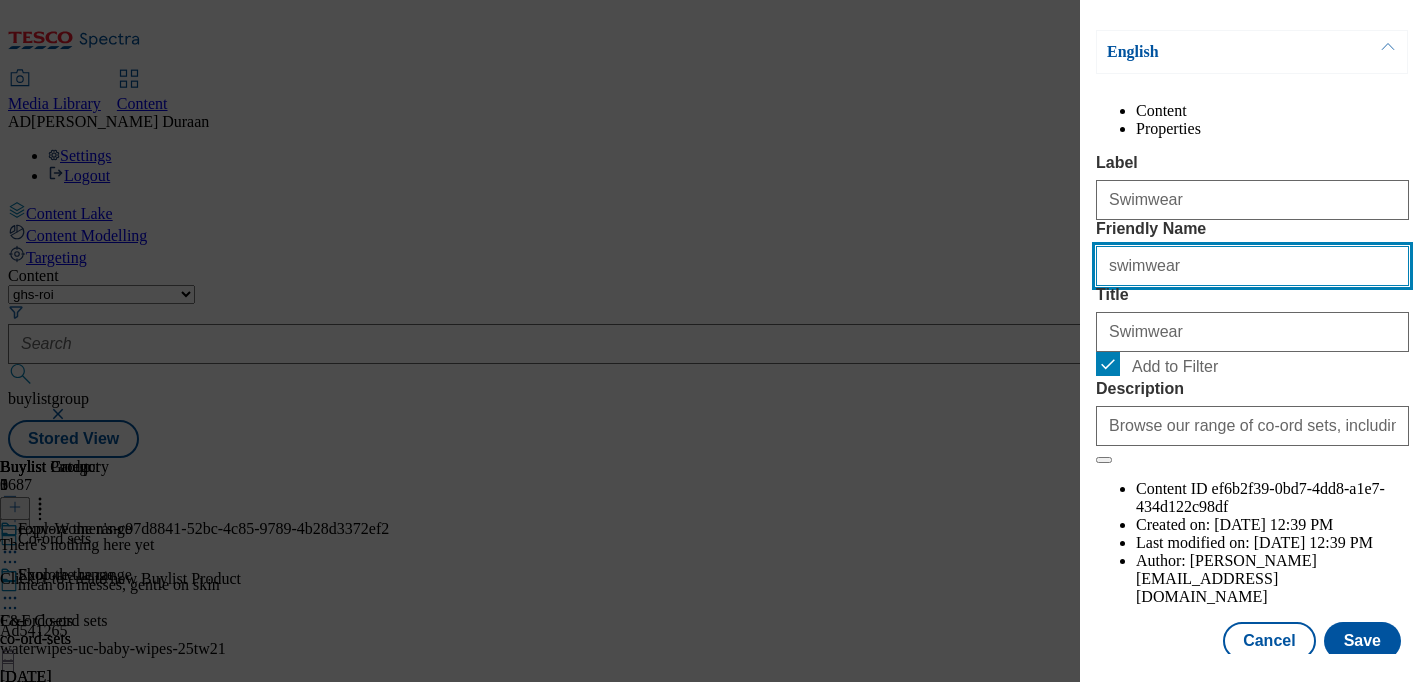 type on "swimwear" 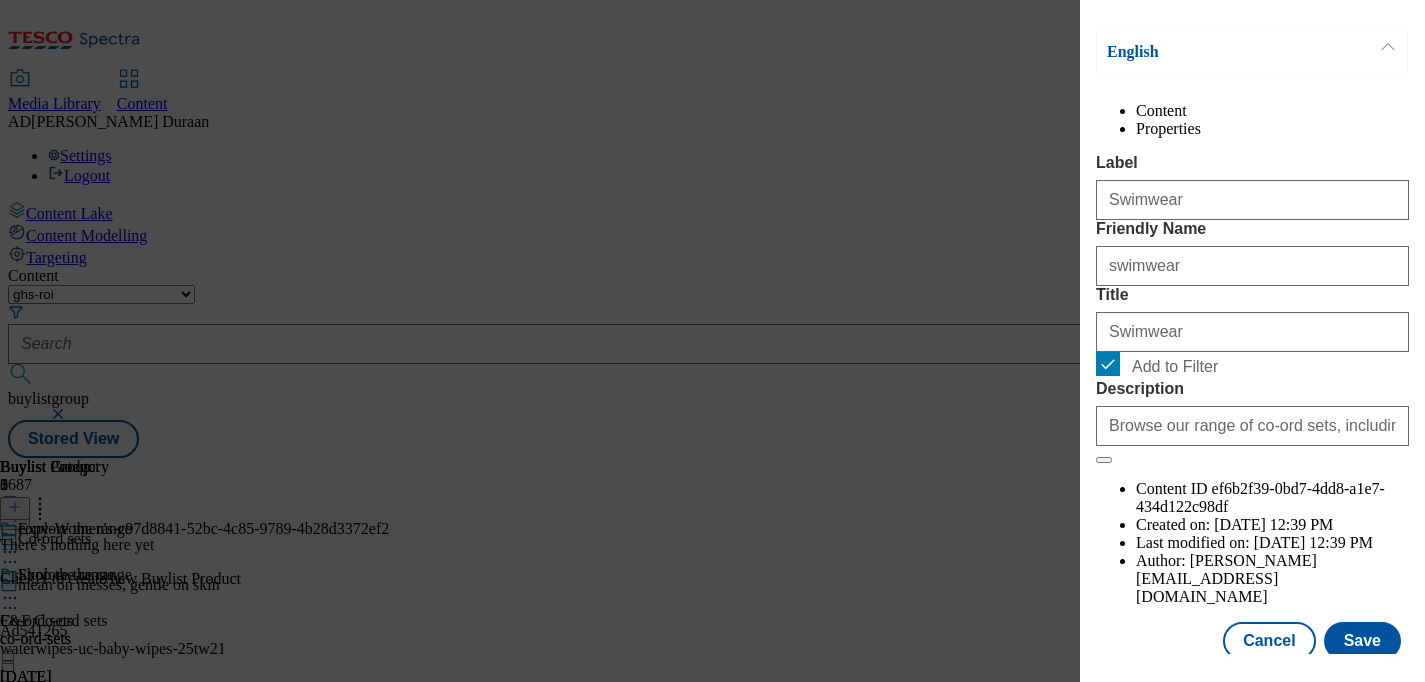 click on "Label Swimwear Friendly Name swimwear Title Swimwear Add to Filter Description Browse our range of co-ord sets, including tailored pieces and matching beach sets. Shop online at tesco.com for home delivery." at bounding box center (1252, 309) 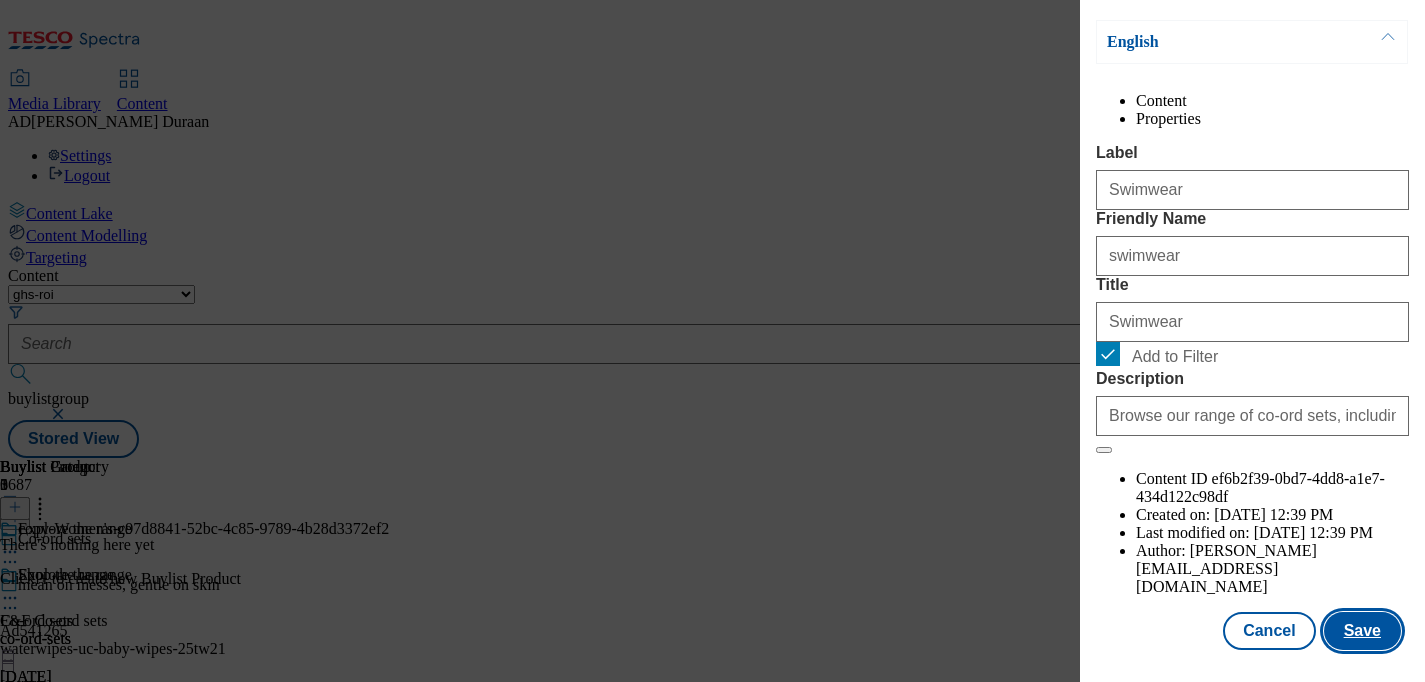 drag, startPoint x: 1360, startPoint y: 631, endPoint x: 1333, endPoint y: 621, distance: 28.79236 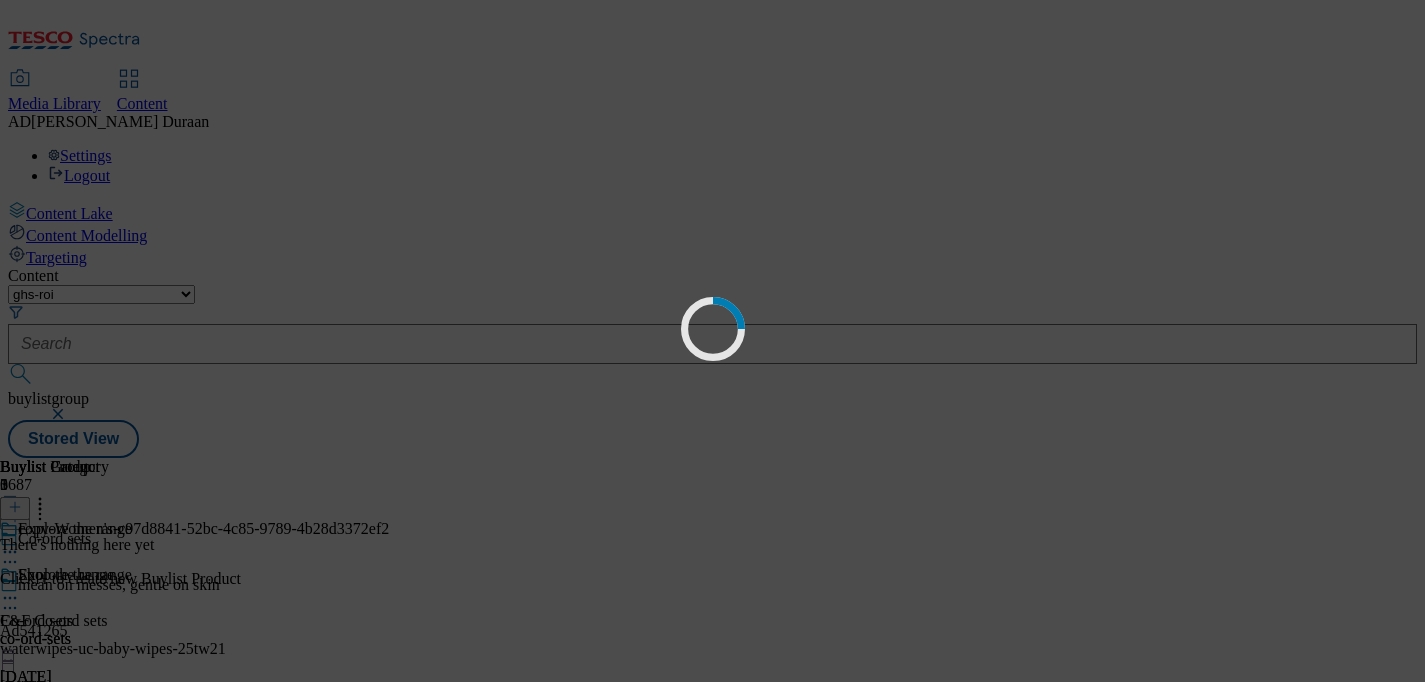 scroll, scrollTop: 0, scrollLeft: 0, axis: both 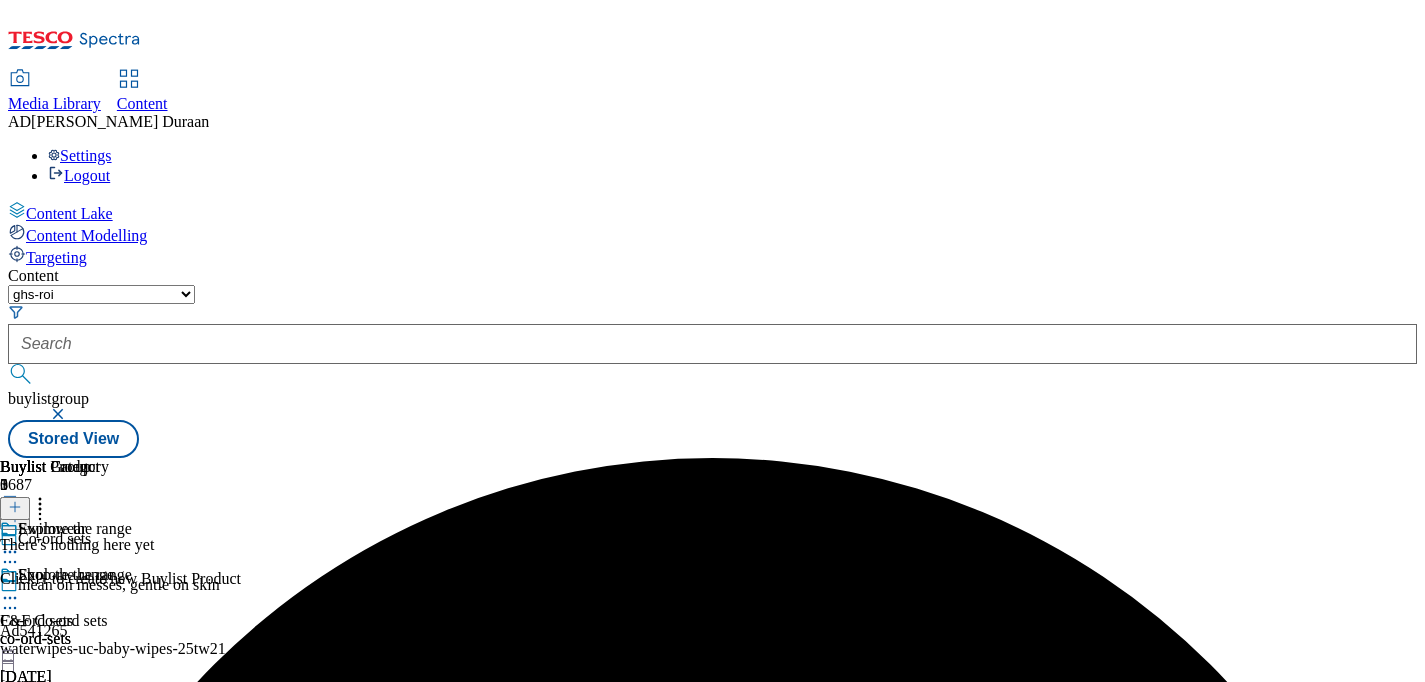 click 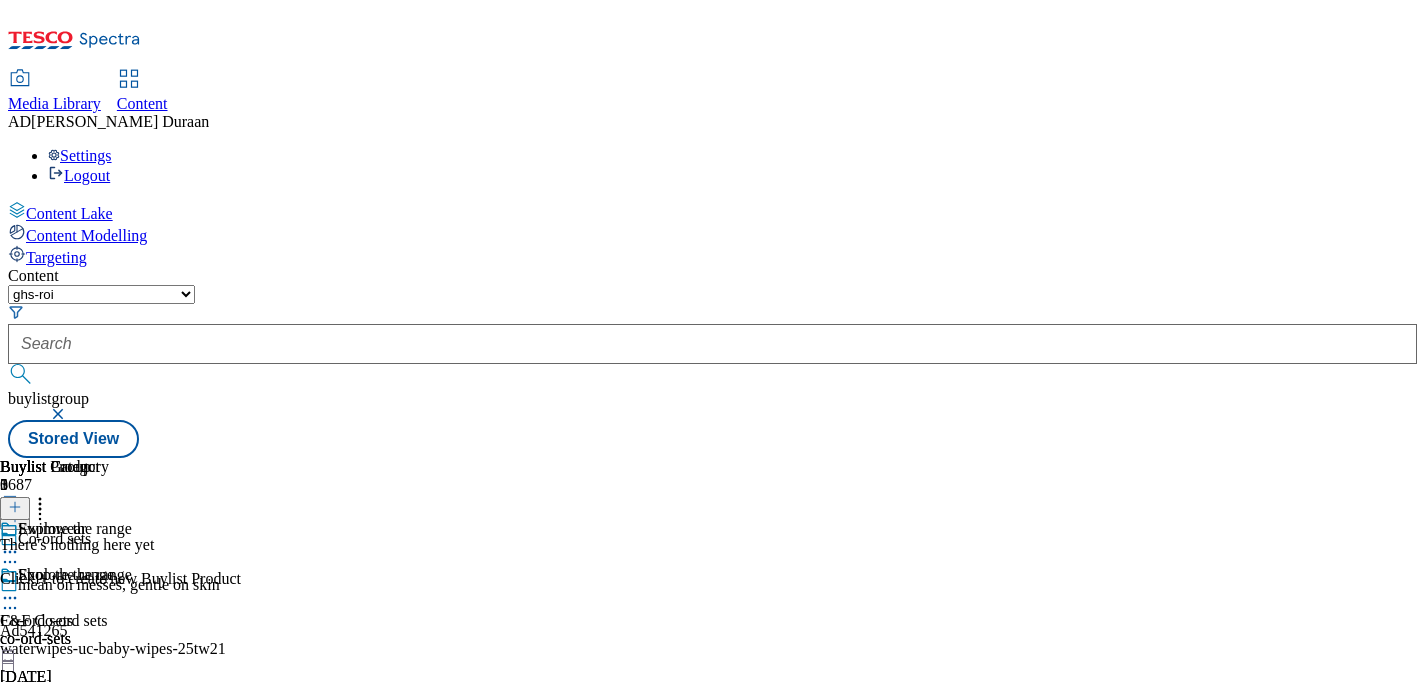 click on "Copy" at bounding box center (77, 939) 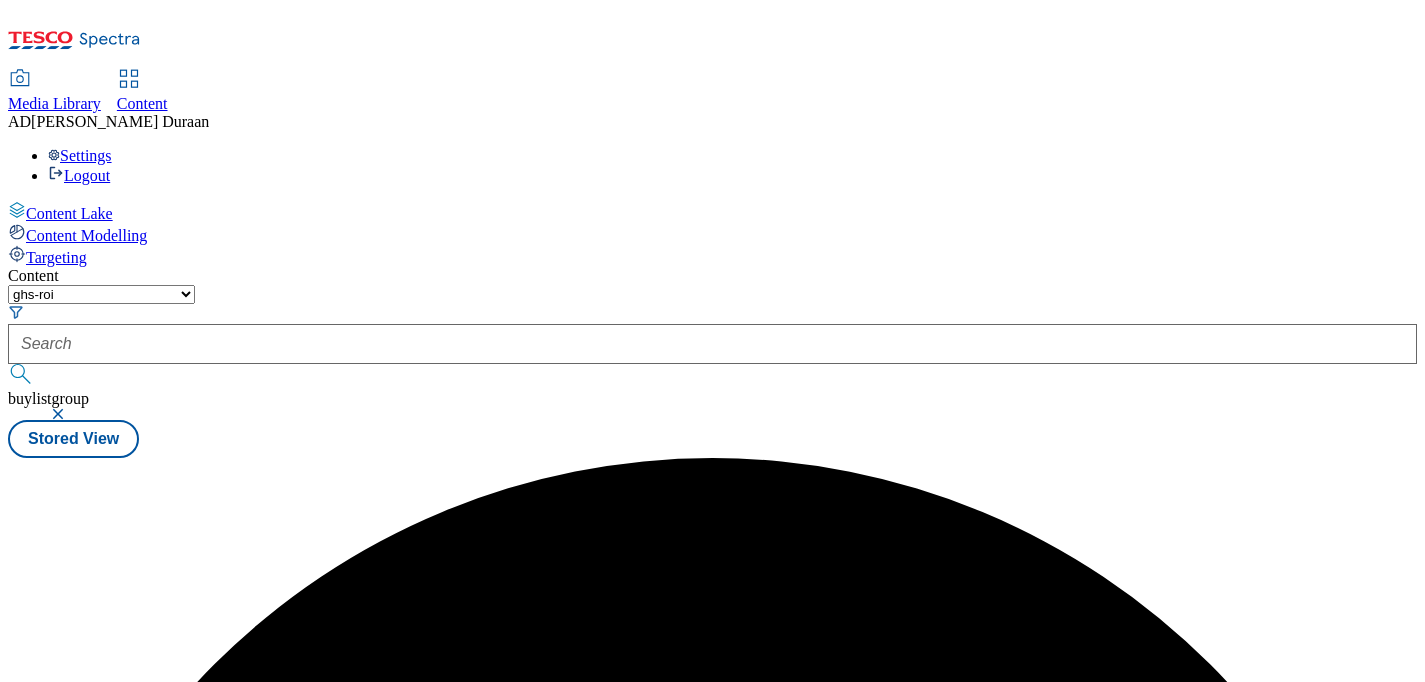 scroll, scrollTop: 0, scrollLeft: 0, axis: both 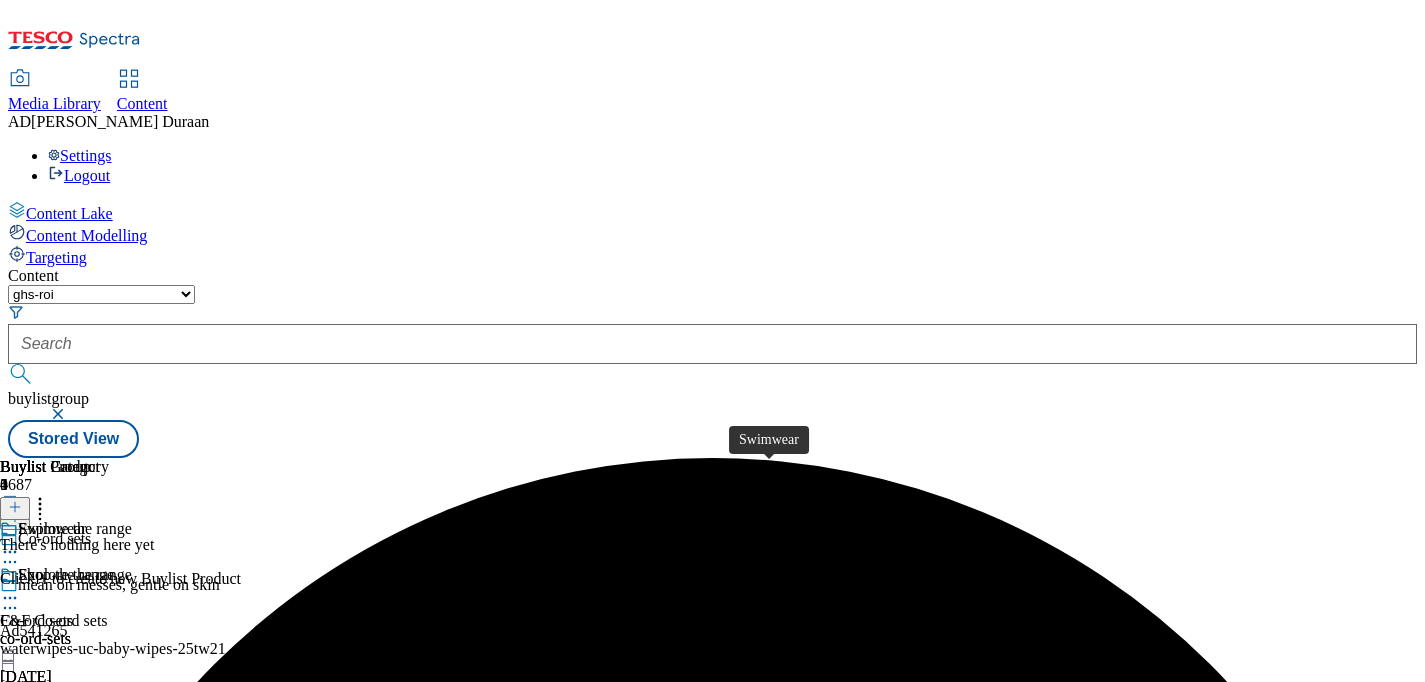 click on "Swimwear" at bounding box center (34, 1035) 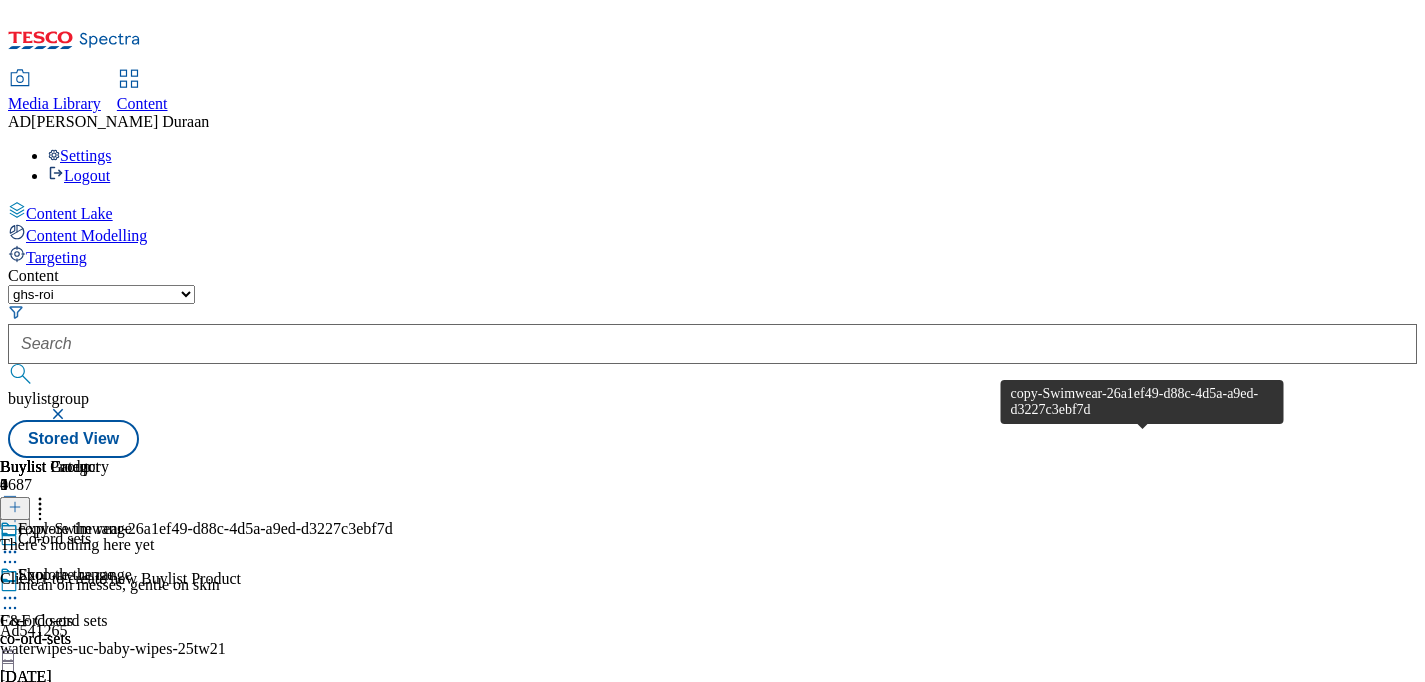 scroll, scrollTop: 0, scrollLeft: 350, axis: horizontal 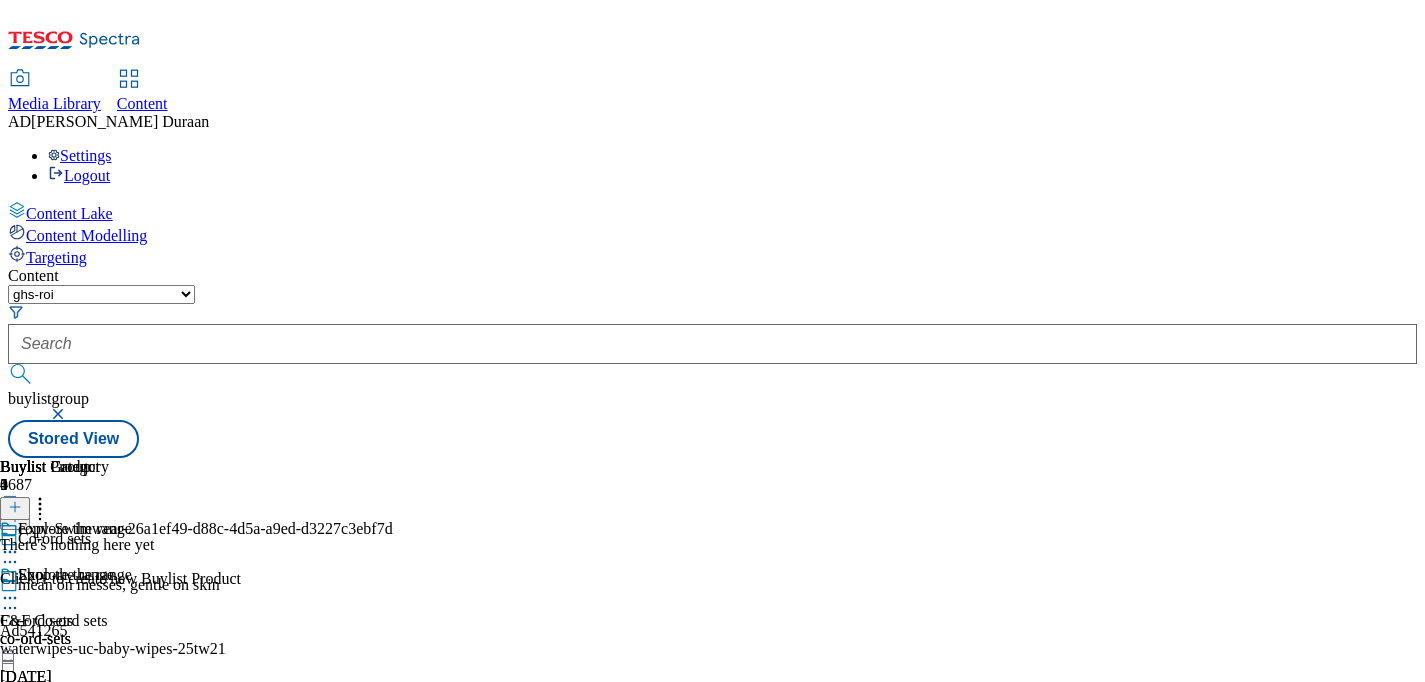 click 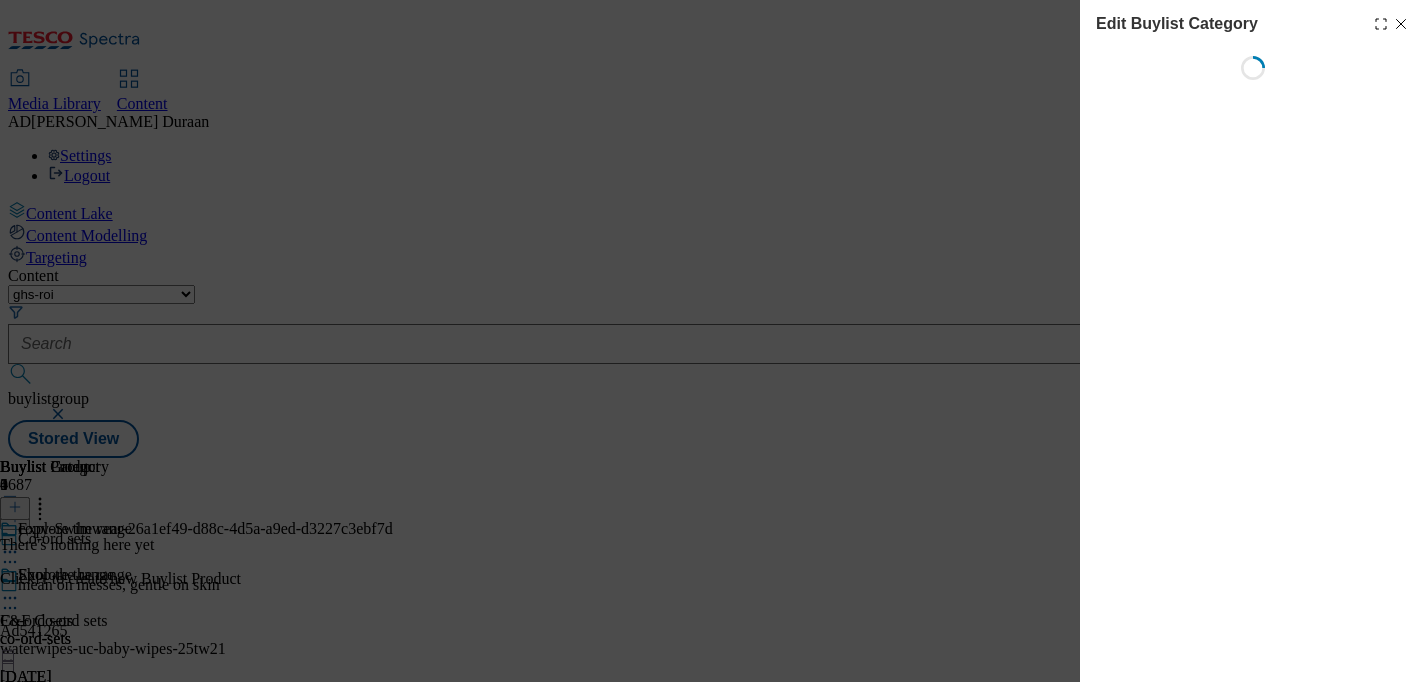 scroll, scrollTop: 0, scrollLeft: 0, axis: both 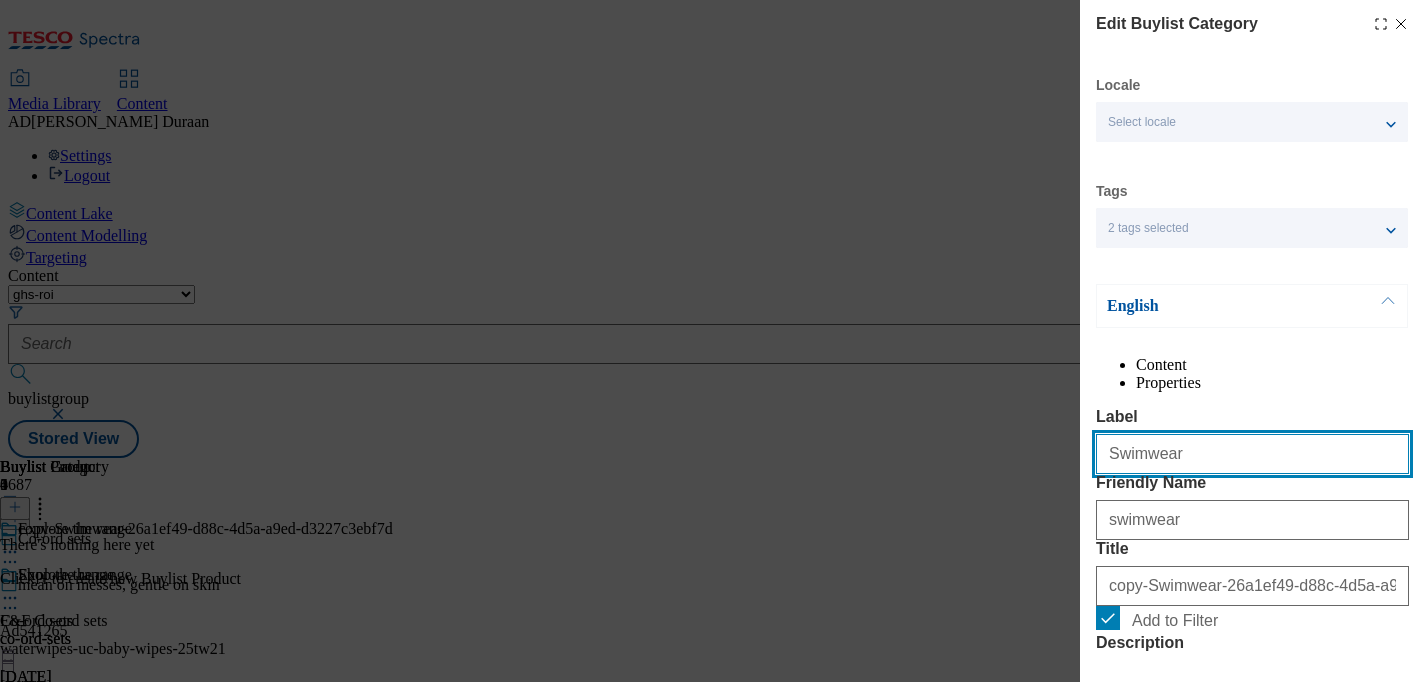 drag, startPoint x: 1185, startPoint y: 496, endPoint x: 1125, endPoint y: 489, distance: 60.40695 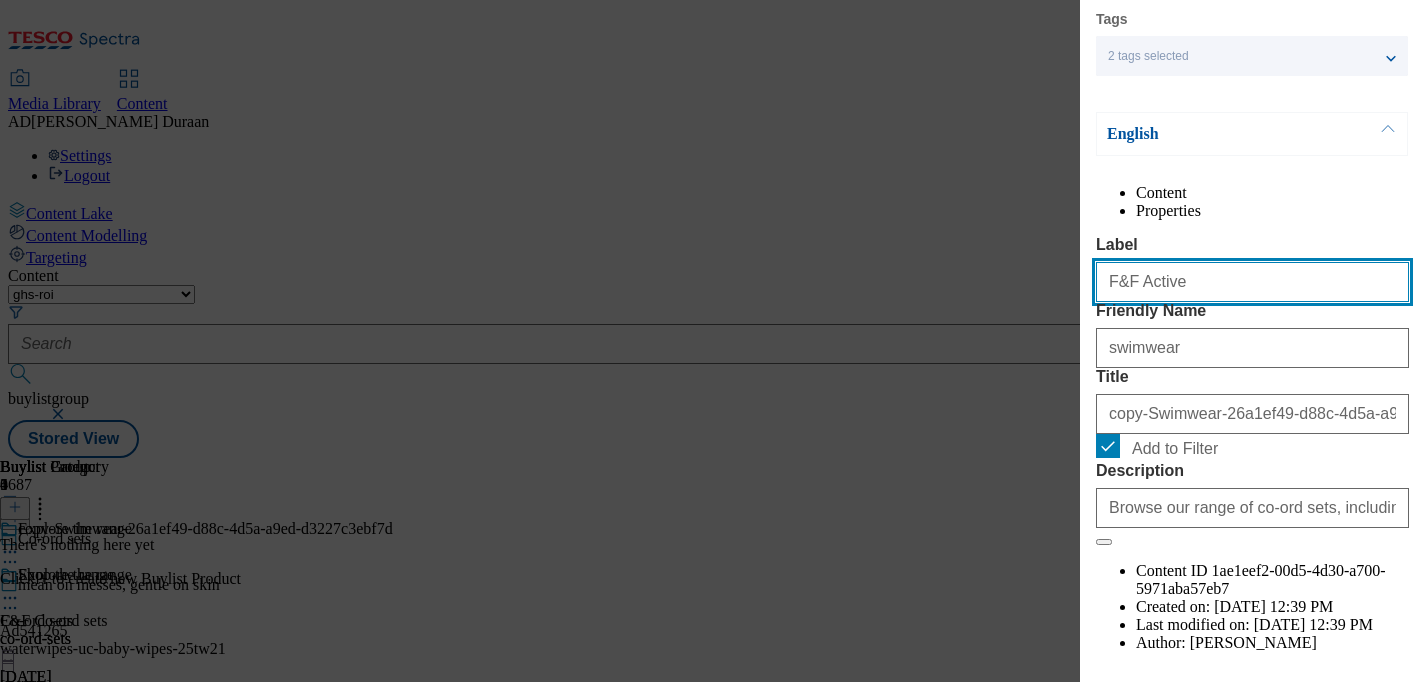 scroll, scrollTop: 262, scrollLeft: 0, axis: vertical 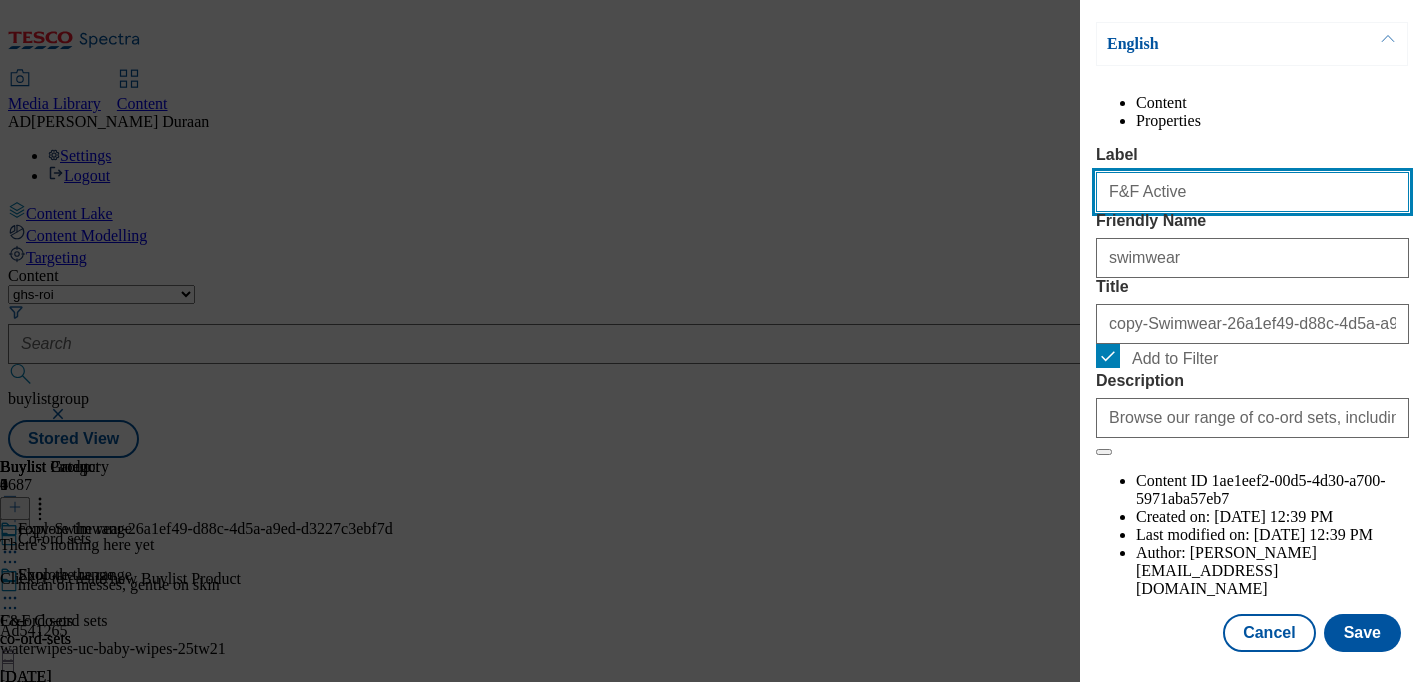 type on "F&F Active" 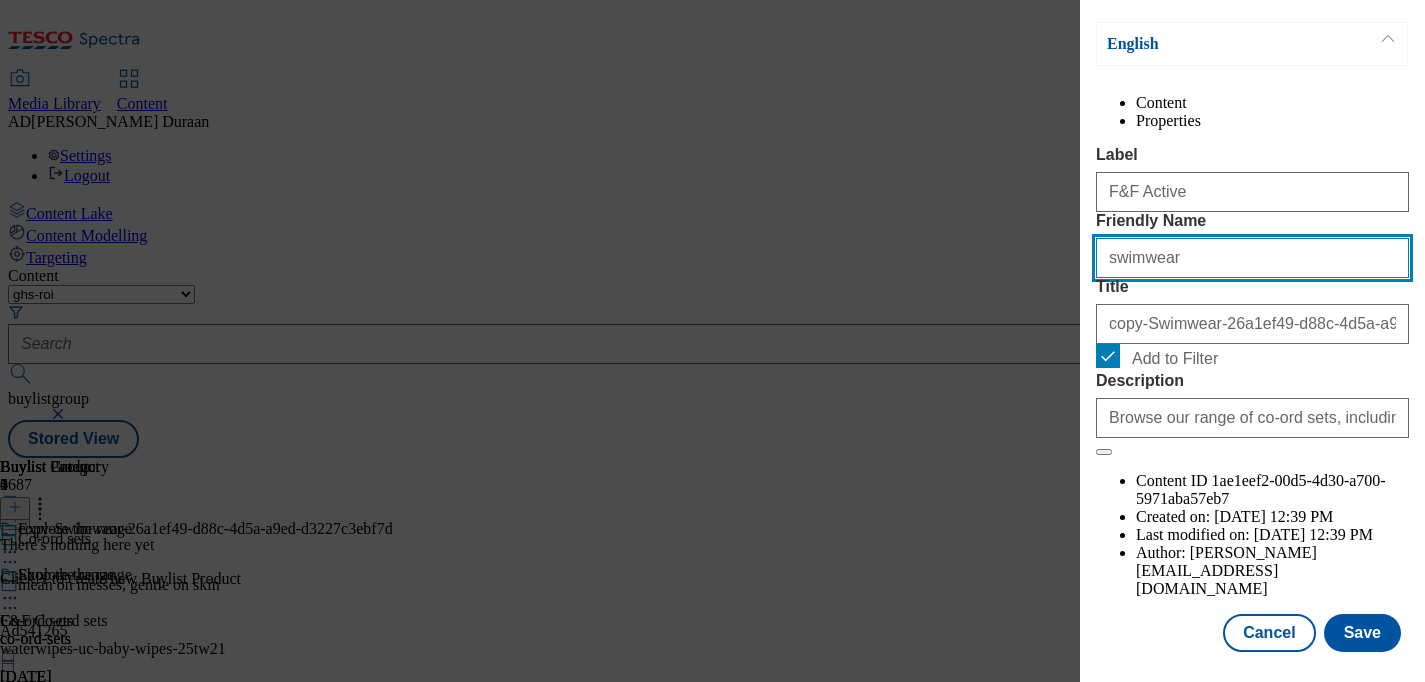drag, startPoint x: 1173, startPoint y: 344, endPoint x: 1127, endPoint y: 346, distance: 46.043457 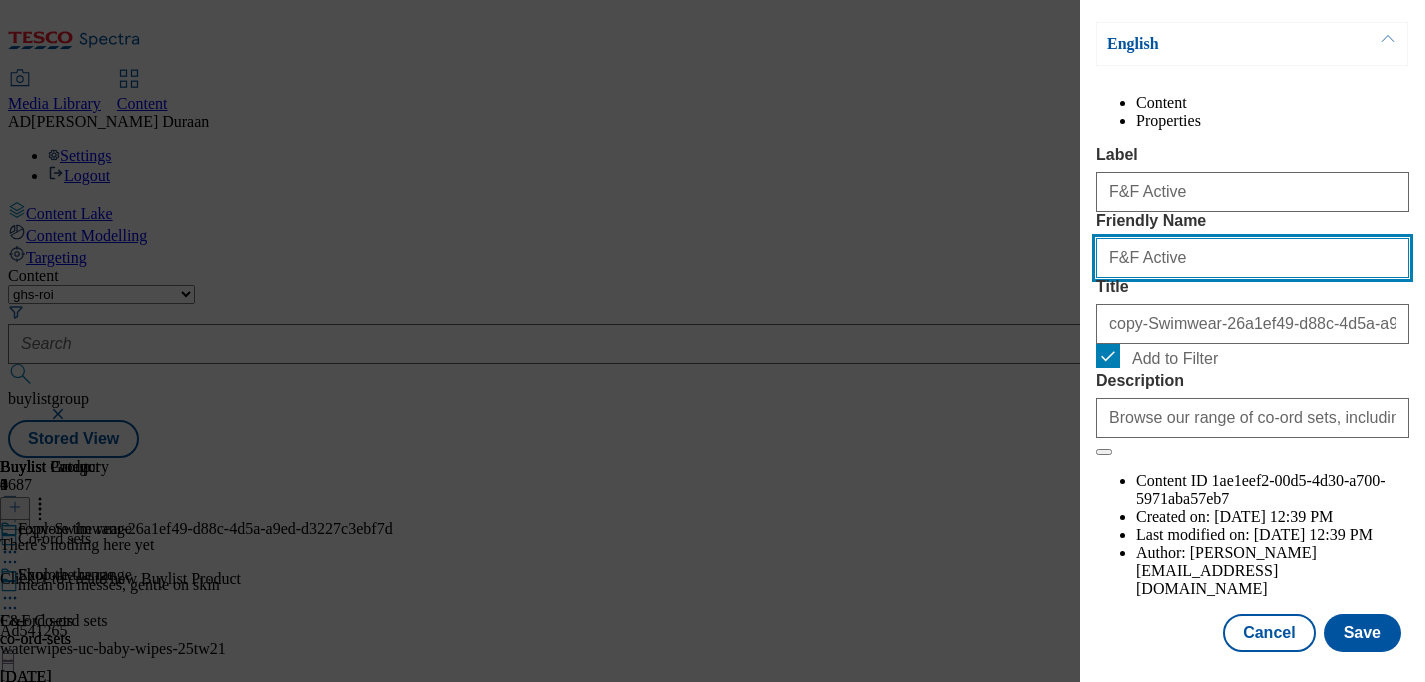 type on "F&F Active" 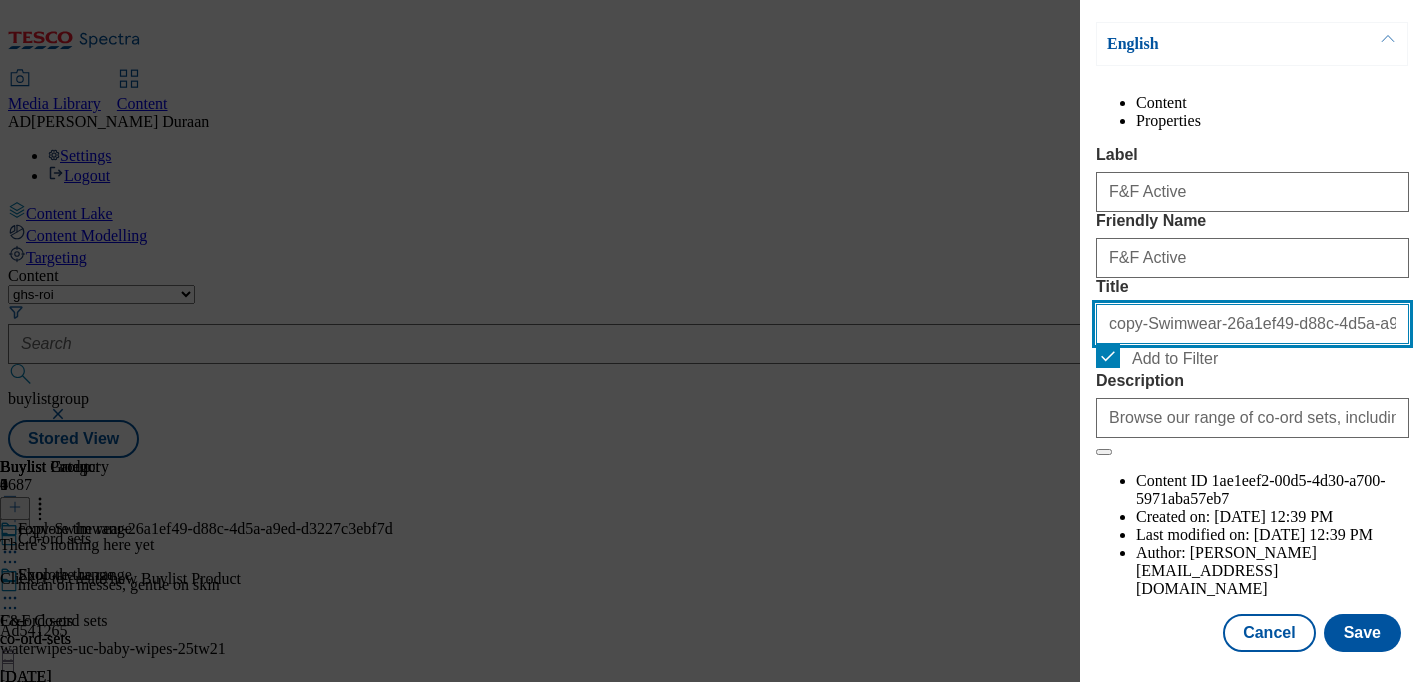 click on "copy-Swimwear-26a1ef49-d88c-4d5a-a9ed-d3227c3ebf7d" at bounding box center [1252, 324] 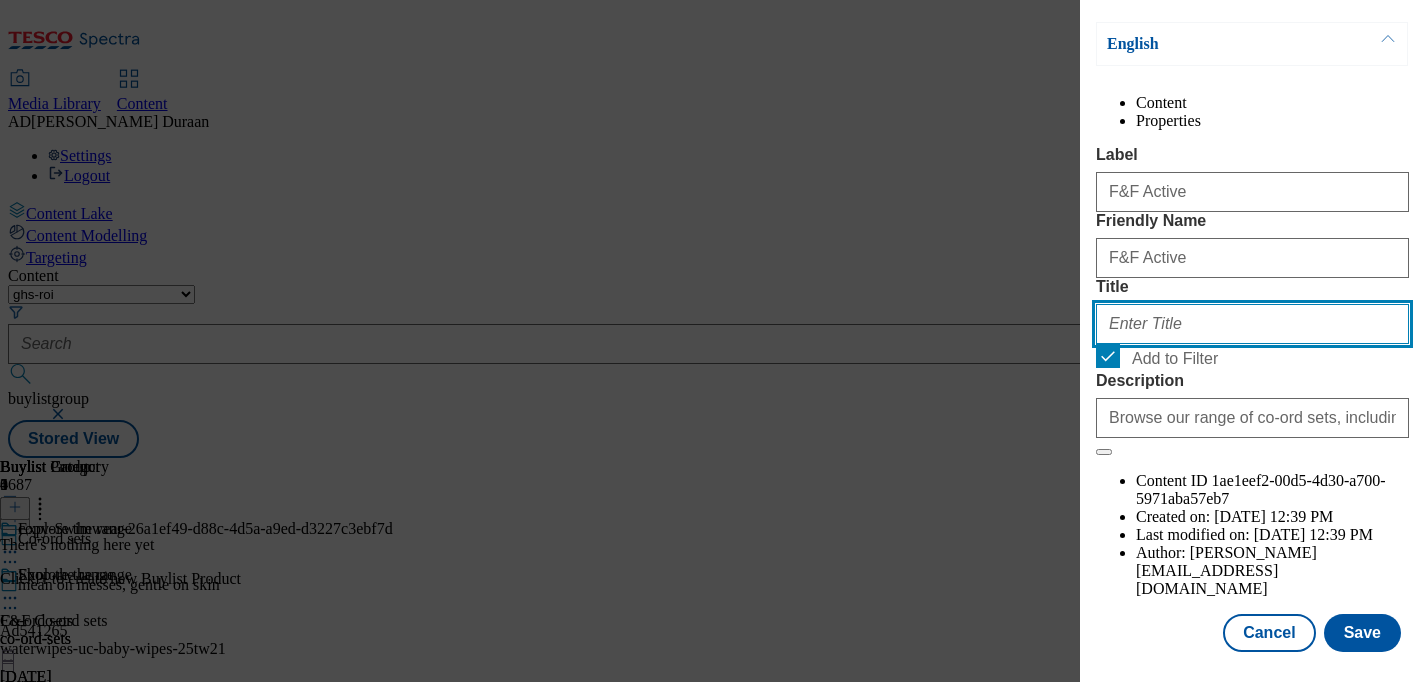 paste on "F&F Active" 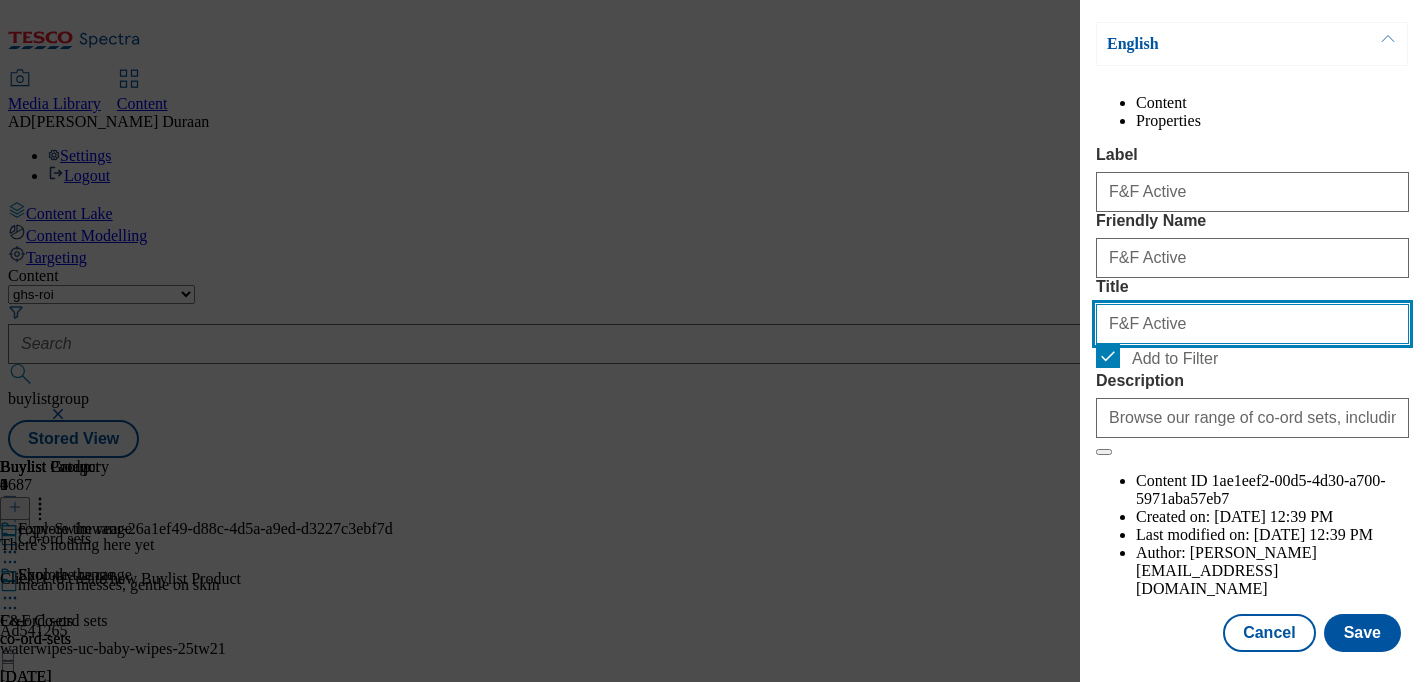 type on "F&F Active" 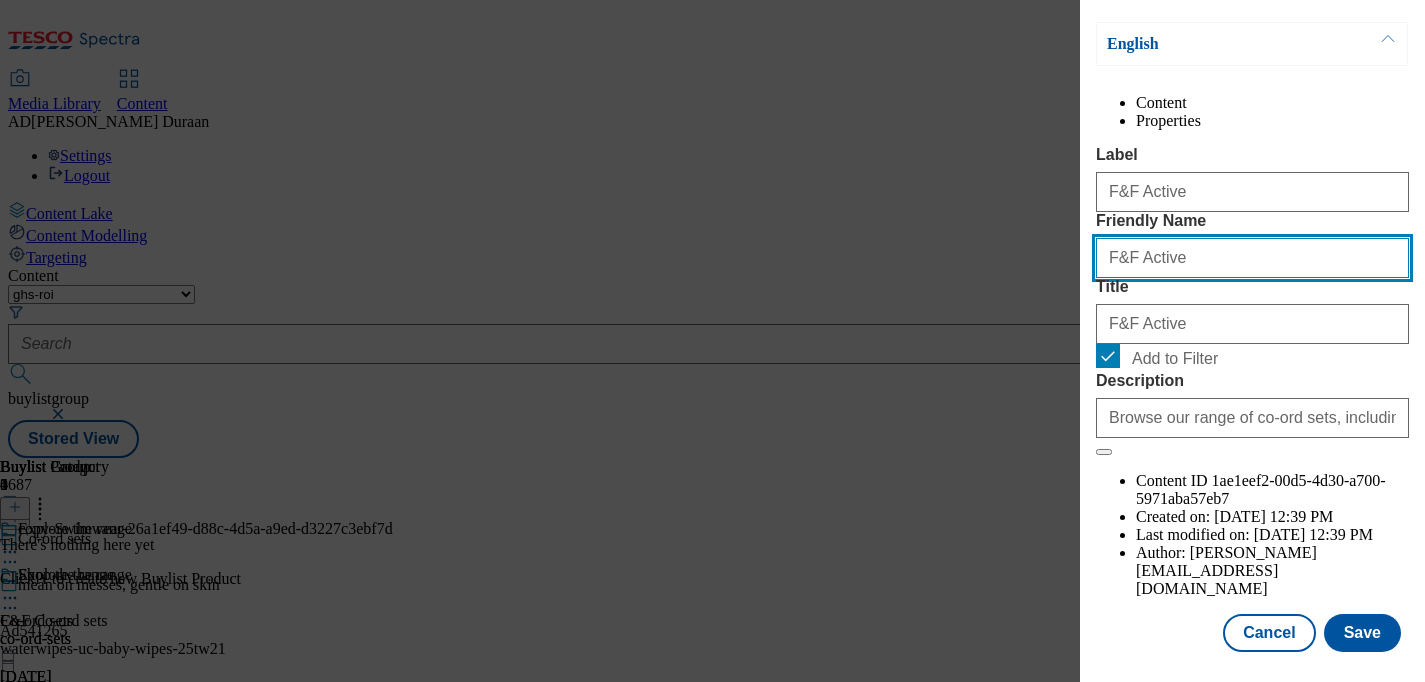 drag, startPoint x: 1131, startPoint y: 333, endPoint x: 1076, endPoint y: 332, distance: 55.00909 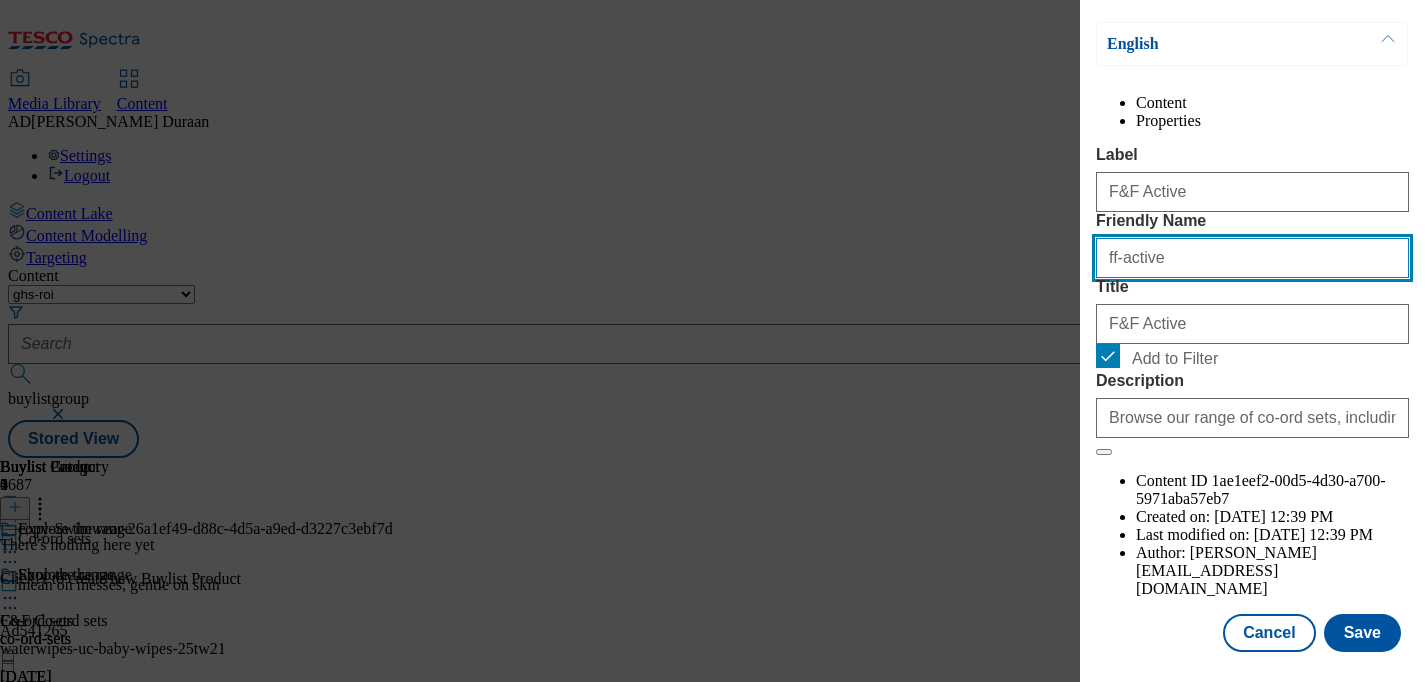 click on "ff-active" at bounding box center (1252, 258) 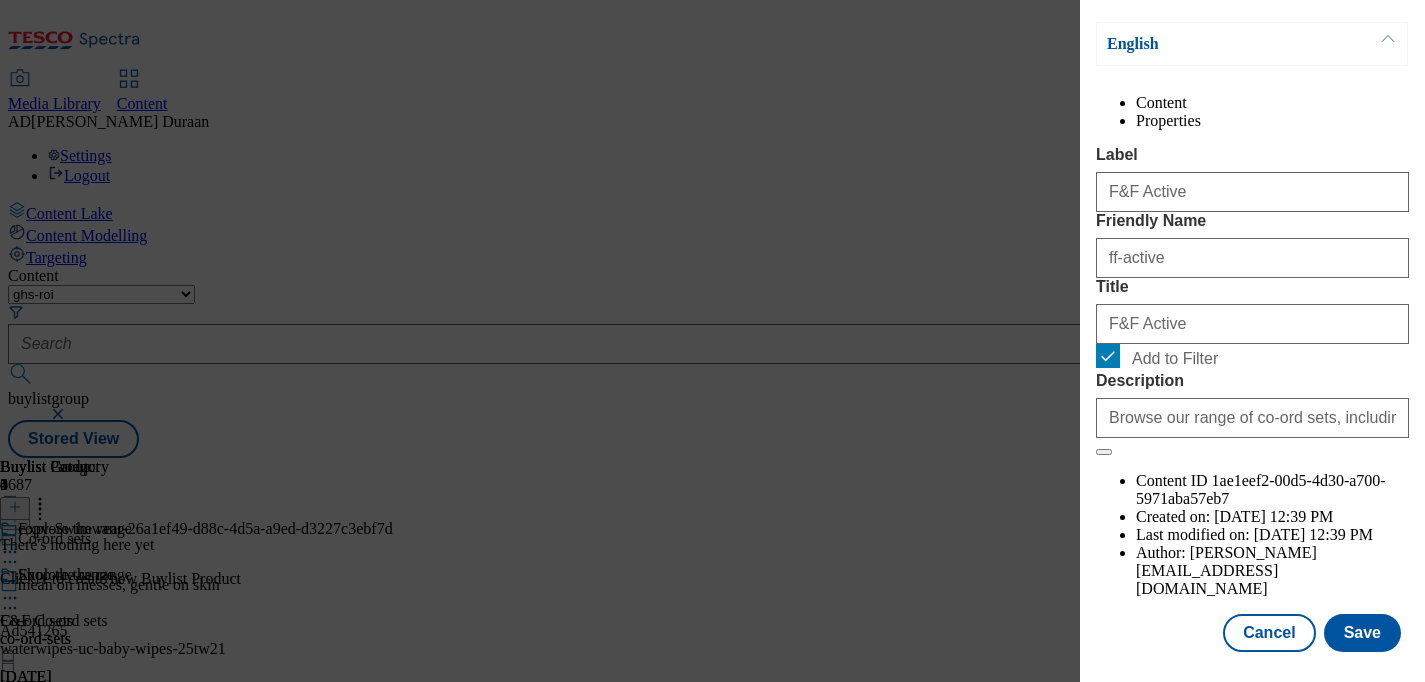 click on "Label F&F Active Friendly Name ff-active Title F&F Active Add to Filter Description Browse our range of co-ord sets, including tailored pieces and matching beach sets. Shop online at tesco.com for home delivery." at bounding box center (1252, 301) 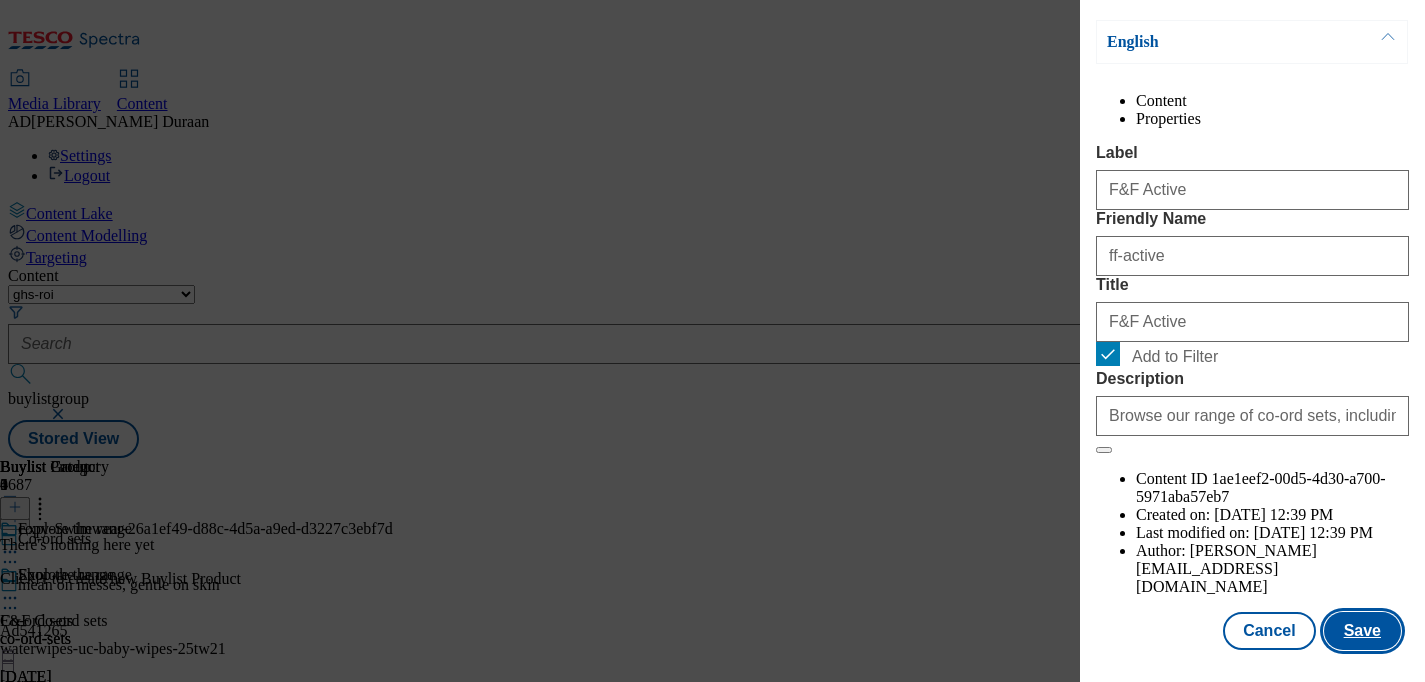 click on "Save" at bounding box center (1362, 631) 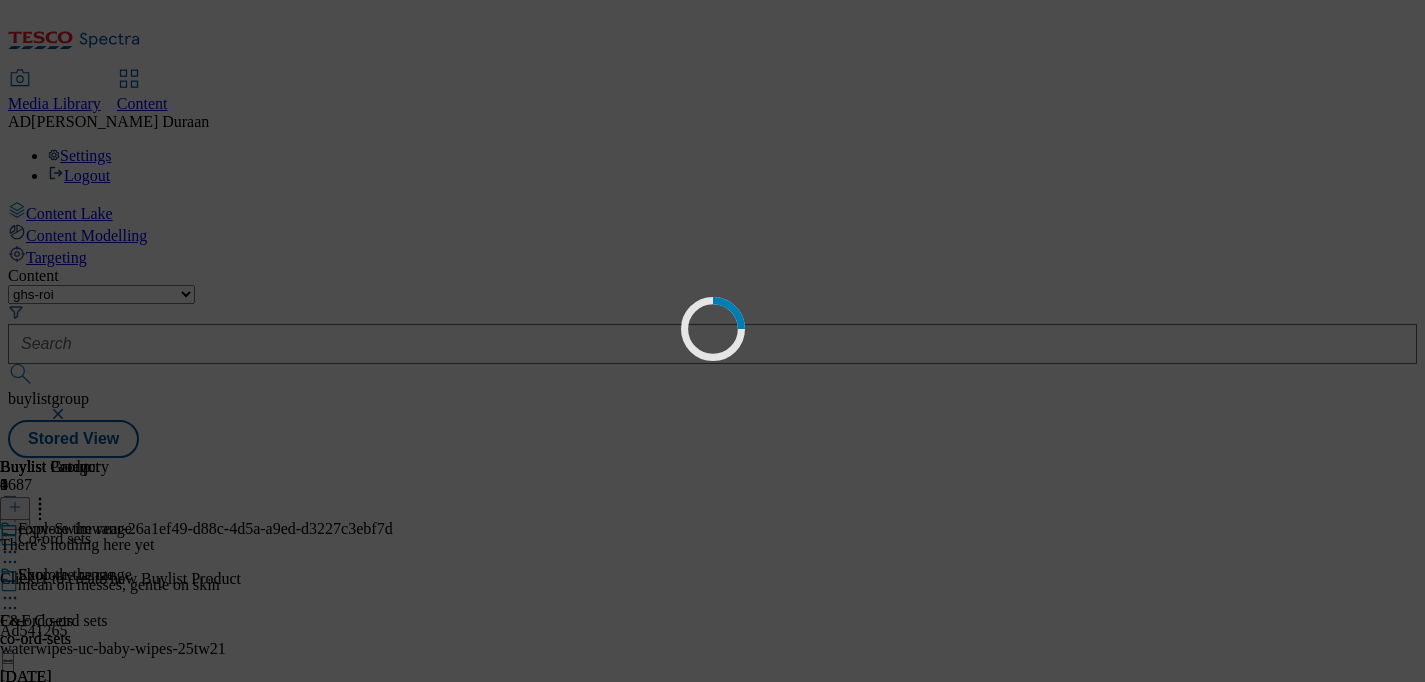scroll, scrollTop: 0, scrollLeft: 0, axis: both 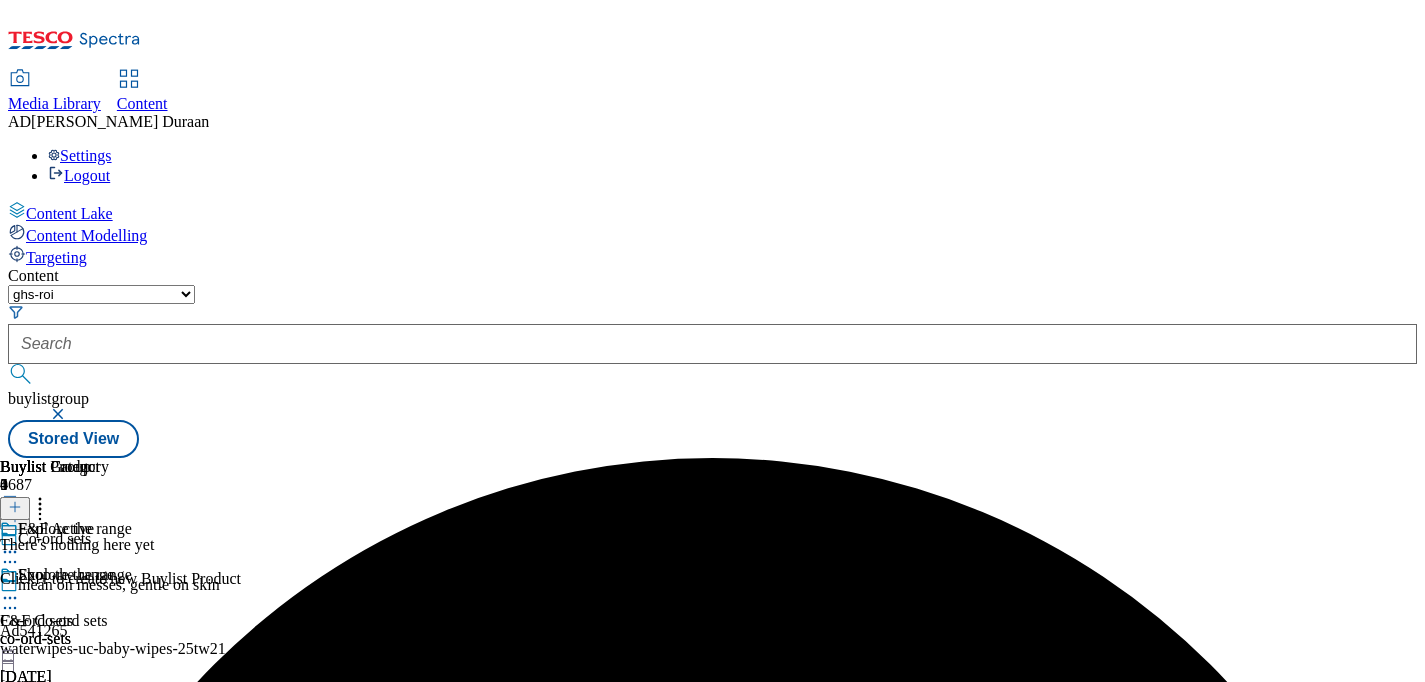 click 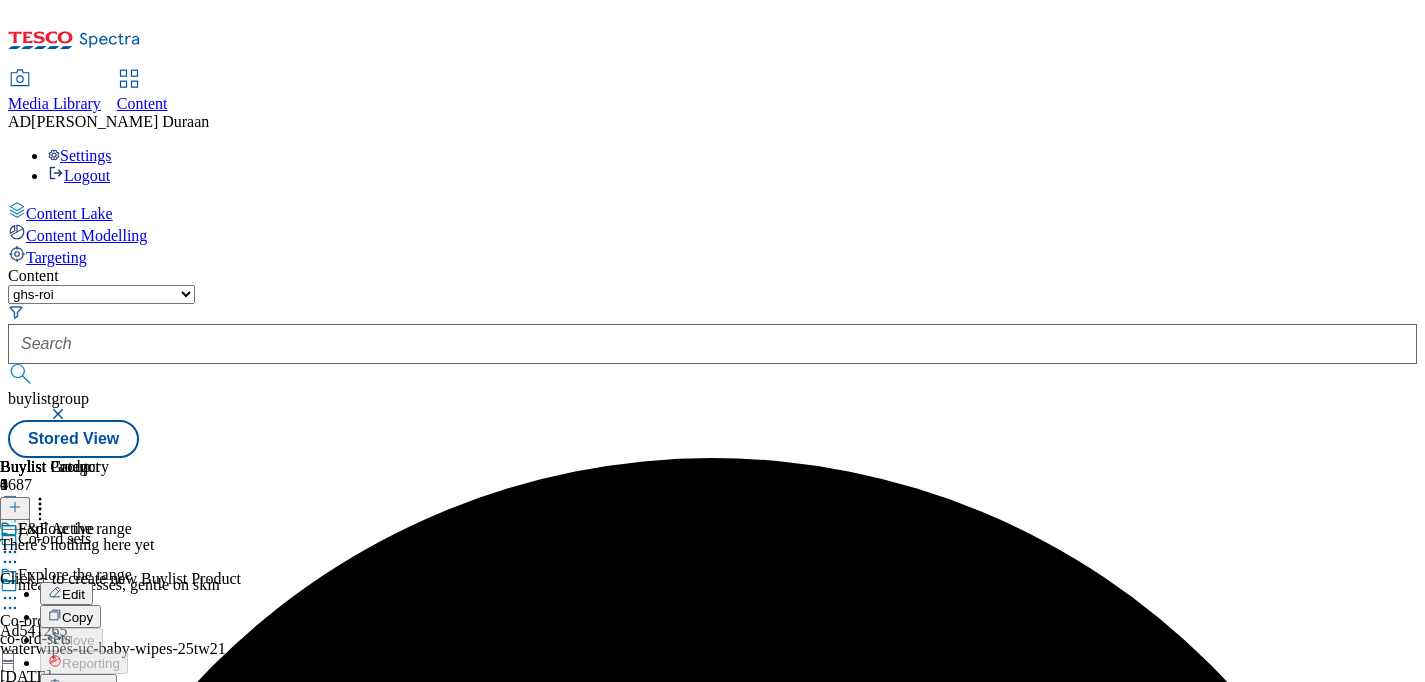 click on "Copy" at bounding box center (77, 617) 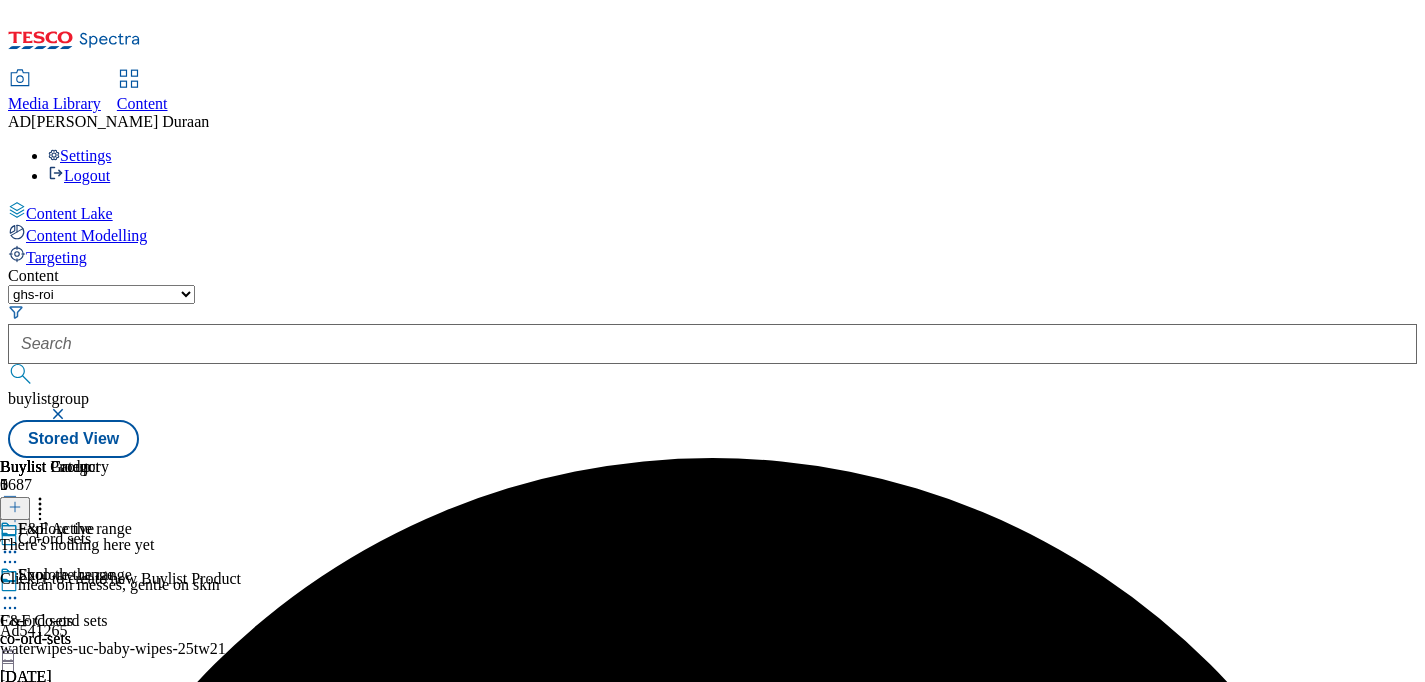 scroll, scrollTop: 0, scrollLeft: 350, axis: horizontal 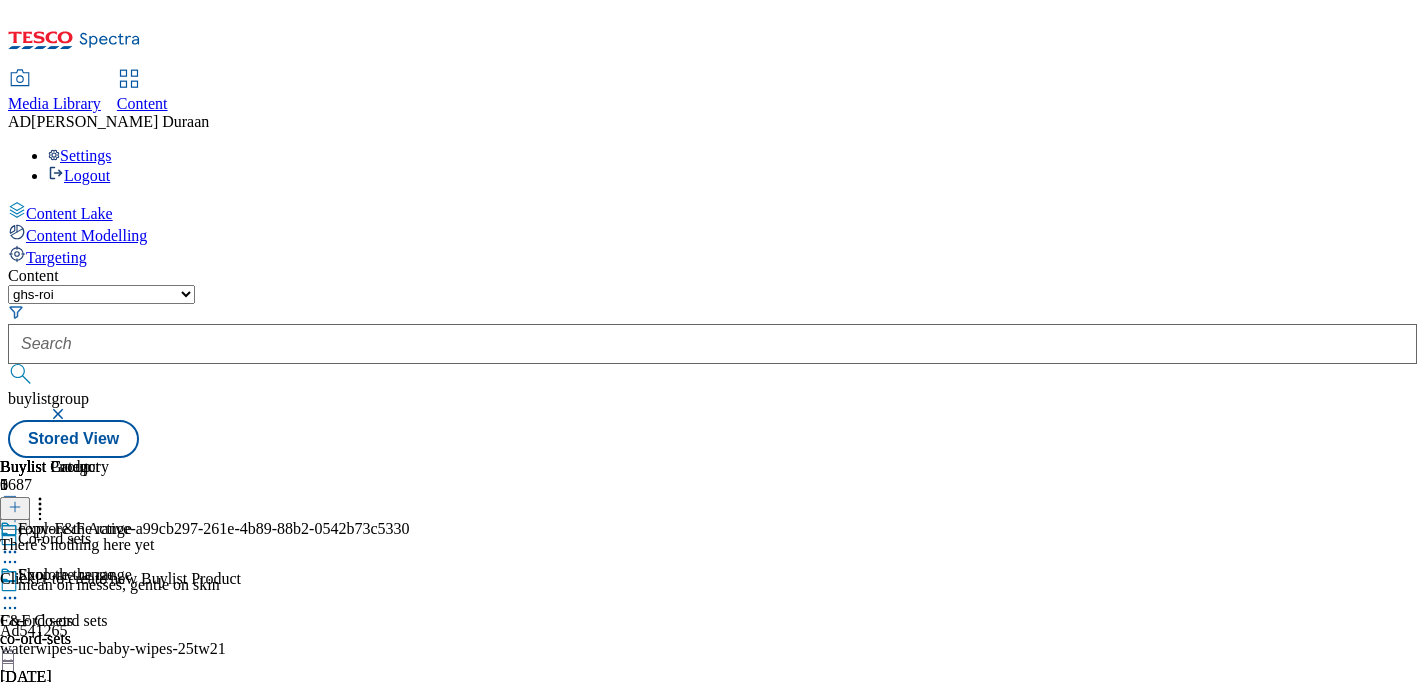 click 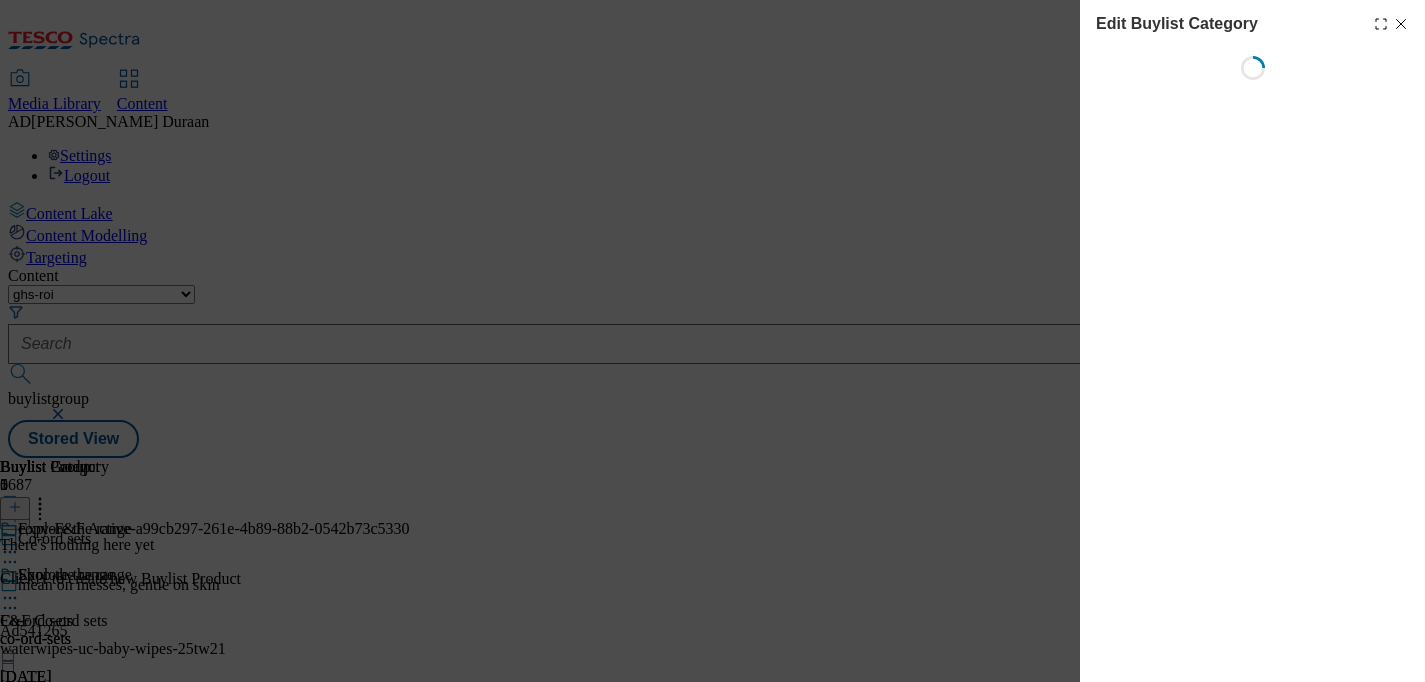 scroll, scrollTop: 0, scrollLeft: 0, axis: both 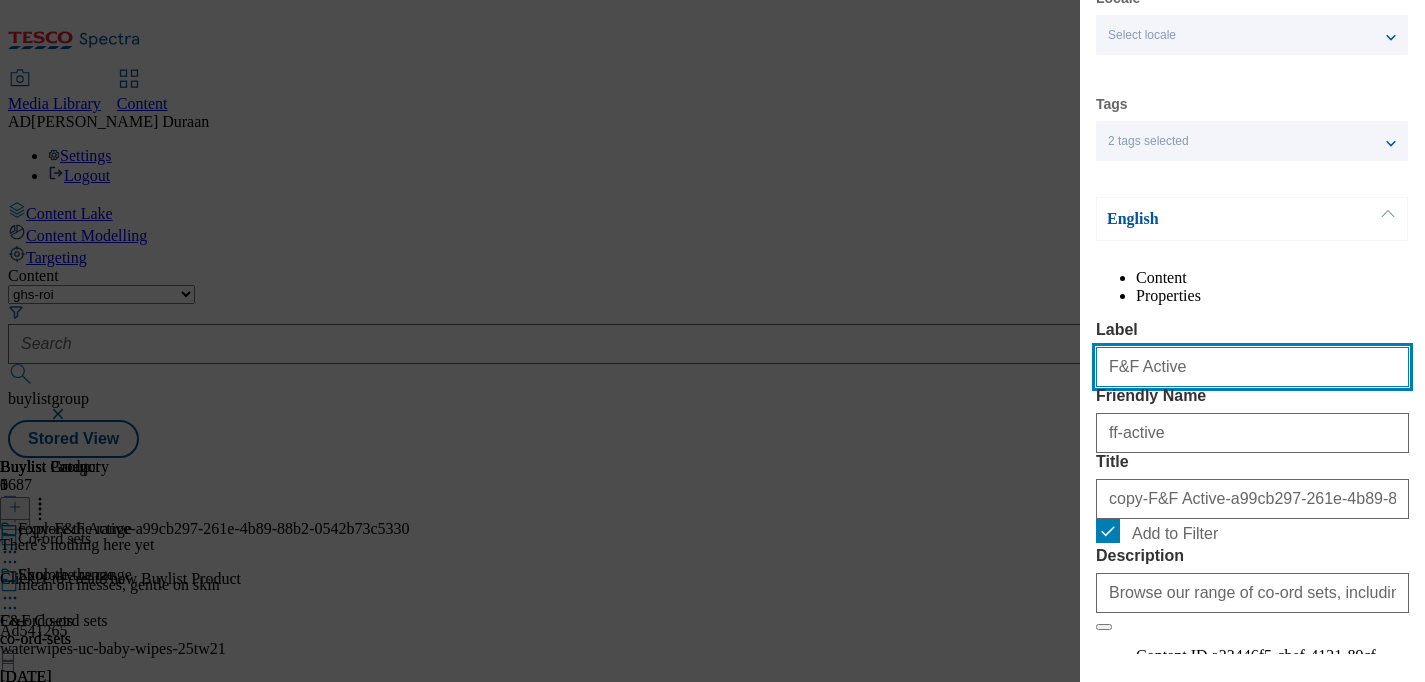drag, startPoint x: 1102, startPoint y: 401, endPoint x: 1120, endPoint y: 409, distance: 19.697716 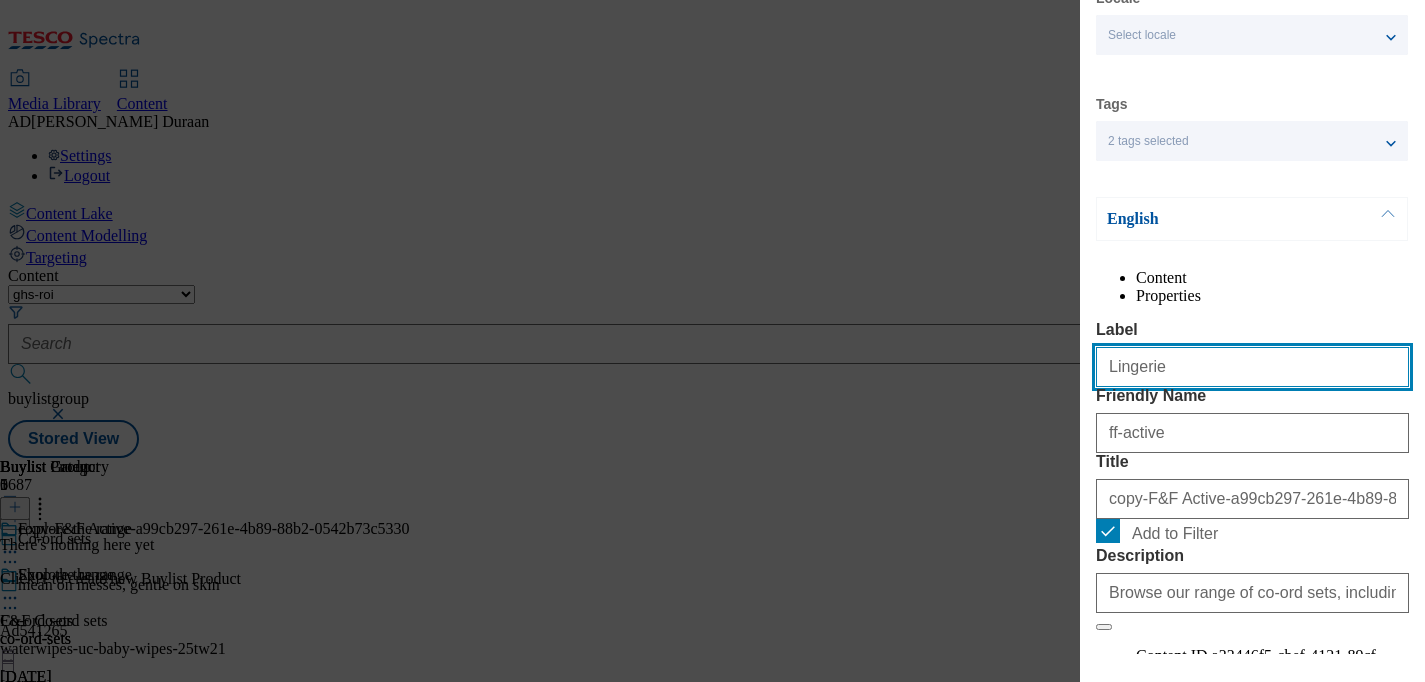 type on "Lingerie" 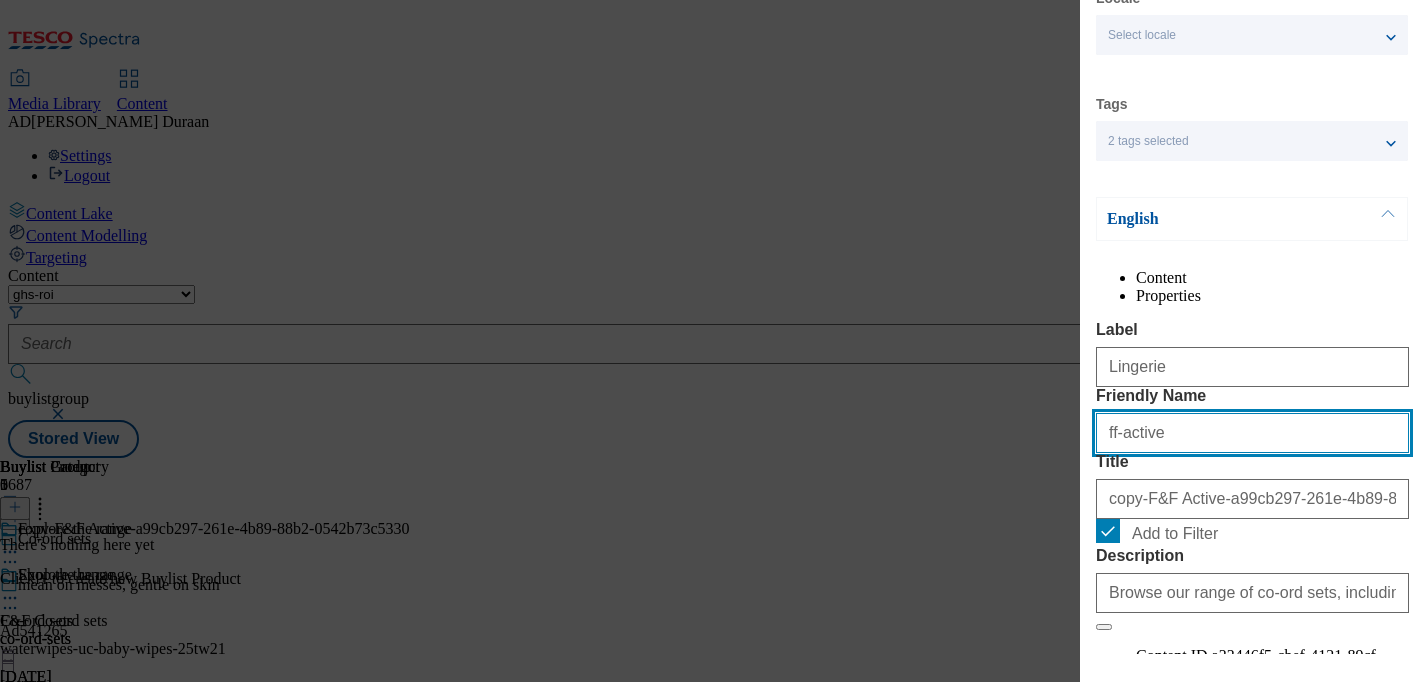 drag, startPoint x: 1181, startPoint y: 507, endPoint x: 1127, endPoint y: 517, distance: 54.91812 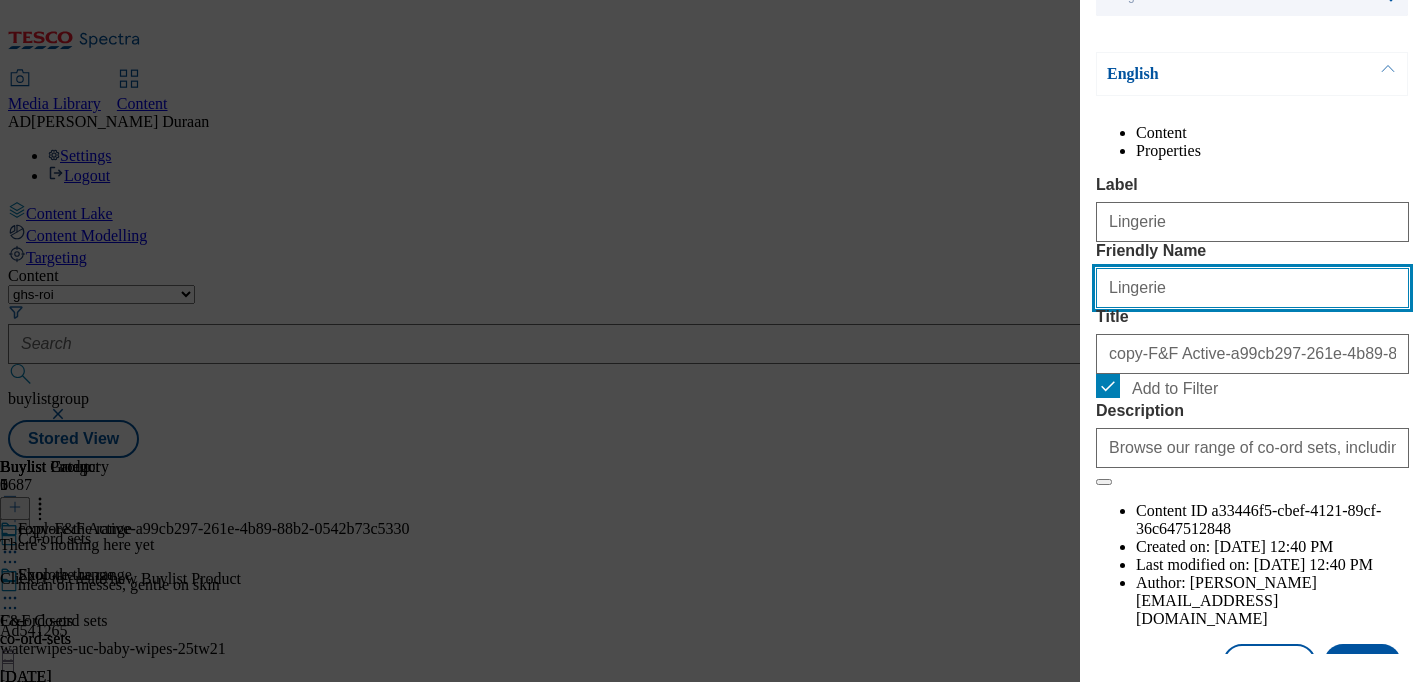 scroll, scrollTop: 248, scrollLeft: 0, axis: vertical 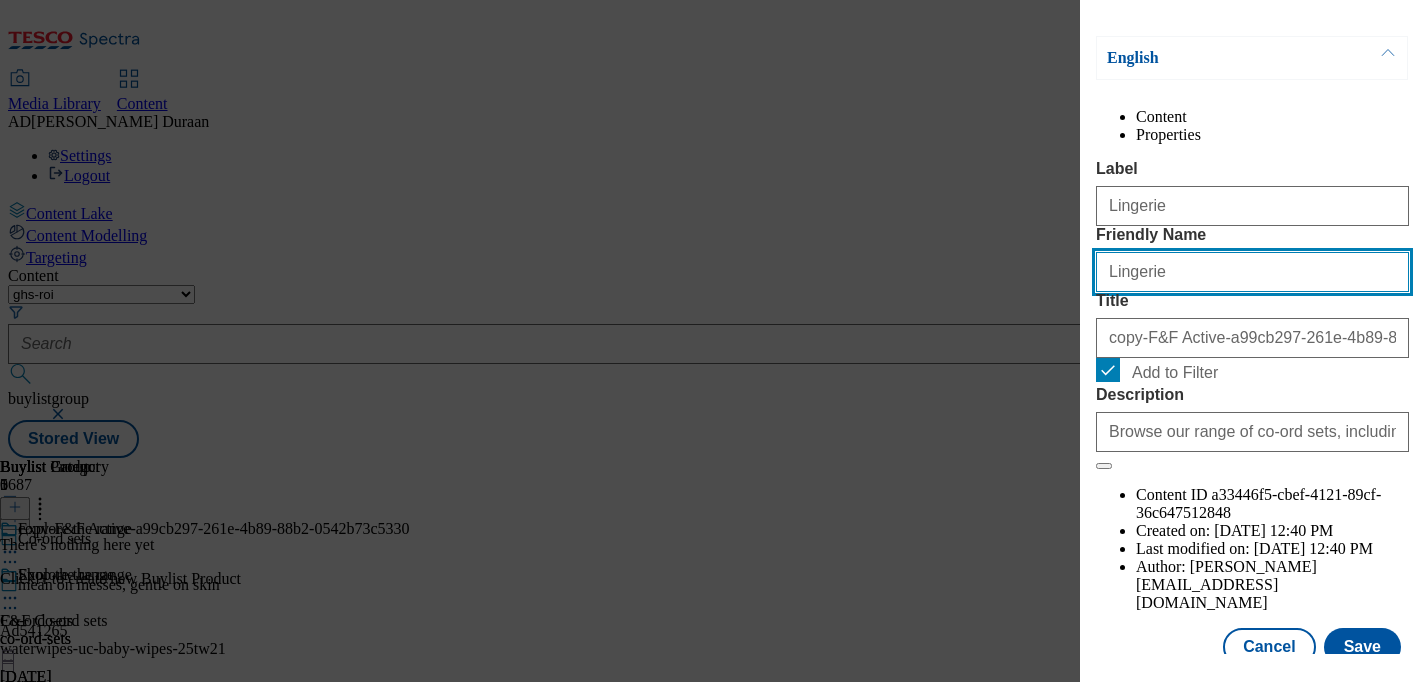 type on "Lingerie" 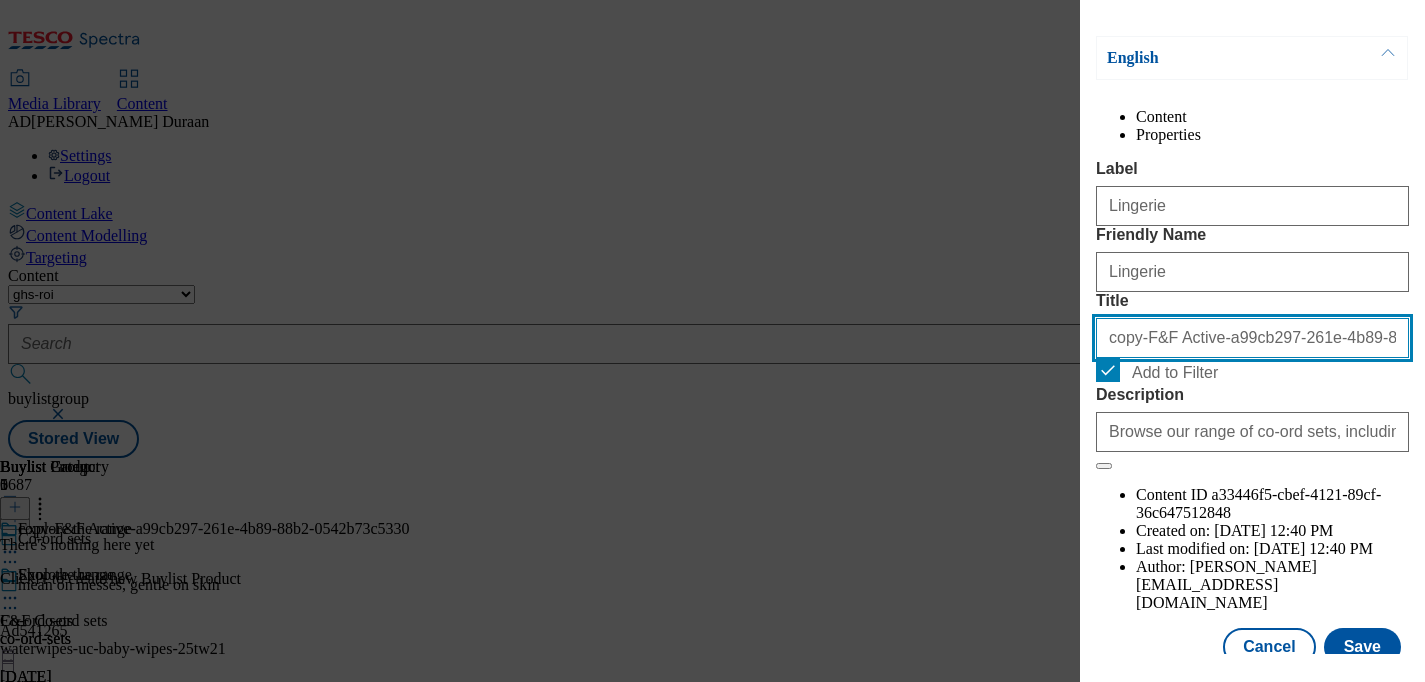 click on "copy-F&F Active-a99cb297-261e-4b89-88b2-0542b73c5330" at bounding box center (1252, 338) 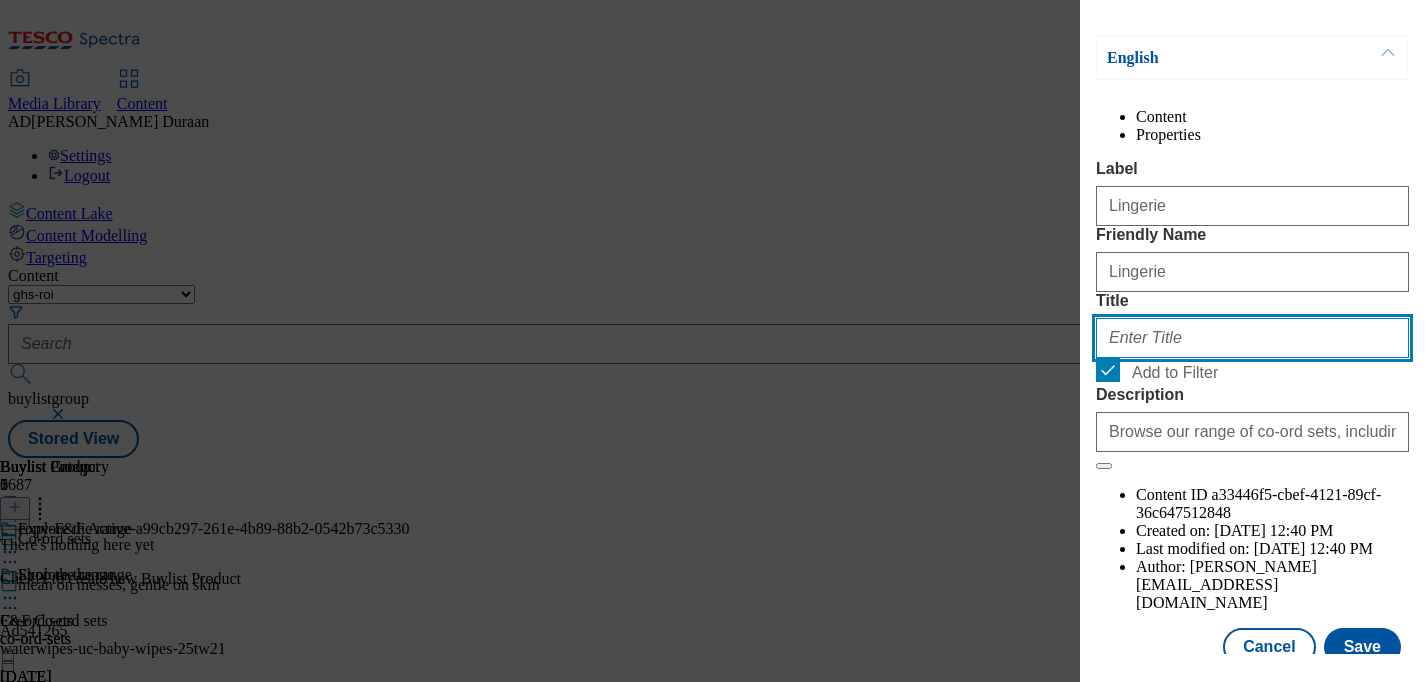 paste on "Lingerie" 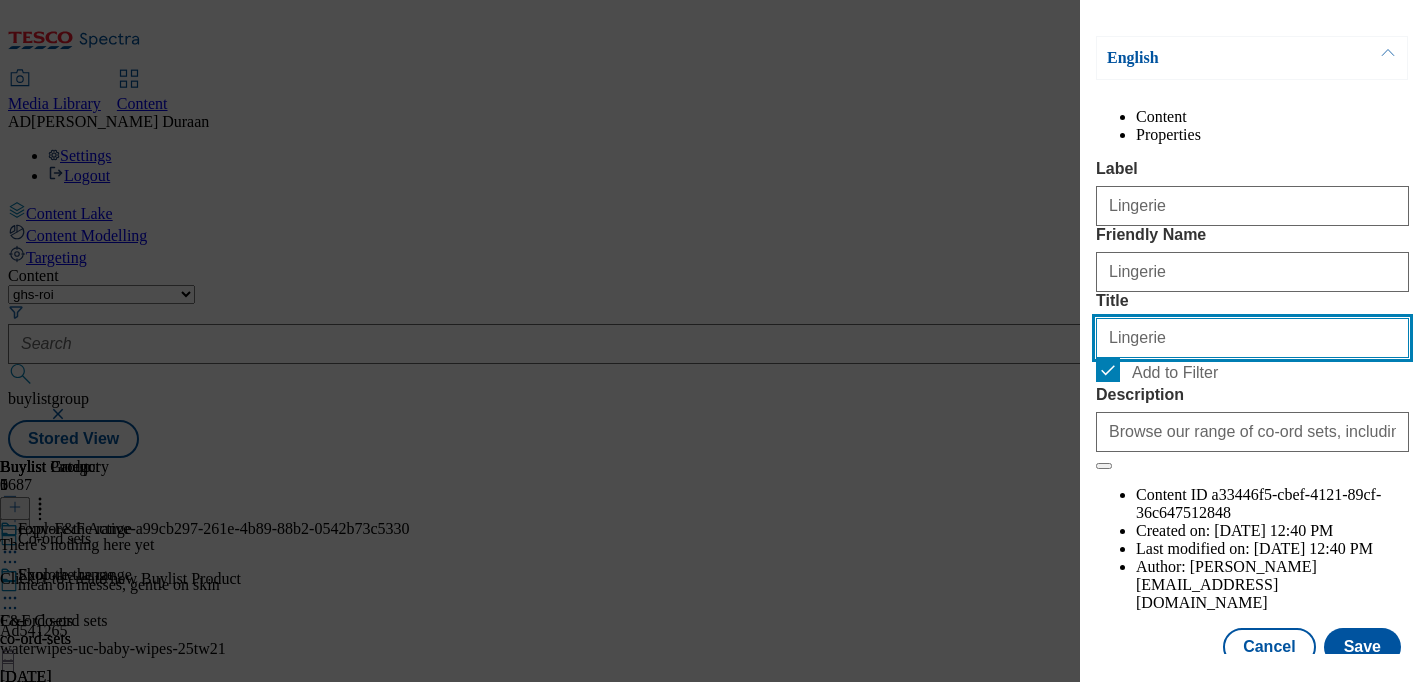 type on "Lingerie" 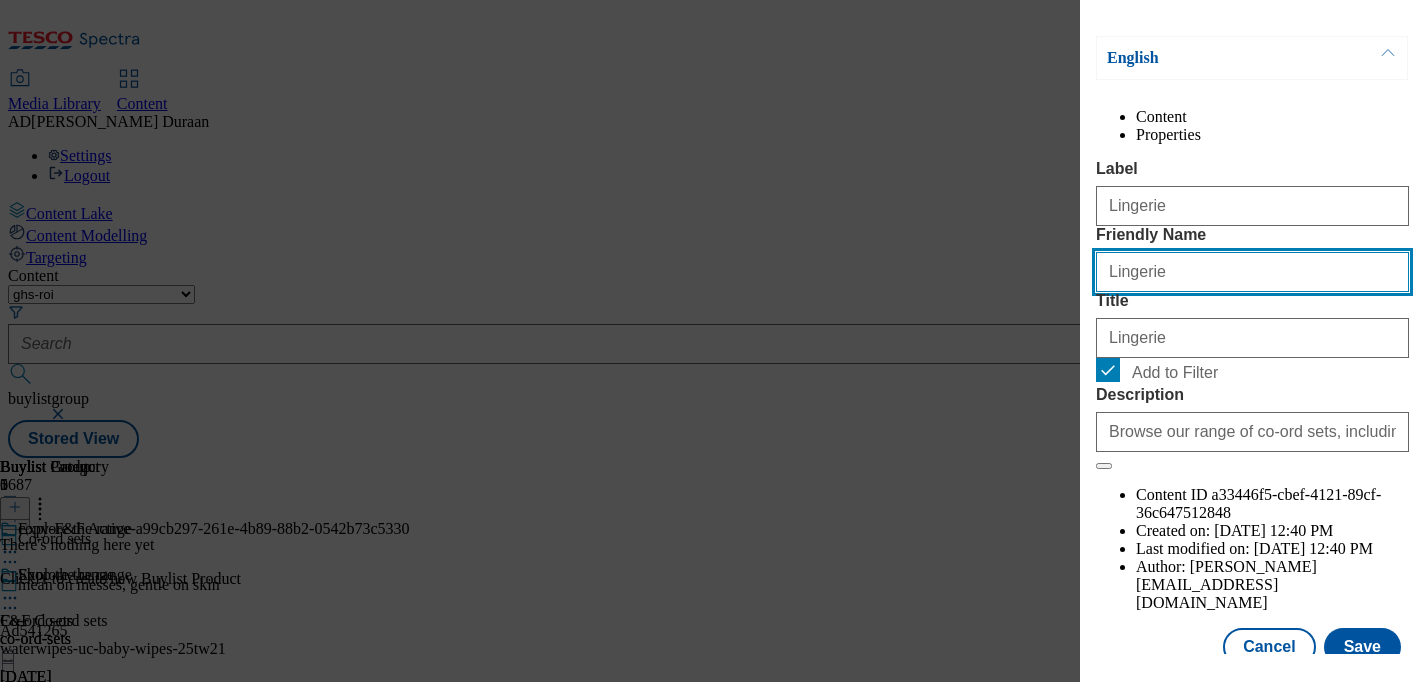 drag, startPoint x: 1112, startPoint y: 352, endPoint x: 1083, endPoint y: 350, distance: 29.068884 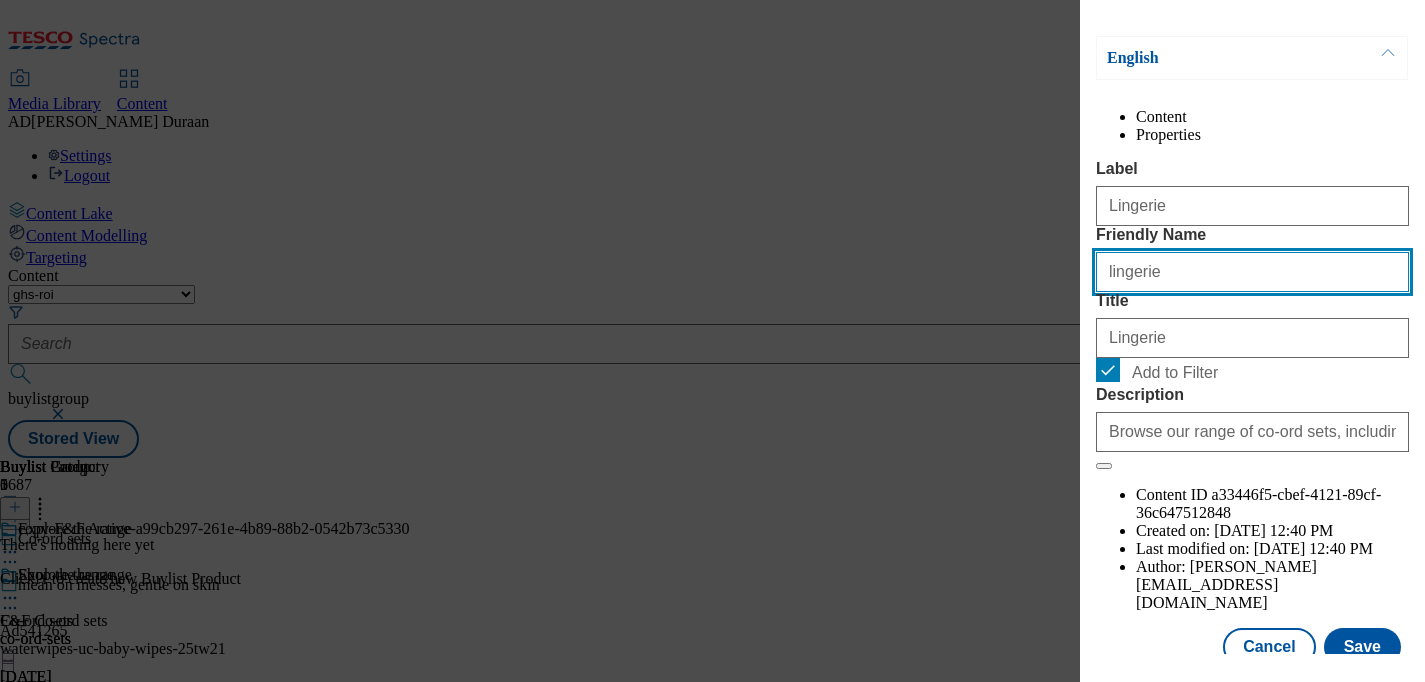 type on "lingerie" 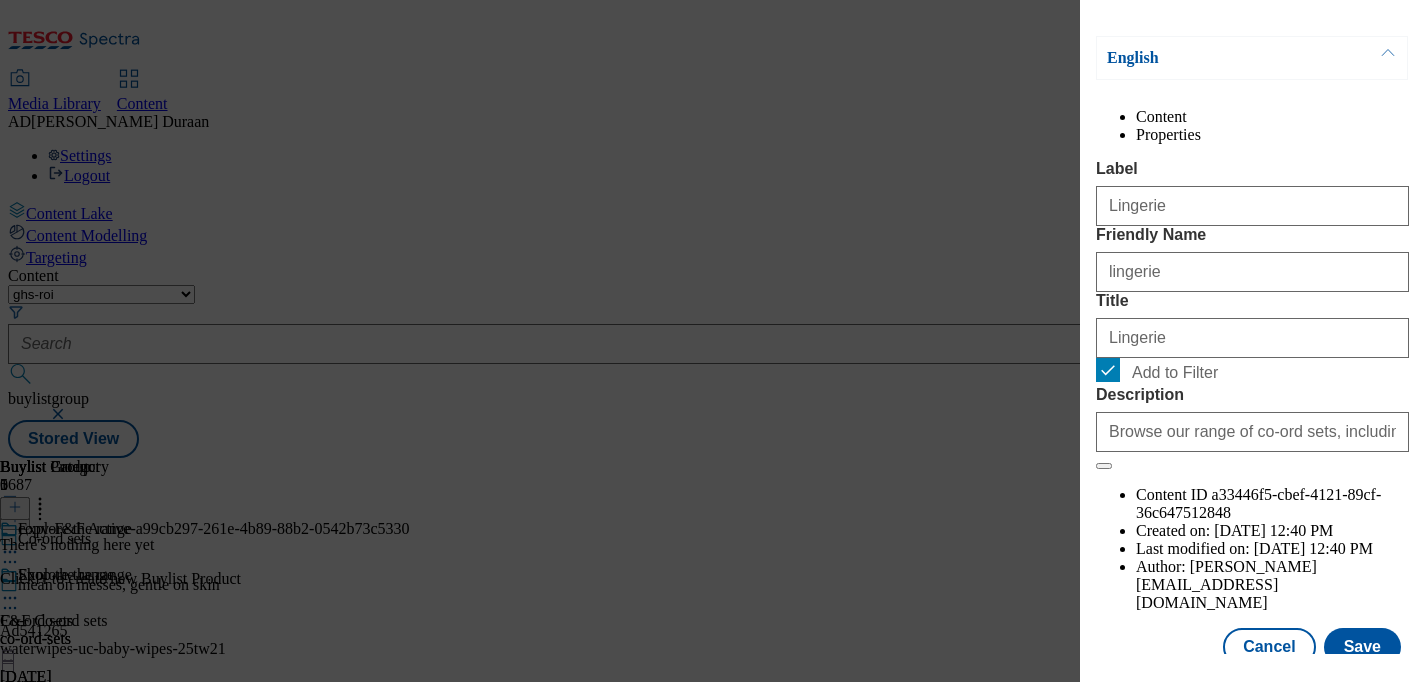 click on "Label Lingerie Friendly Name lingerie Title Lingerie Add to Filter Description Browse our range of co-ord sets, including tailored pieces and matching beach sets. Shop online at tesco.com for home delivery." at bounding box center [1252, 315] 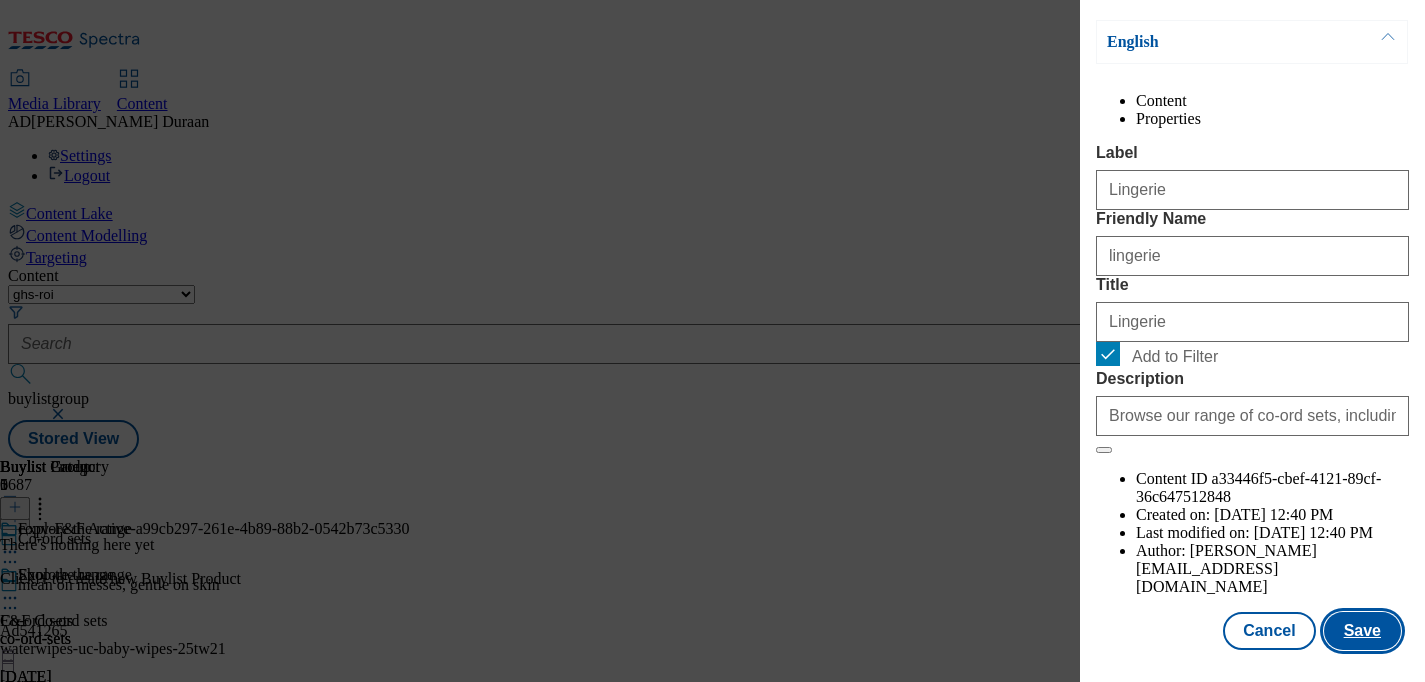 click on "Save" at bounding box center [1362, 631] 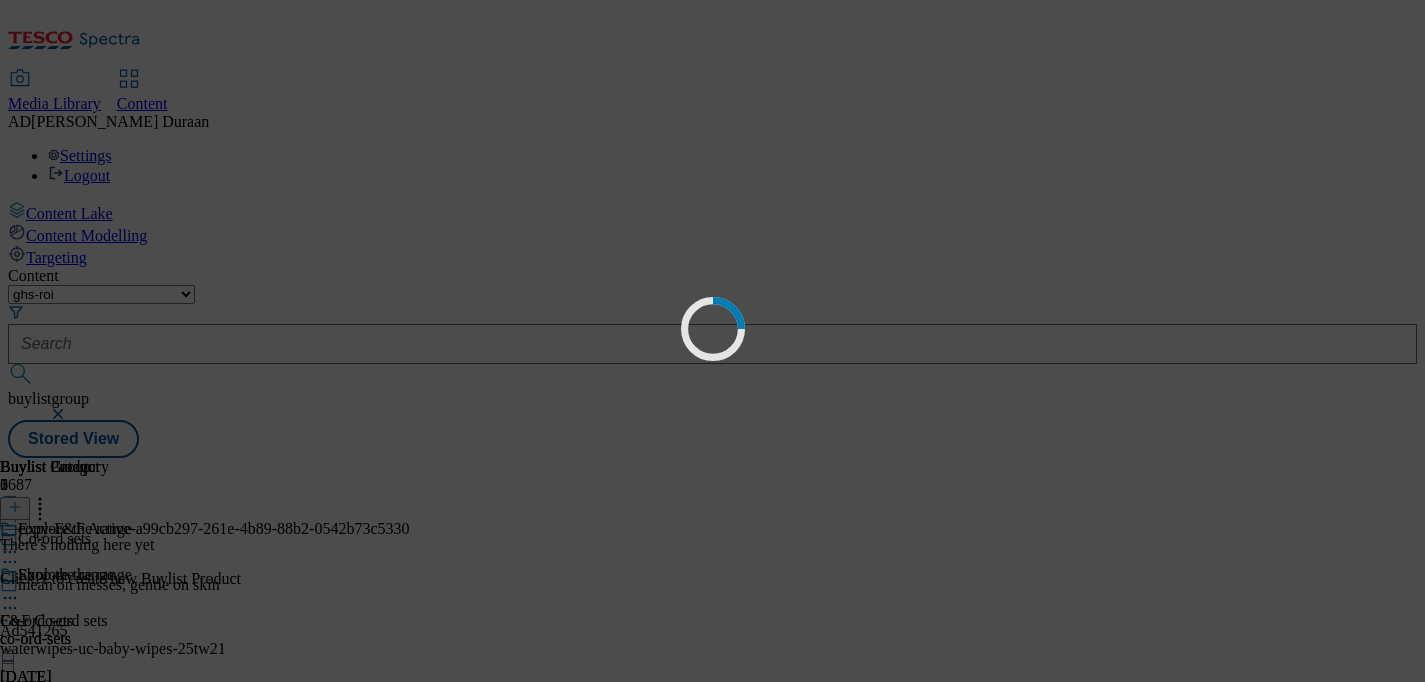 scroll, scrollTop: 0, scrollLeft: 0, axis: both 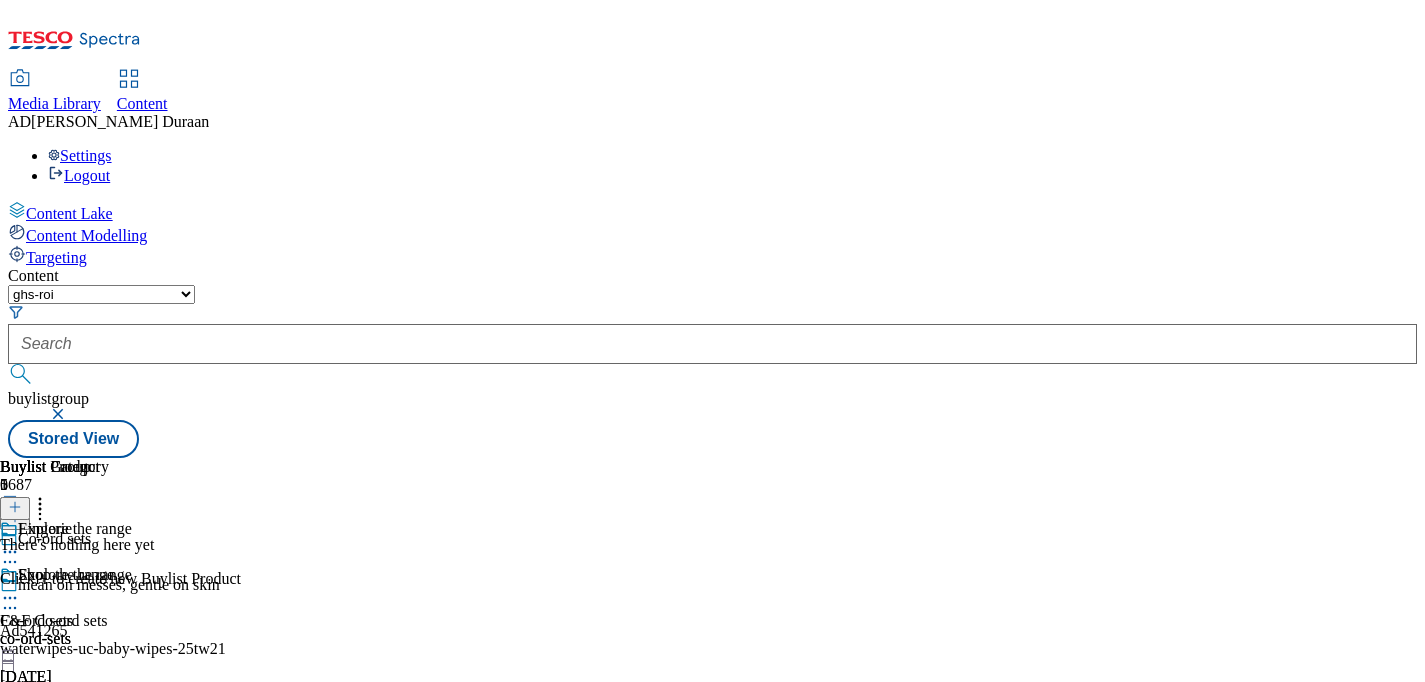 click on "Shop the range F&F Co-ord sets co-ord-sets 6 May 2025 03:43 pm" at bounding box center (57, 635) 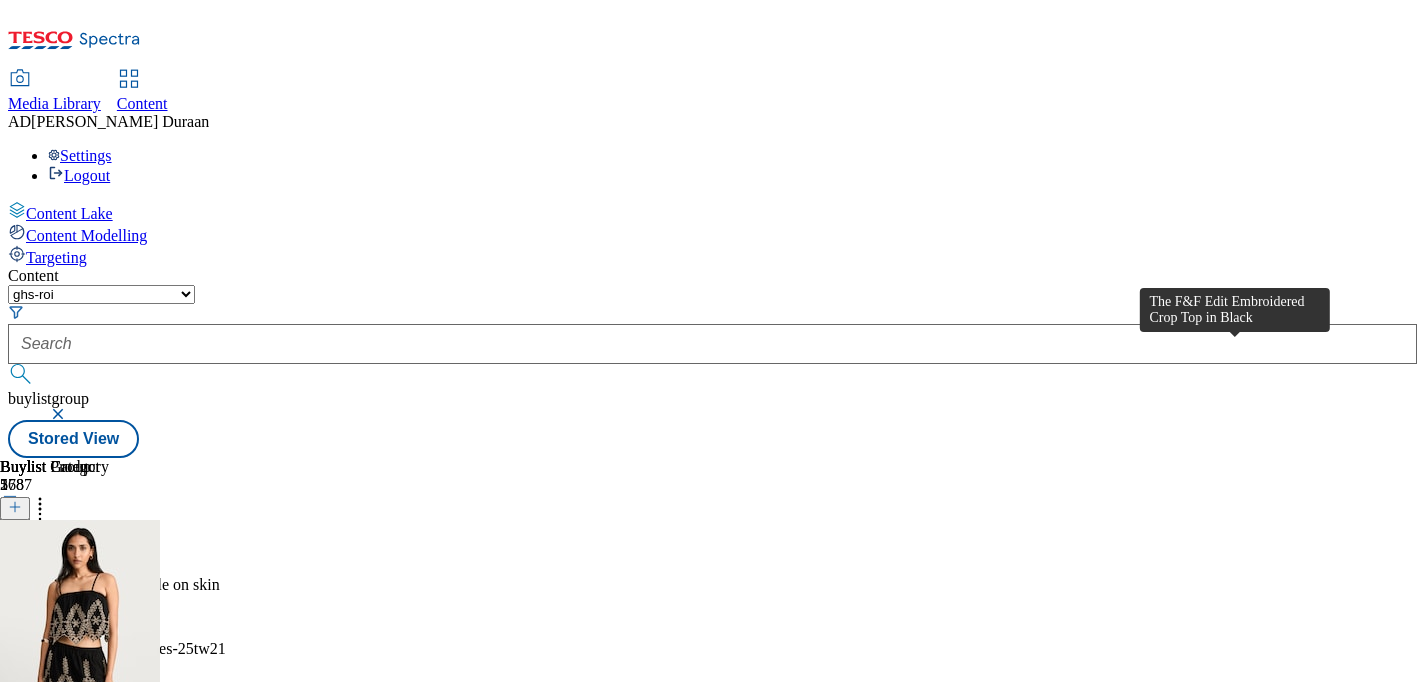 scroll, scrollTop: 0, scrollLeft: 350, axis: horizontal 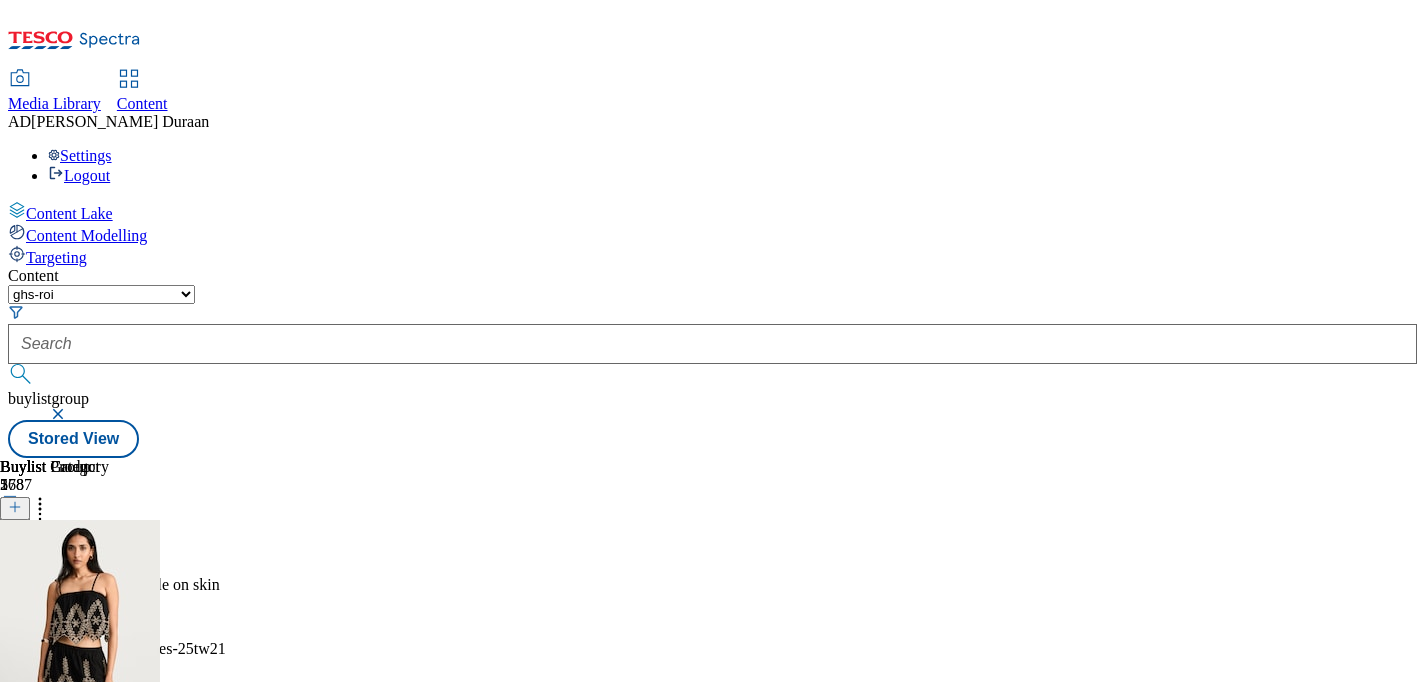 click 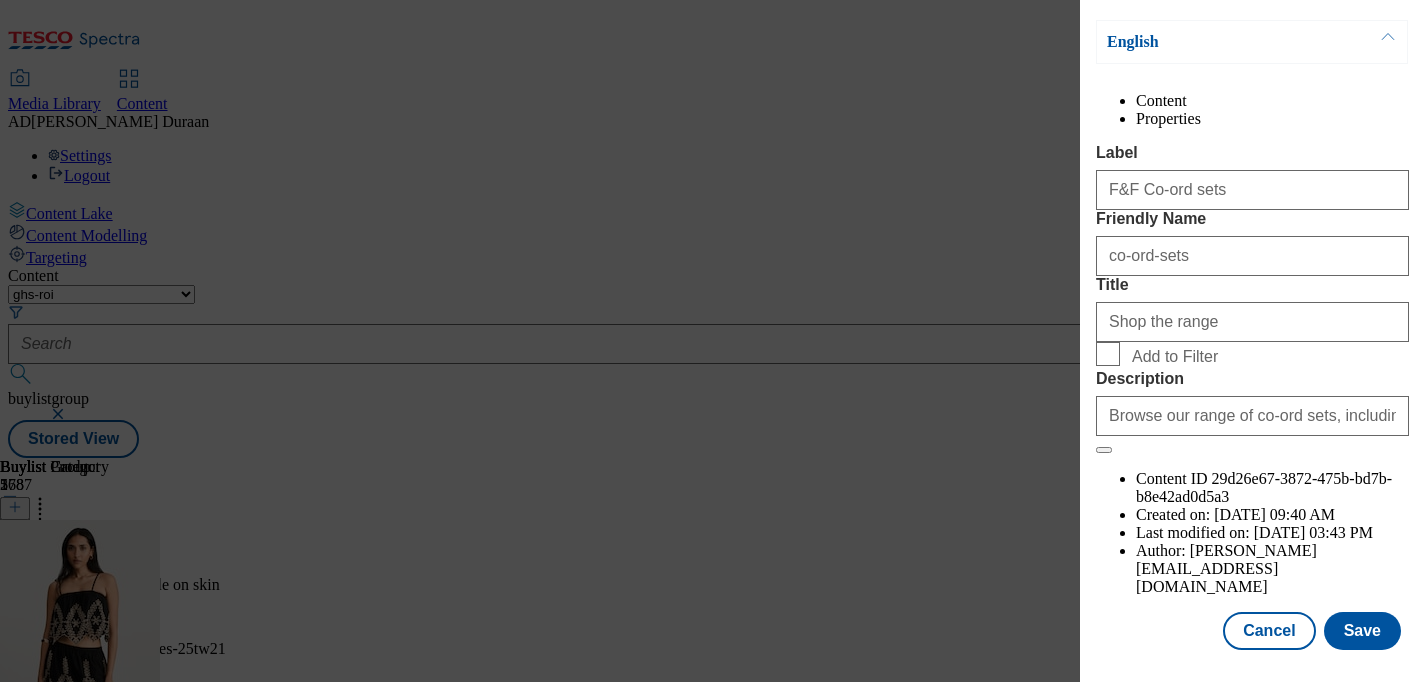 scroll, scrollTop: 302, scrollLeft: 0, axis: vertical 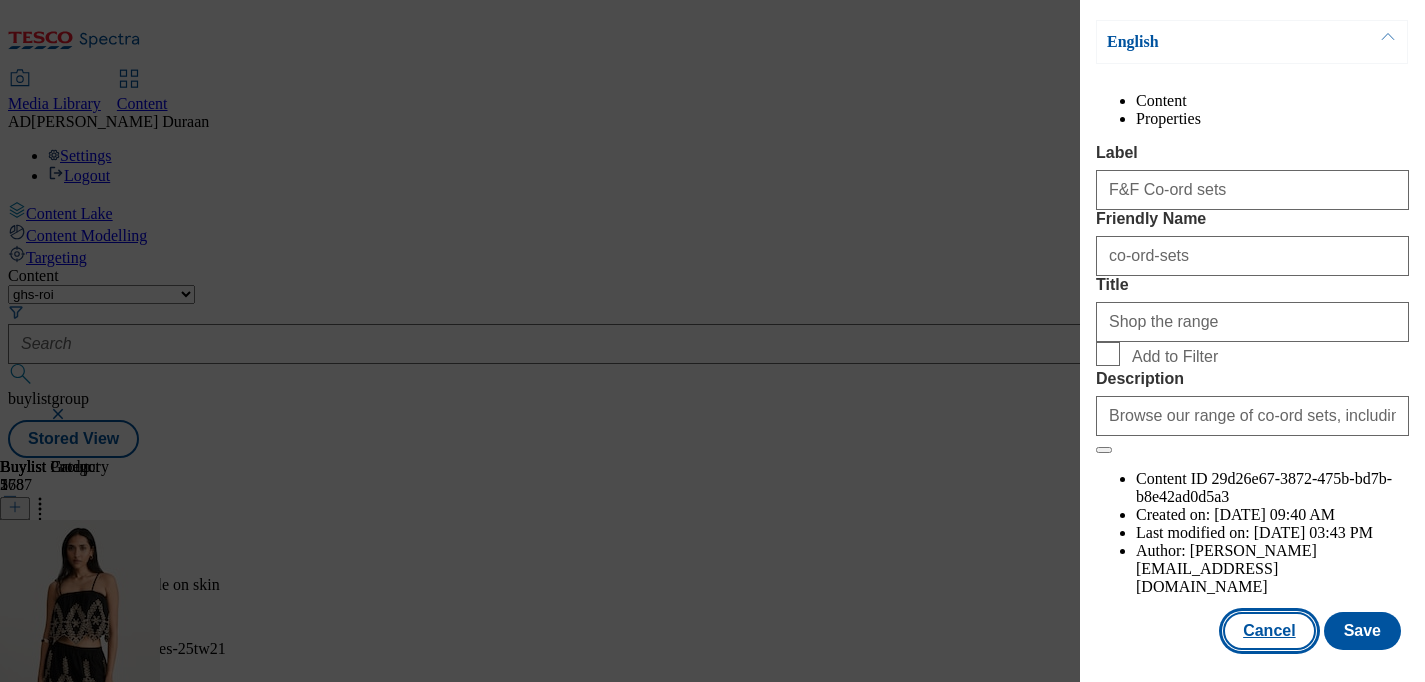 click on "Cancel" at bounding box center [1269, 631] 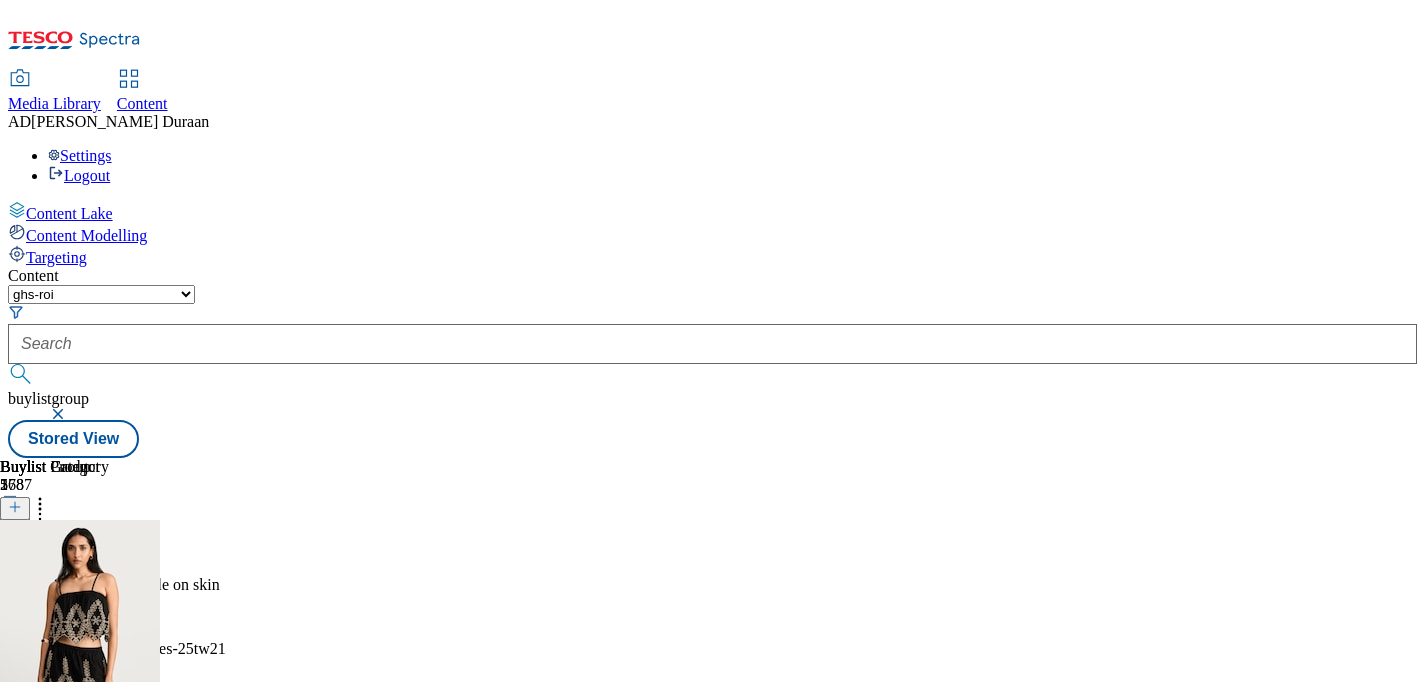 scroll, scrollTop: 214, scrollLeft: 0, axis: vertical 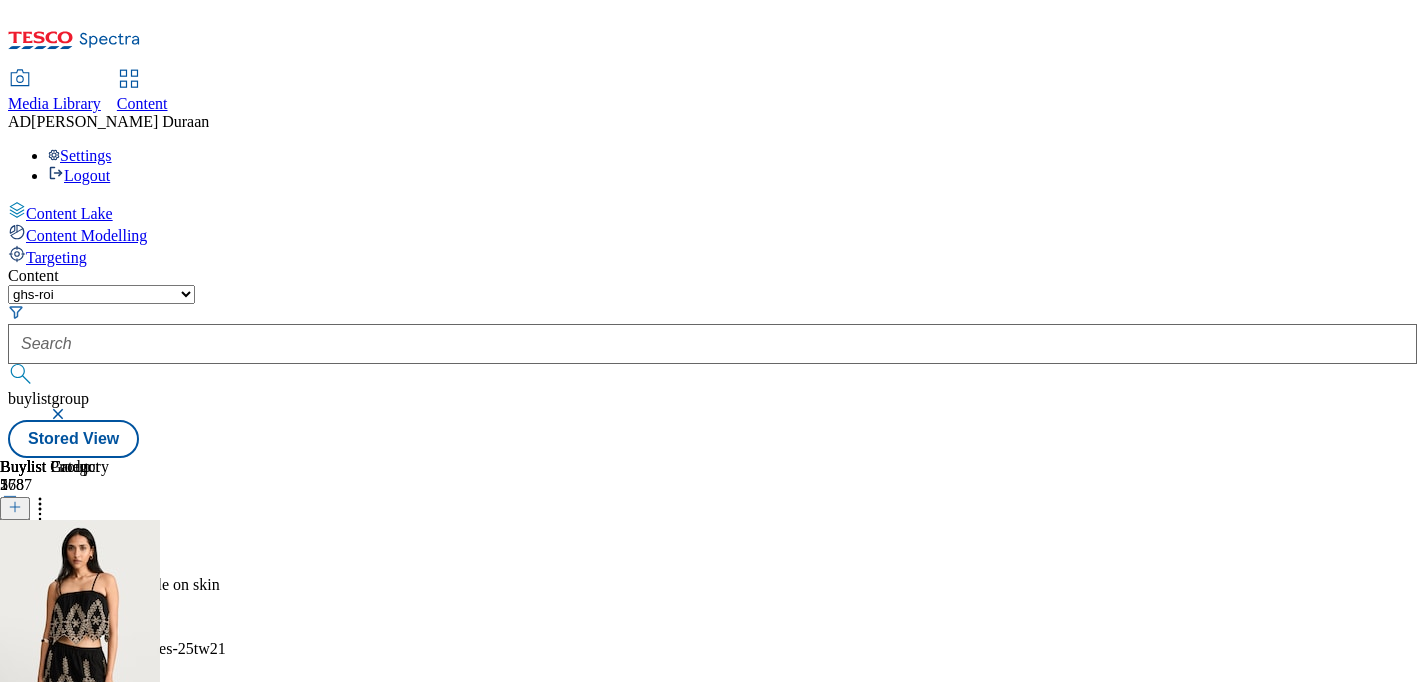 click on "Women's" at bounding box center [57, 727] 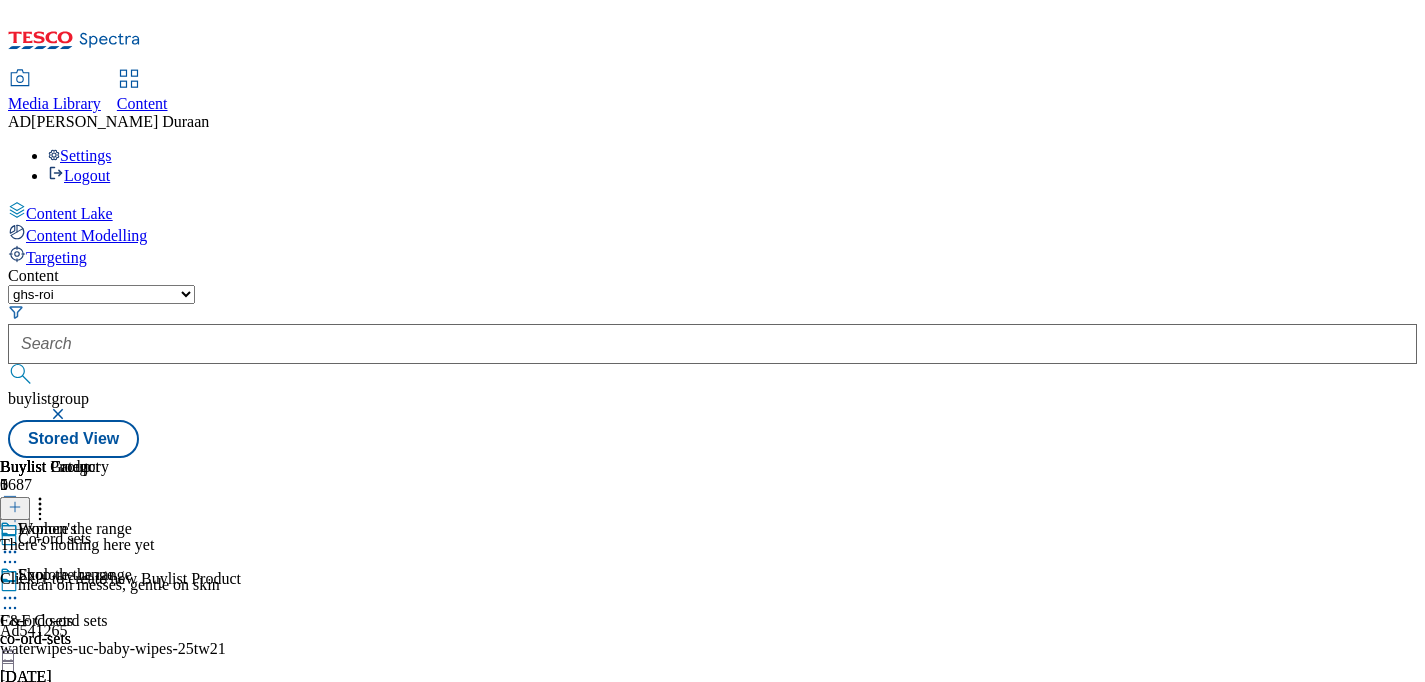 scroll, scrollTop: 0, scrollLeft: 350, axis: horizontal 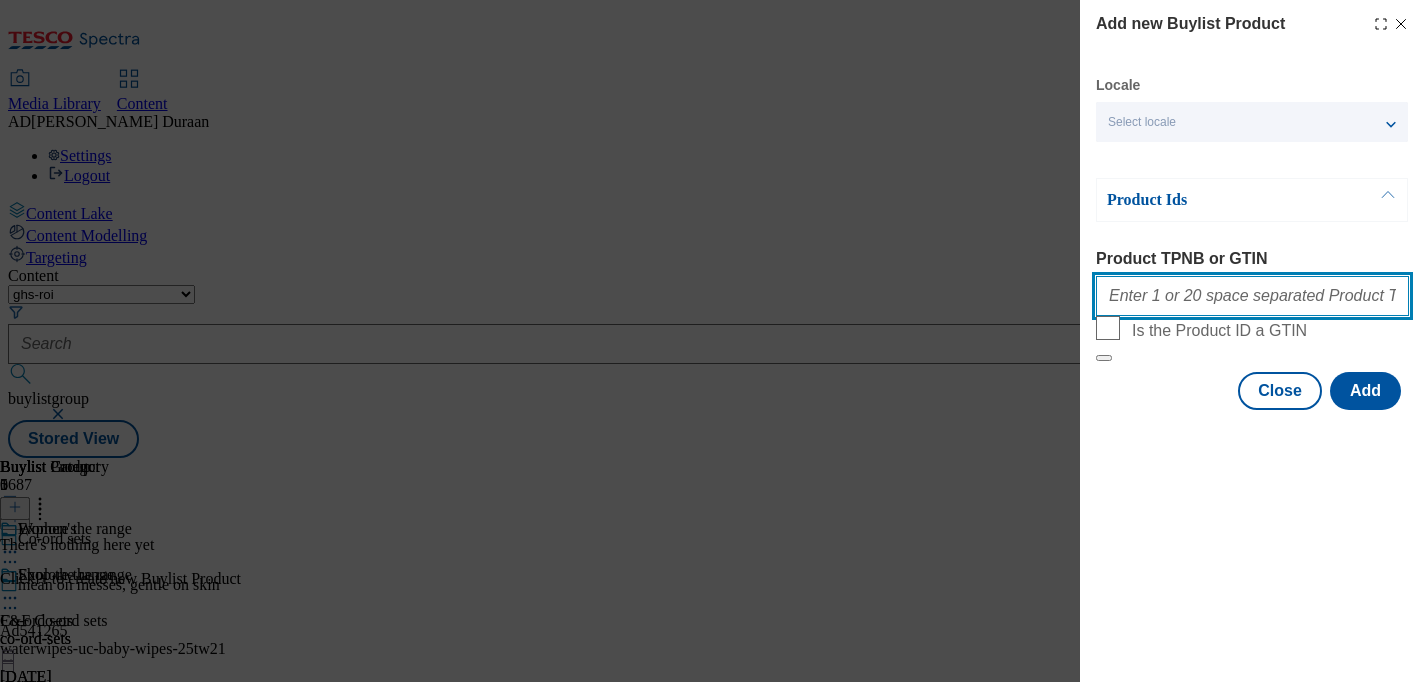 paste on "96370993 96370895 96337694 96477251 96453020 96387370 96295235 94008603 94007996 96166475 96166417 96166770 96166711 96256403 96121091 96121200 96148192 96120980 96120875 96120760 96199689 96106835 96114923 96115939 96138100 96203904 96106639 96106530 96788879 96788983 96738588 96738784 96749638 96750768 96356348 96357589 96468325 96497929 96413477 96408870 96151423 96151538 96418725 96120541 96364822 96364724 96337803 96337475 96295172 96295051 96449227 96449014 96386859 96386796 96382570 96382679 96295114 96294991 96166890 96135368 96119751 96221214 96120656 96418610 96207946 96120437 96121420 96156562 96154230 96330281 96330344 96377916 96378748 96330465 96330407 96330281 96330344 96370797 96370590 96203737 96203524 96203668 96203599 96391622 96391560 96188247 96167071 96327683 96324127 96328486 96324330 96314888 96363610 96479836 96480033 96320811 96284064 96162554 96164270 96164172 96150205 96147596 96283969 96312700 96313797 96339041" 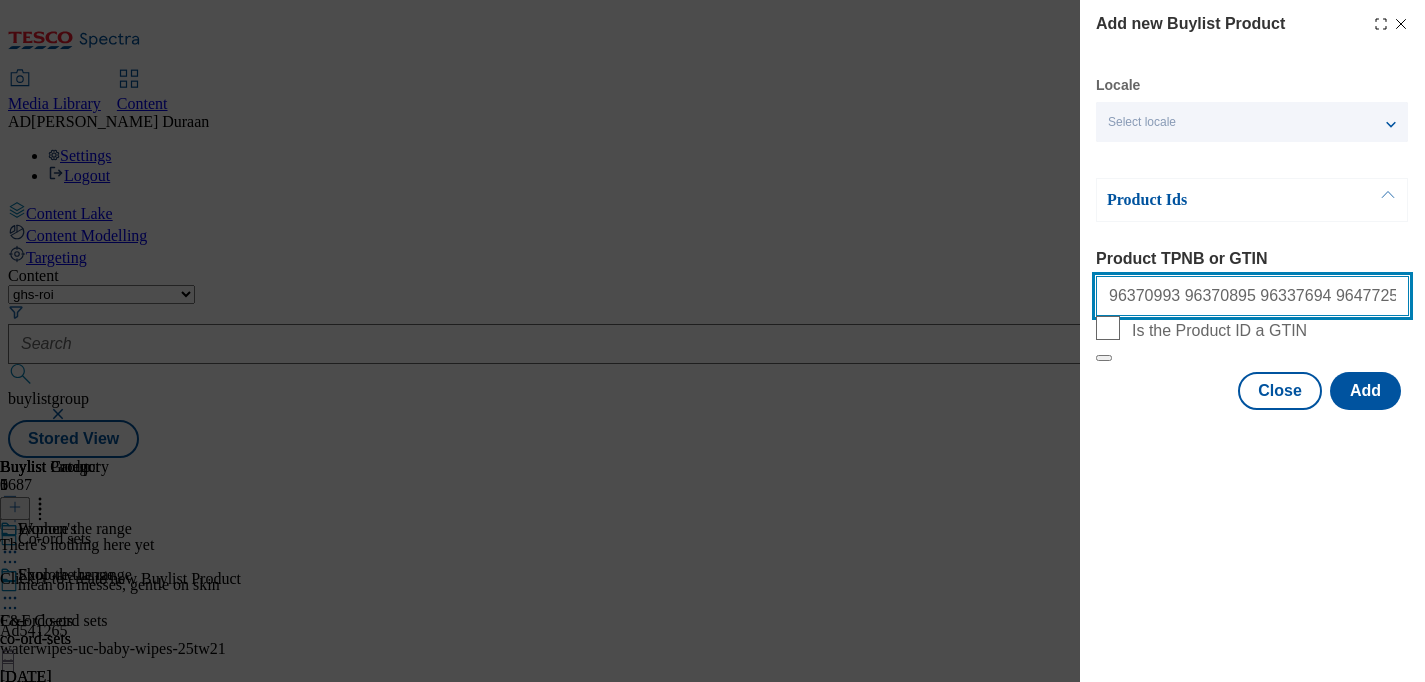 scroll, scrollTop: 0, scrollLeft: 5466, axis: horizontal 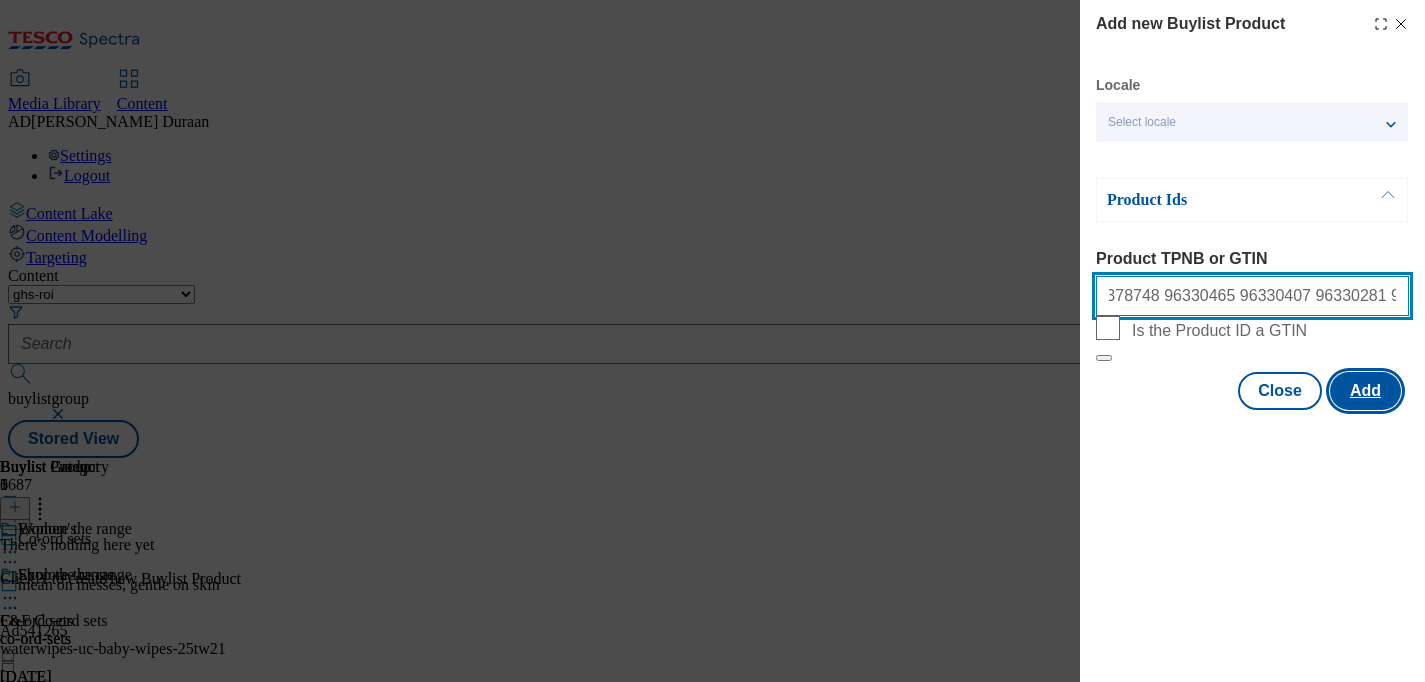 type on "96370993 96370895 96337694 96477251 96453020 96387370 96295235 94008603 94007996 96166475 96166417 96166770 96166711 96256403 96121091 96121200 96148192 96120980 96120875 96120760 96199689 96106835 96114923 96115939 96138100 96203904 96106639 96106530 96788879 96788983 96738588 96738784 96749638 96750768 96356348 96357589 96468325 96497929 96413477 96408870 96151423 96151538 96418725 96120541 96364822 96364724 96337803 96337475 96295172 96295051 96449227 96449014 96386859 96386796 96382570 96382679 96295114 96294991 96166890 96135368 96119751 96221214 96120656 96418610 96207946 96120437 96121420 96156562 96154230 96330281 96330344 96377916 96378748 96330465 96330407 96330281 96330344 96370797 96370590 96203737 96203524 96203668 96203599 96391622 96391560 96188247 96167071 96327683 96324127 96328486 96324330 96314888 96363610 96479836 96480033 96320811 96284064 96162554 96164270 96164172 96150205 96147596 96283969 96312700 96313797 96339041" 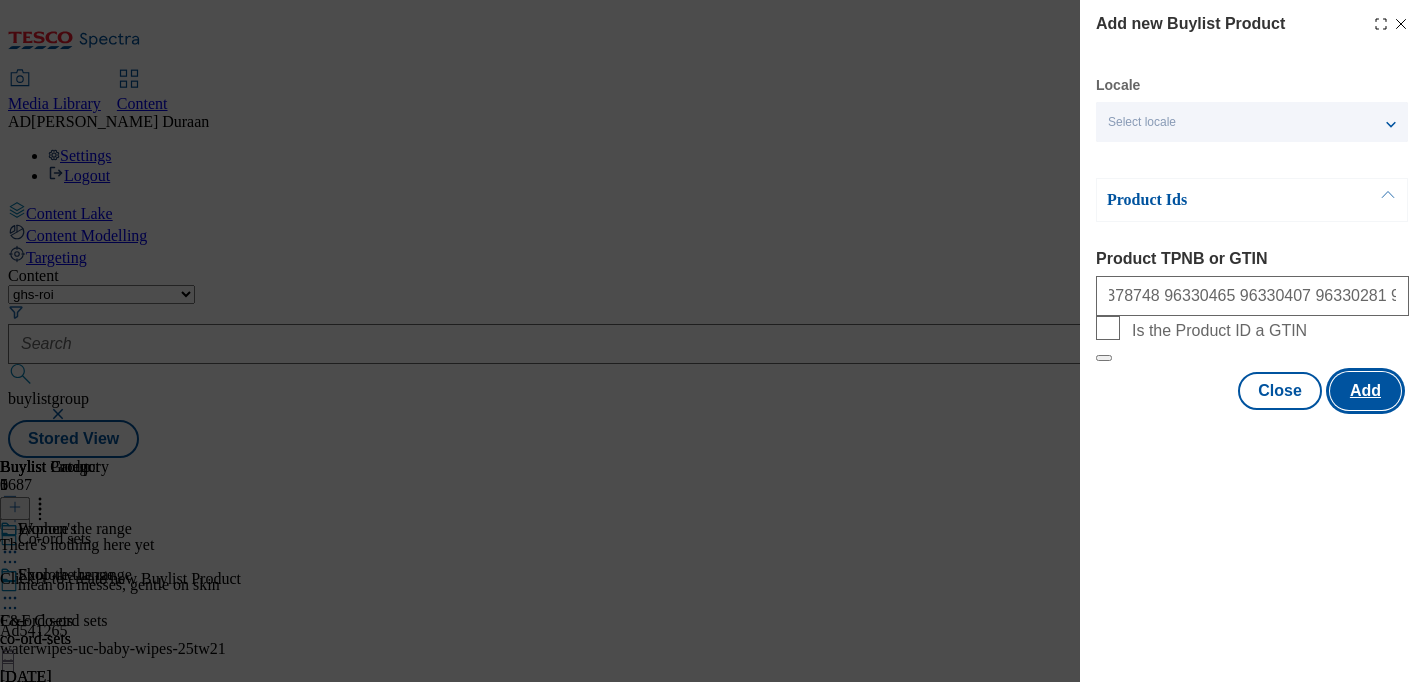 scroll, scrollTop: 0, scrollLeft: 0, axis: both 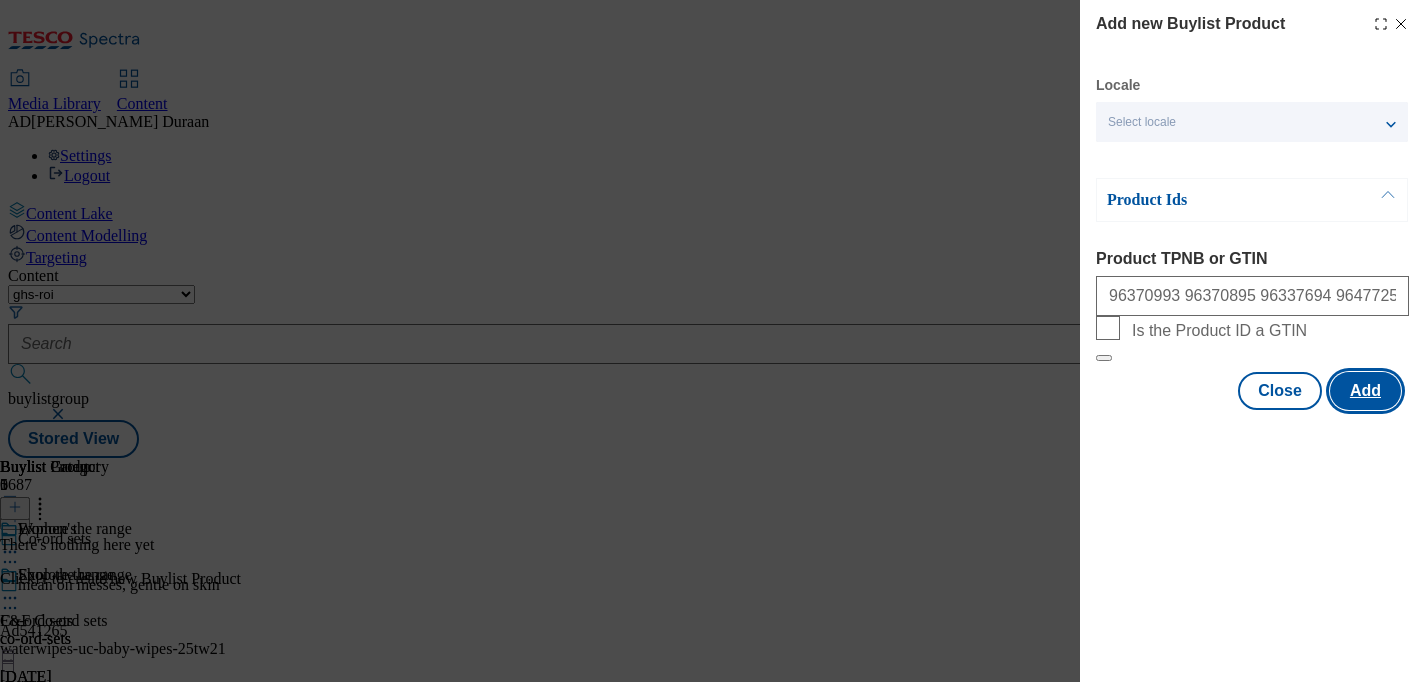 click on "Add" at bounding box center (1365, 391) 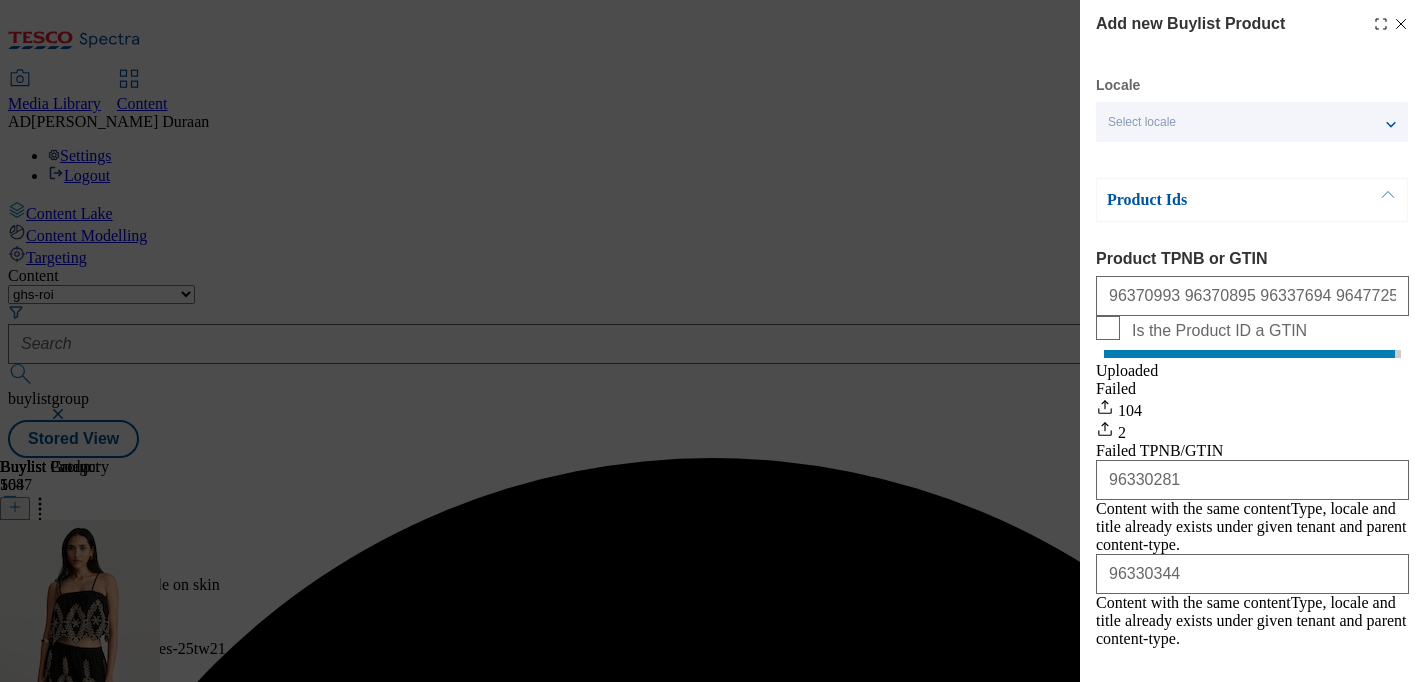 scroll, scrollTop: 0, scrollLeft: 0, axis: both 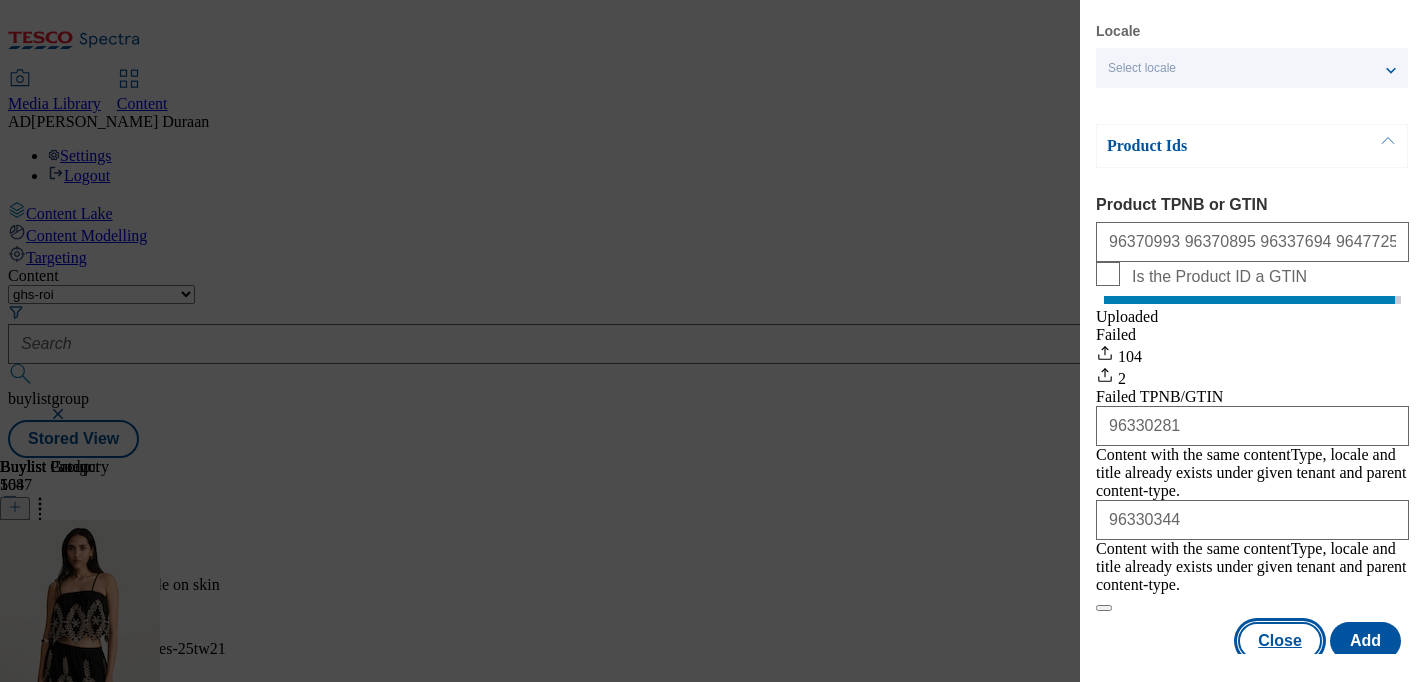click on "Close" at bounding box center [1280, 641] 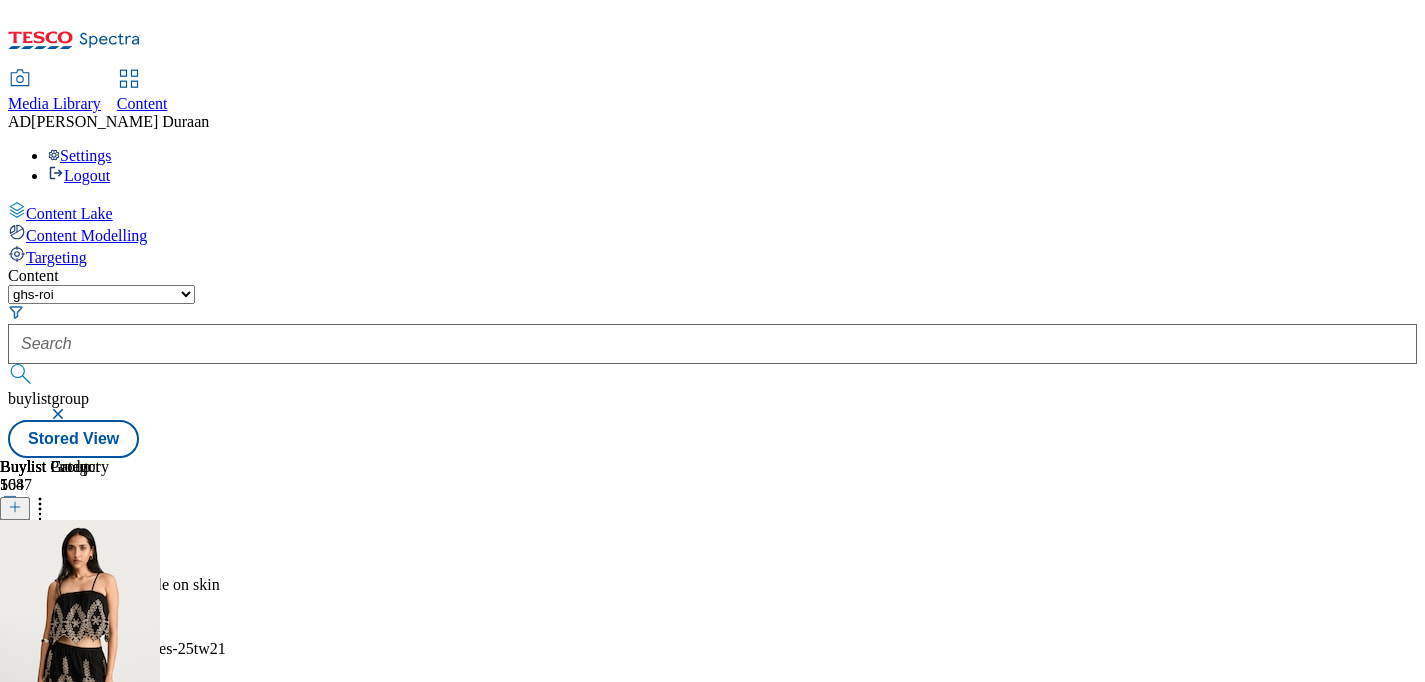 scroll, scrollTop: 0, scrollLeft: 0, axis: both 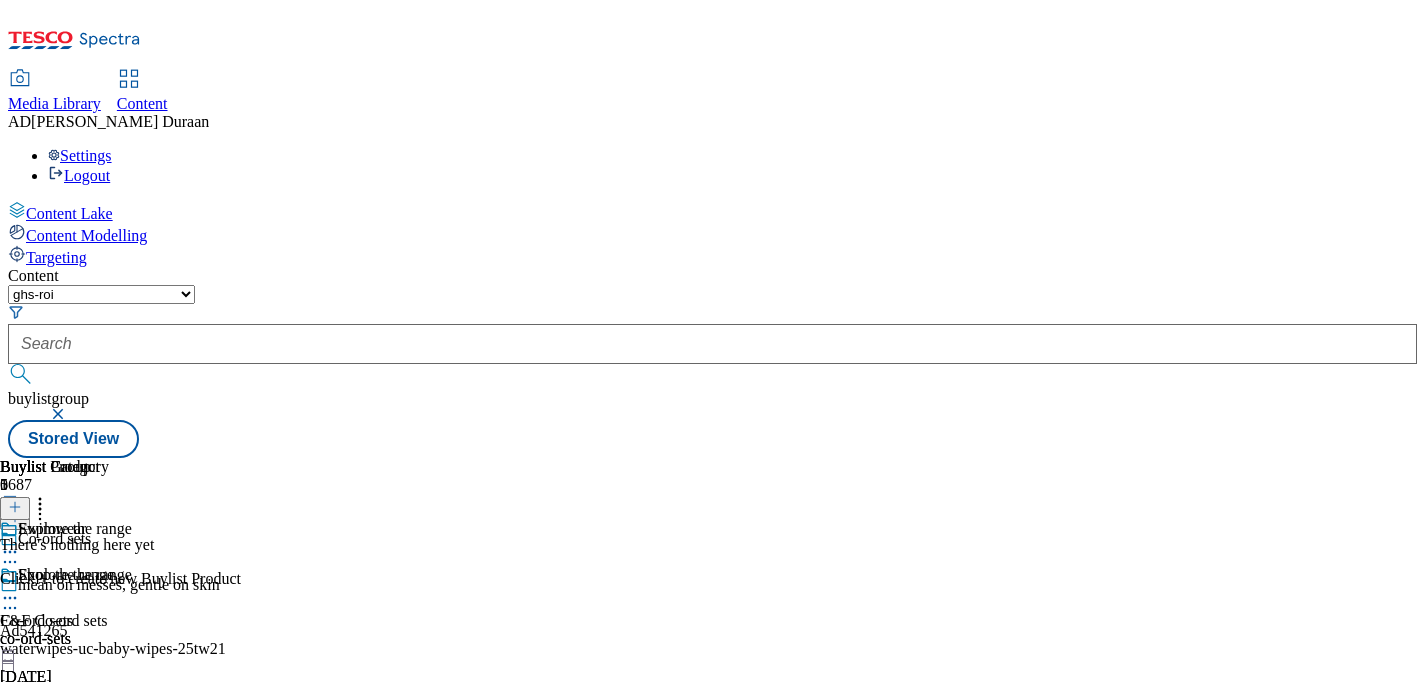 click 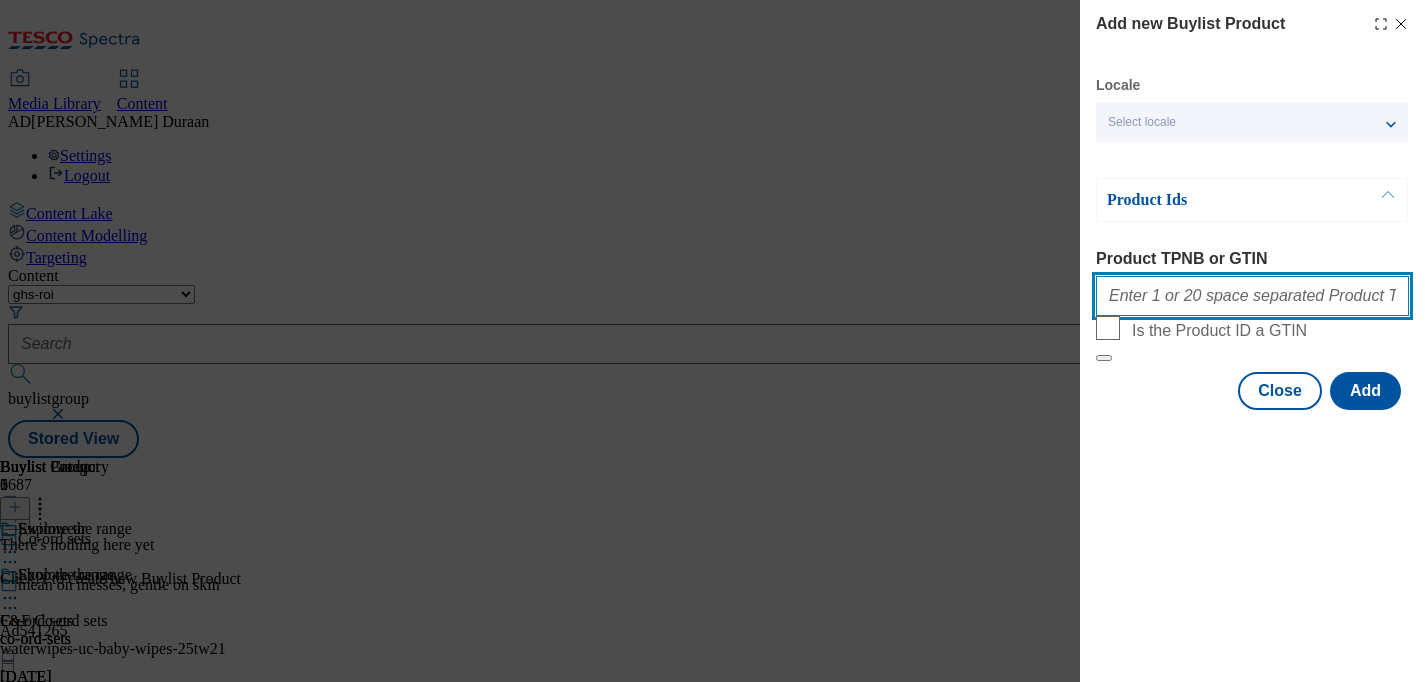paste on "96321009 96322014 96260242 96260334 96274750 96271586 93812378 93809129 94054311 94054220 96063936 94053370 96084675 94054490 96275023 96274934 96107886 96084491 94054403 96078337 94029532 96287752 96287850 94029716 94029624 96107454 96106933 96107022 96107362 96107270 96084583 96084404 96283007 96282901 93857532 96152059 93837130 93813884 93813227 96283105 93857630 93855367 96085547 96085455 94030190 94030103 96088521 96085363 94054138 94054046 94053859 94053767" 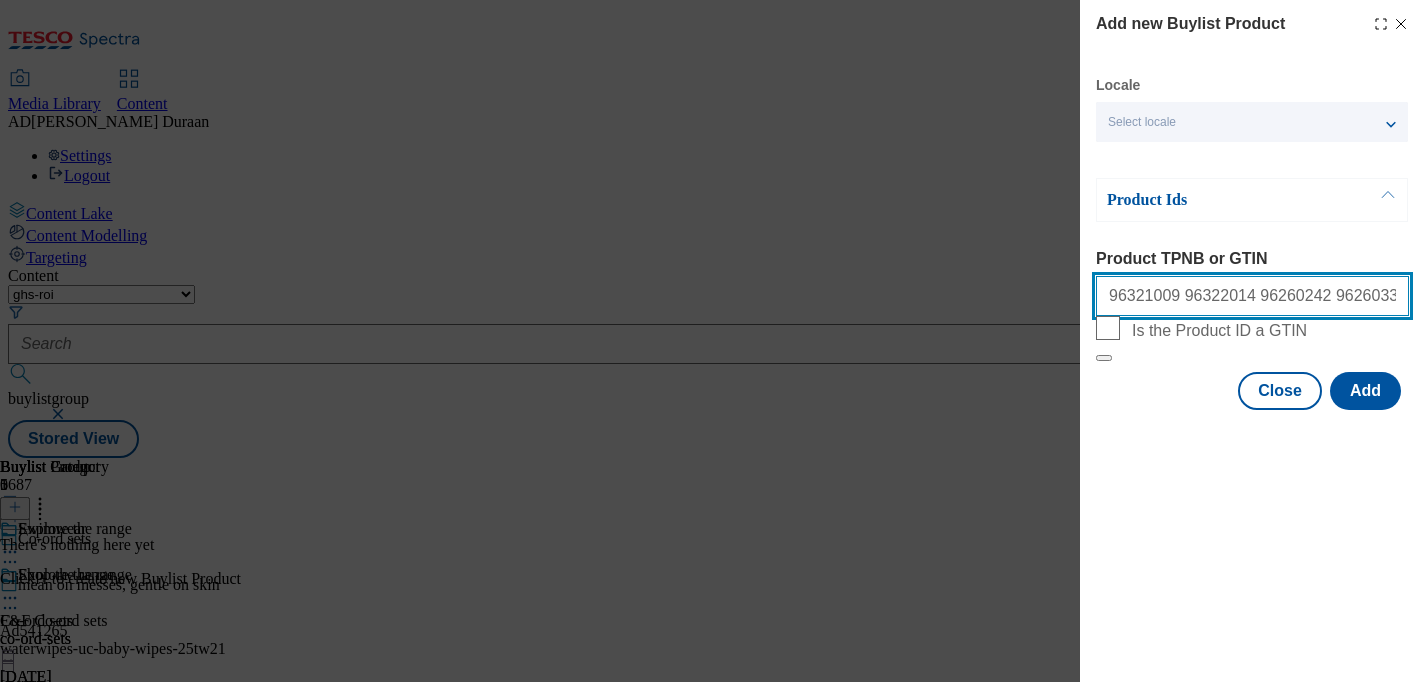 scroll, scrollTop: 0, scrollLeft: 2583, axis: horizontal 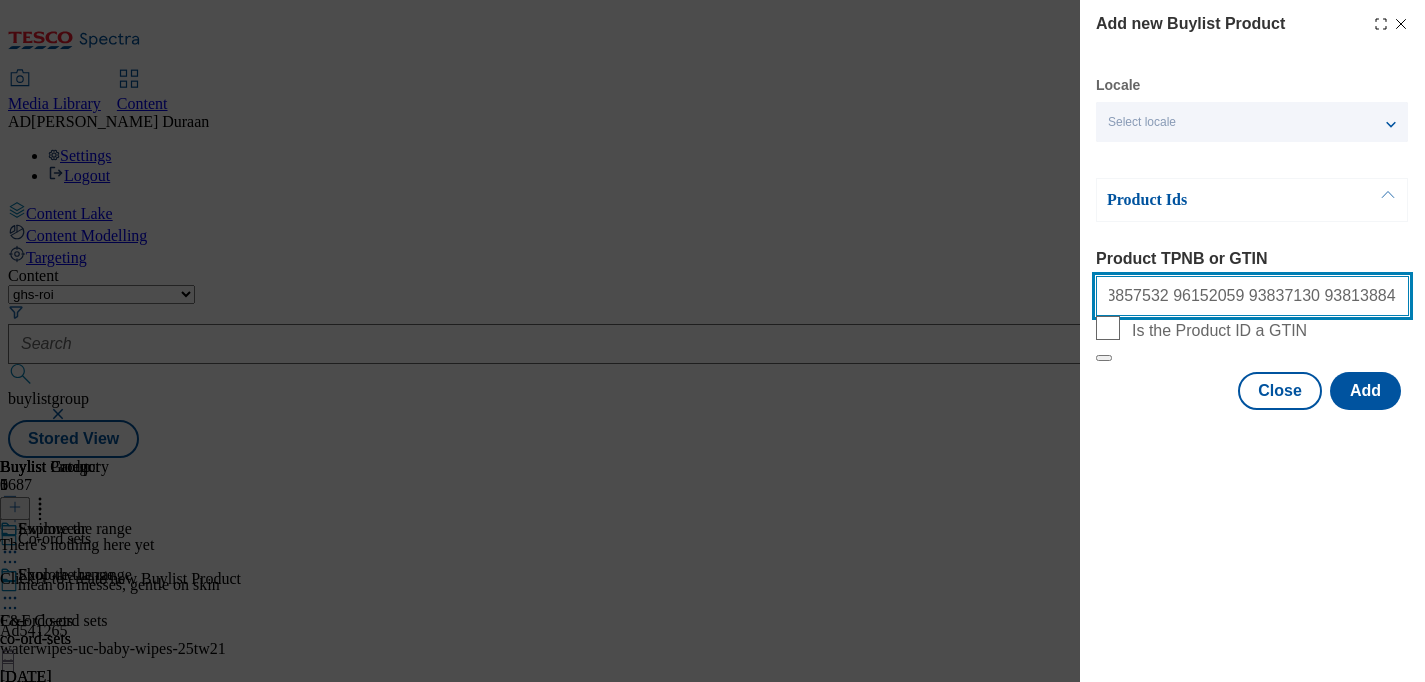 type on "96321009 96322014 96260242 96260334 96274750 96271586 93812378 93809129 94054311 94054220 96063936 94053370 96084675 94054490 96275023 96274934 96107886 96084491 94054403 96078337 94029532 96287752 96287850 94029716 94029624 96107454 96106933 96107022 96107362 96107270 96084583 96084404 96283007 96282901 93857532 96152059 93837130 93813884 93813227 96283105 93857630 93855367 96085547 96085455 94030190 94030103 96088521 96085363 94054138 94054046 94053859 94053767" 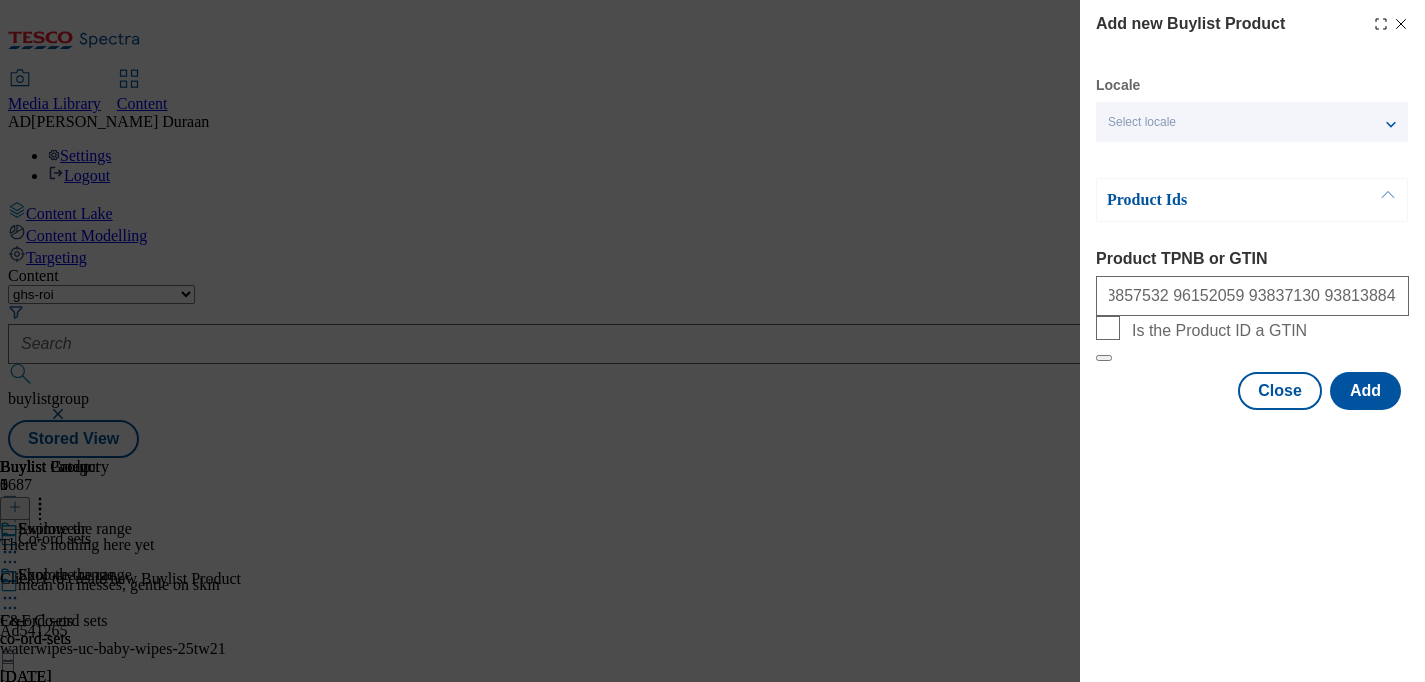 scroll, scrollTop: 0, scrollLeft: 0, axis: both 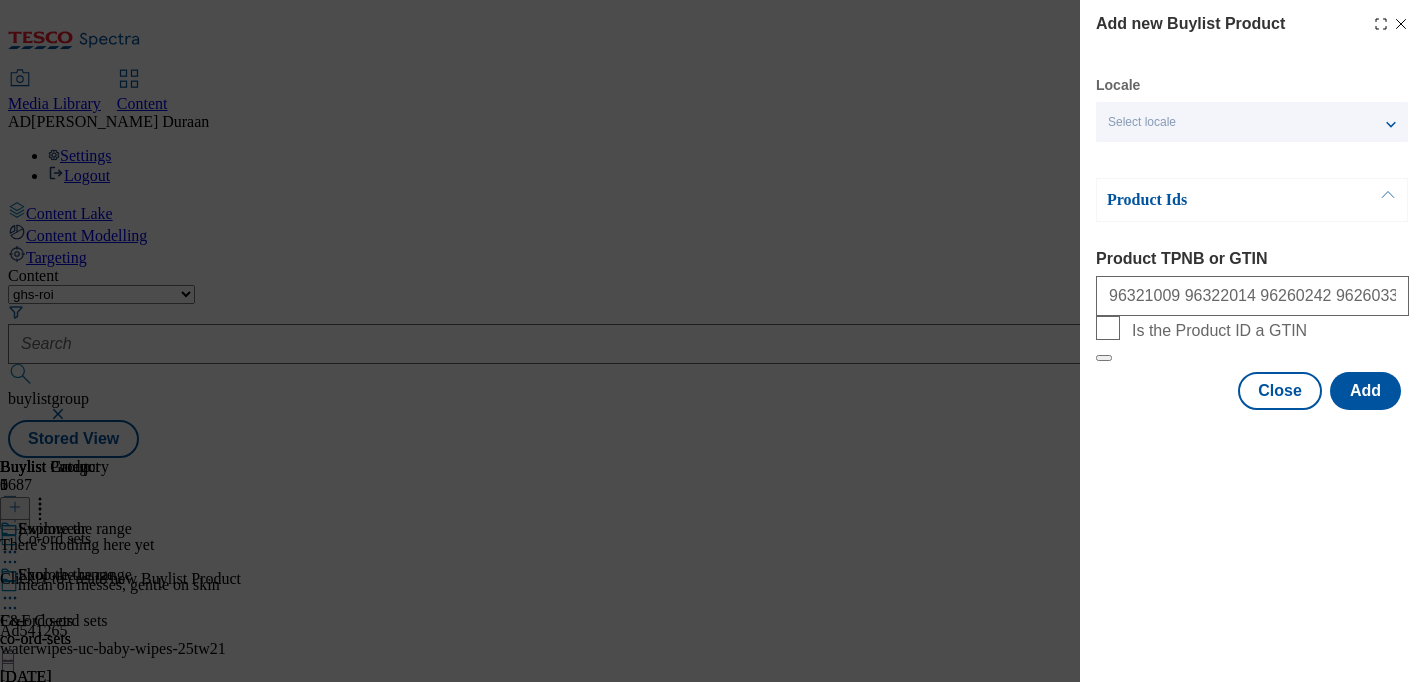 drag, startPoint x: 1123, startPoint y: 474, endPoint x: 1292, endPoint y: 499, distance: 170.83911 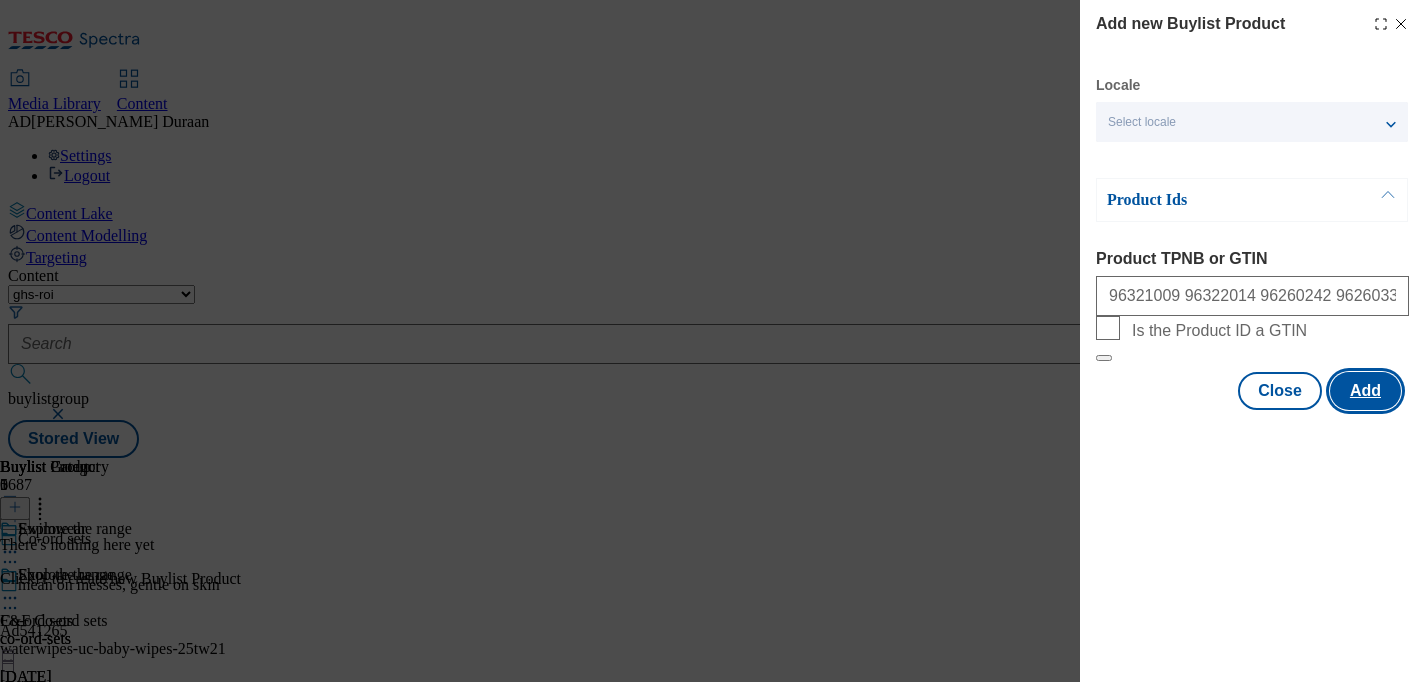 click on "Add" at bounding box center [1365, 391] 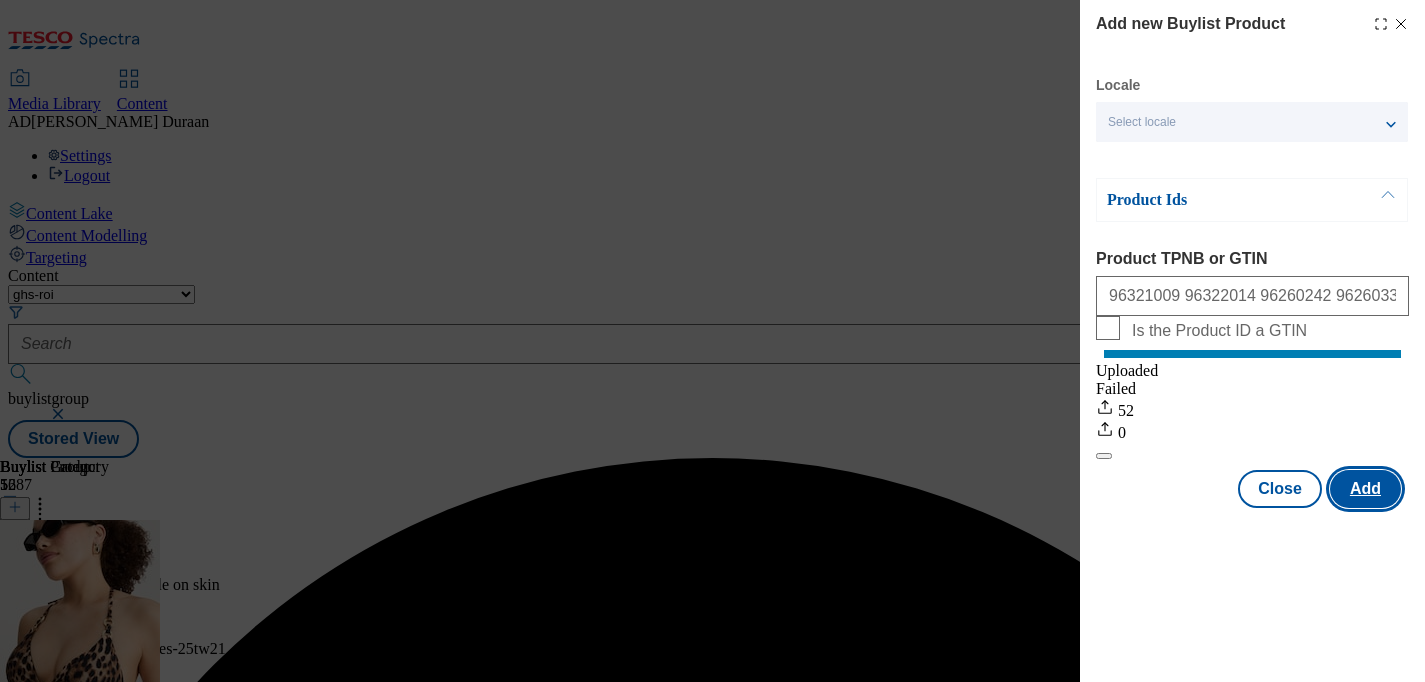 scroll, scrollTop: 0, scrollLeft: 0, axis: both 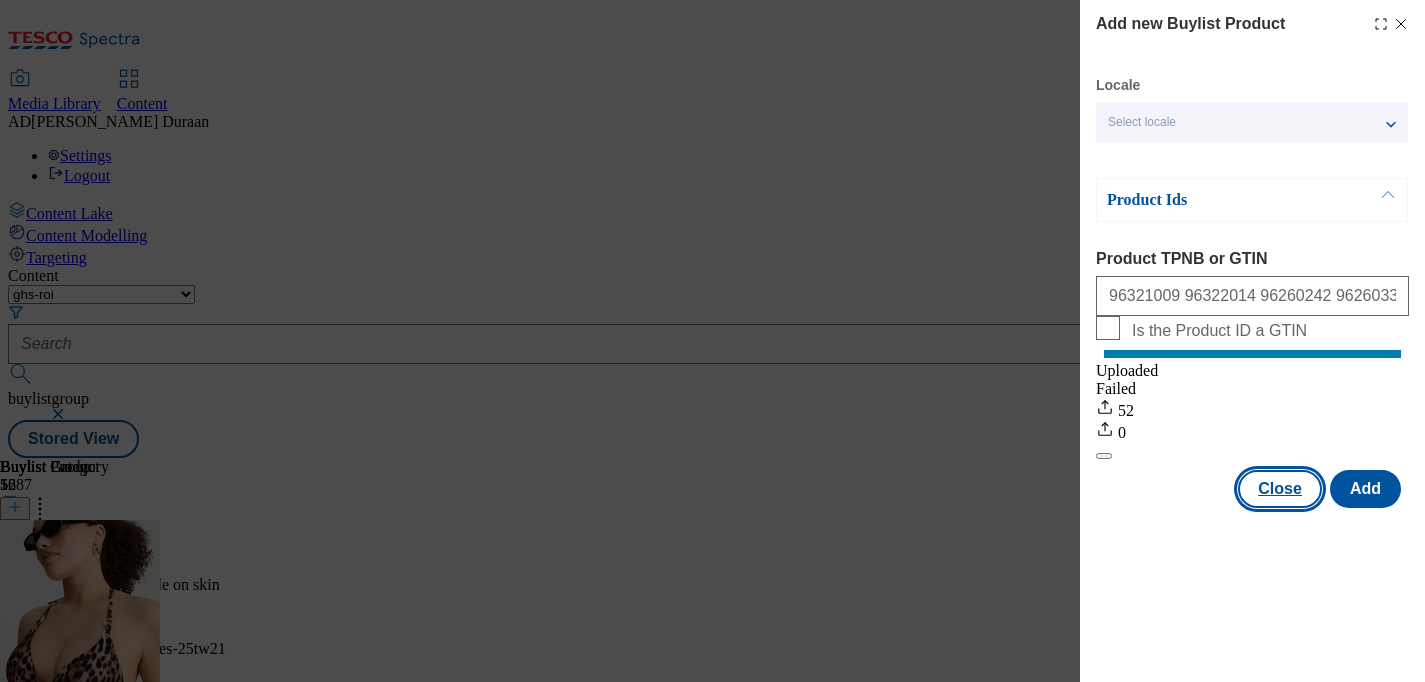 click on "Close" at bounding box center (1280, 489) 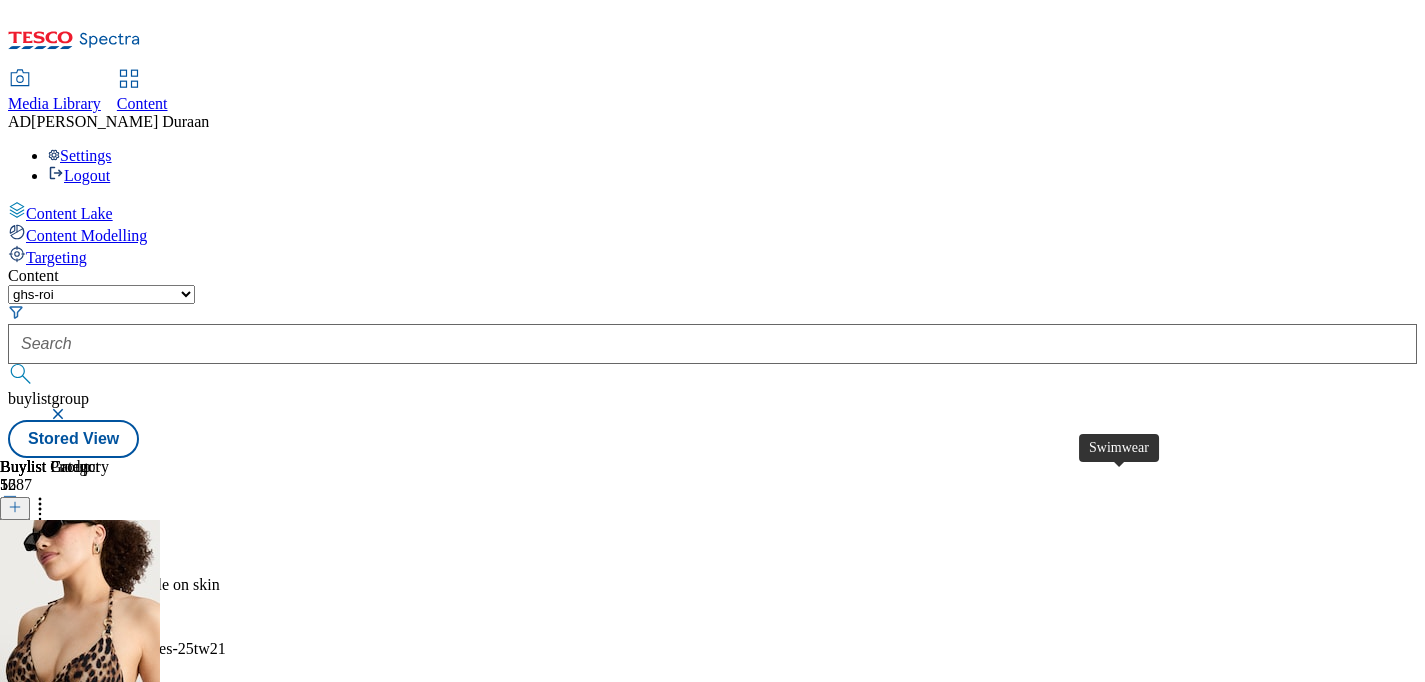 scroll, scrollTop: 393, scrollLeft: 0, axis: vertical 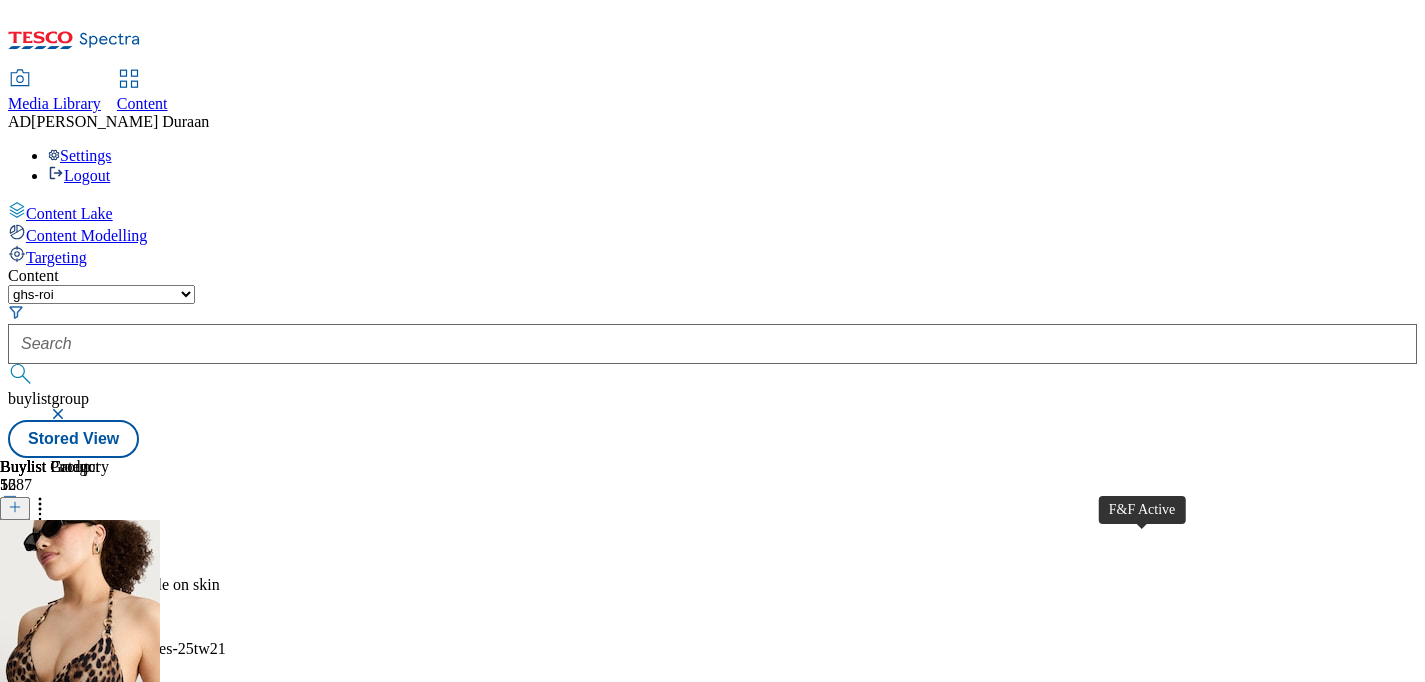 click on "F&F Active" at bounding box center (56, 991) 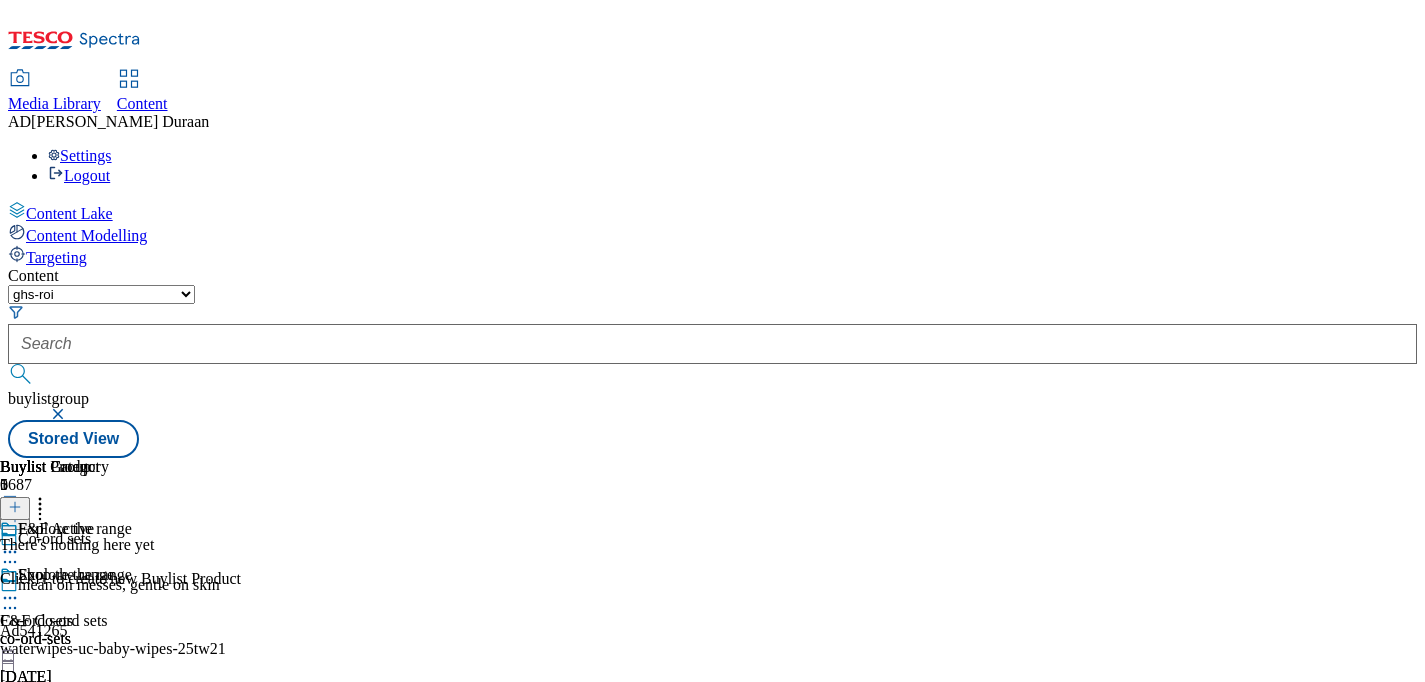 scroll, scrollTop: 0, scrollLeft: 350, axis: horizontal 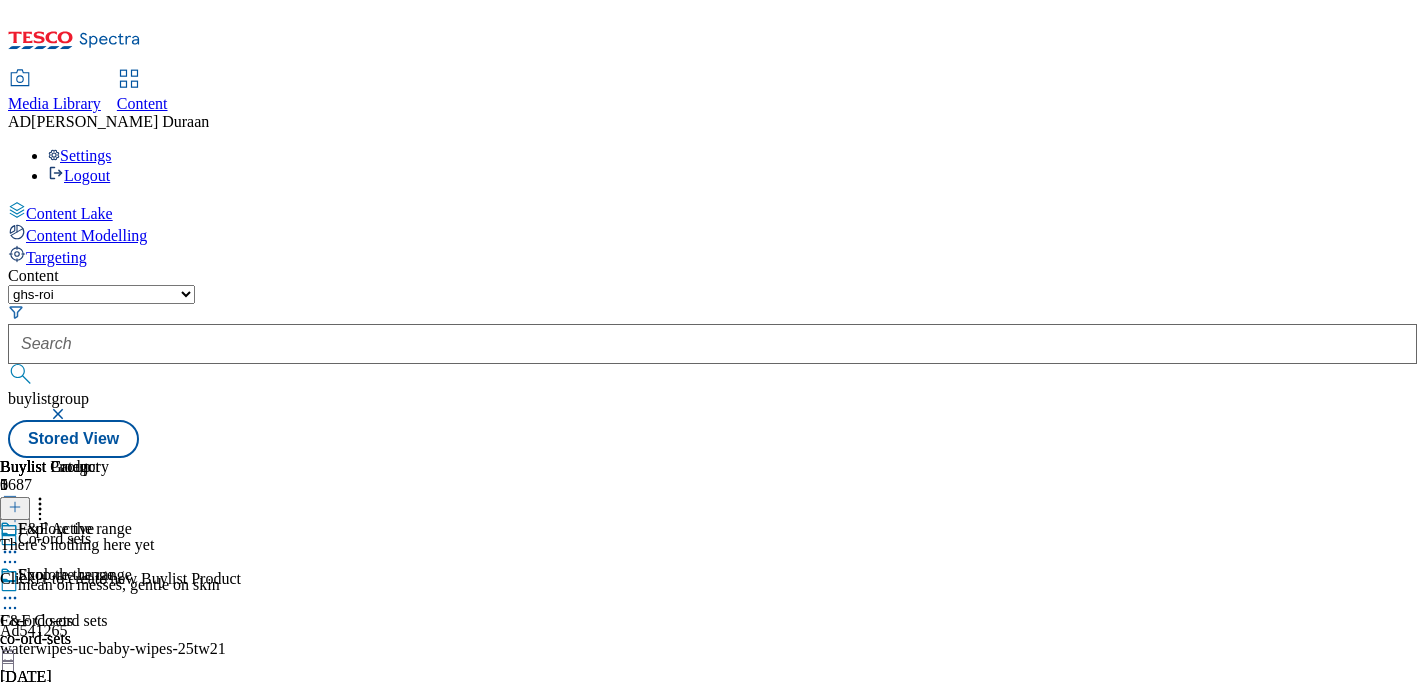 click 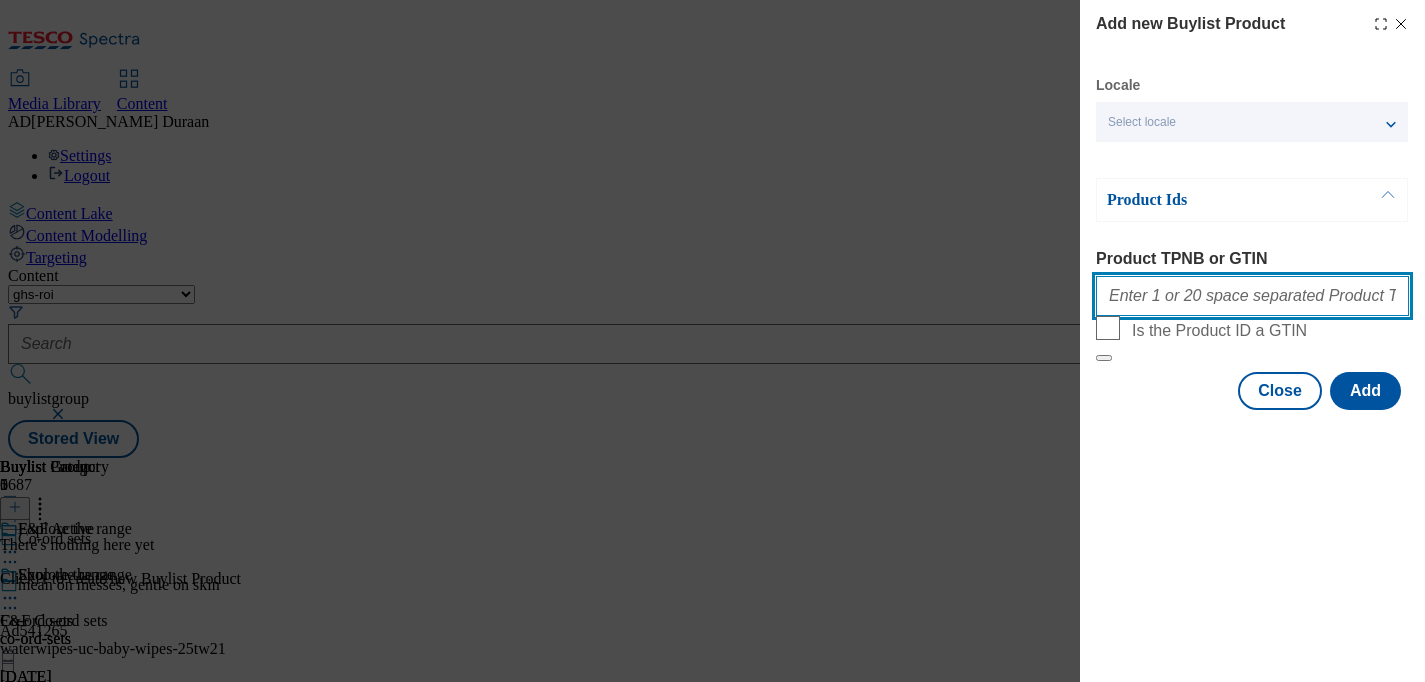 paste on "96273590 96293180 96291130 96291199 96357163 96357105 96409490 96409431 96499708 96347716 96481775 96420284 96420226 96499829 96347653 96378909 96499645 96273653 96273532 96347532 96347590 96293122 96290950 96356982 96351682 96357042 96200153 96200216 96256265 96292238 96291078 96156320 93687462 96267200 96420284 96420226 96347532 96347590 96356982 96351682 96357042" 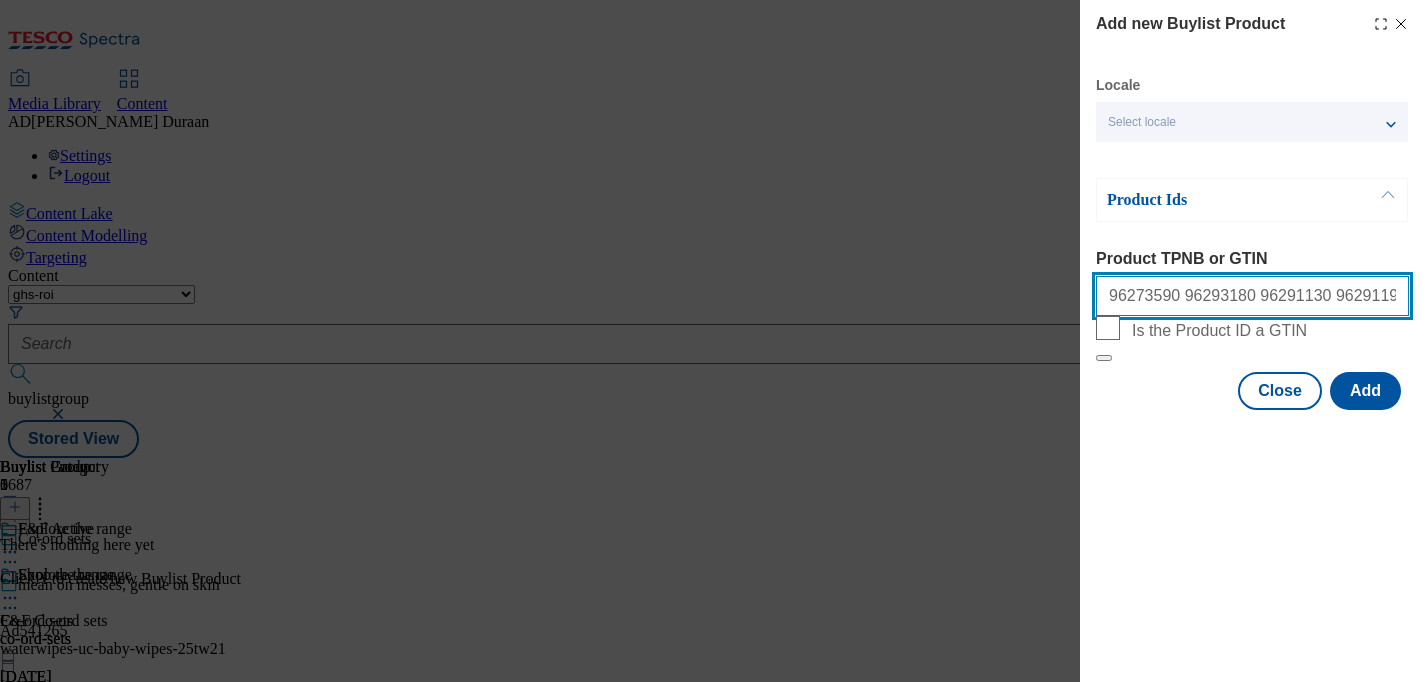 scroll, scrollTop: 0, scrollLeft: 1971, axis: horizontal 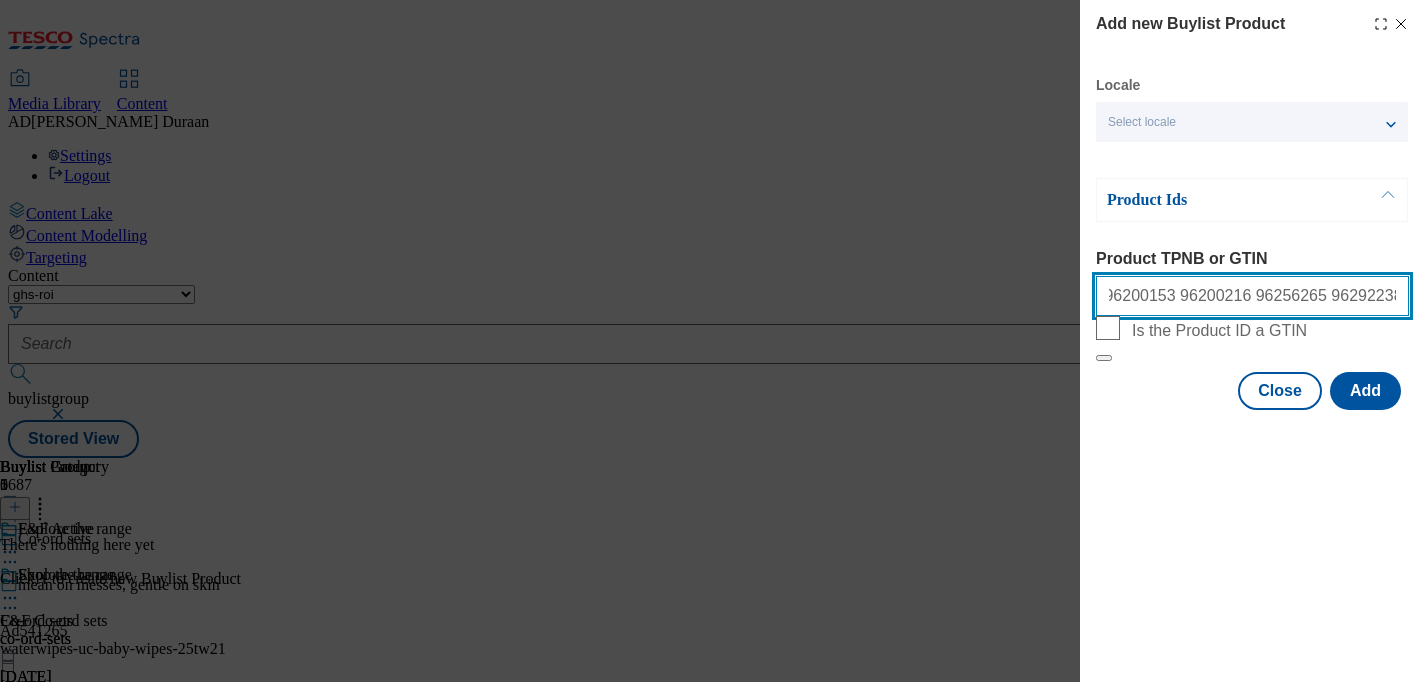 type on "96273590 96293180 96291130 96291199 96357163 96357105 96409490 96409431 96499708 96347716 96481775 96420284 96420226 96499829 96347653 96378909 96499645 96273653 96273532 96347532 96347590 96293122 96290950 96356982 96351682 96357042 96200153 96200216 96256265 96292238 96291078 96156320 93687462 96267200 96420284 96420226 96347532 96347590 96356982 96351682 96357042" 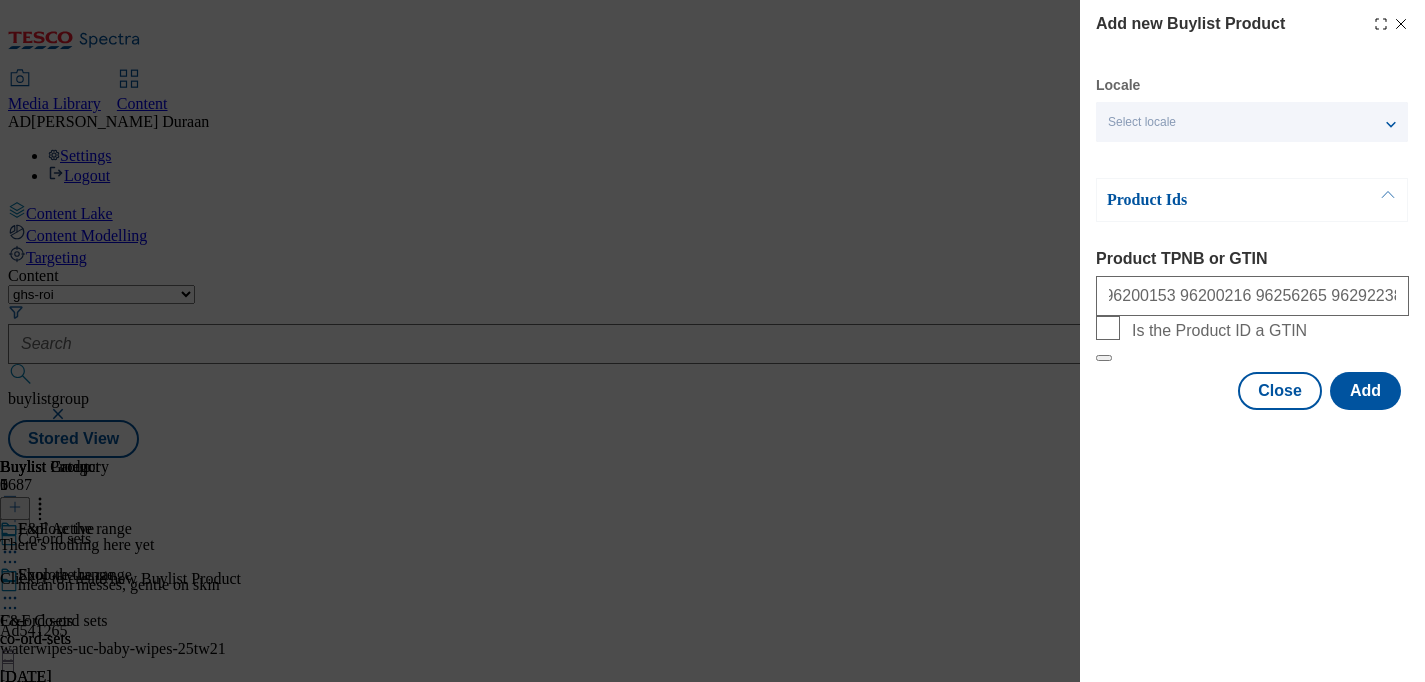 click on "Add new Buylist Product Locale   Select locale English Welsh Product Ids Product TPNB or GTIN 96273590 96293180 96291130 96291199 96357163 96357105 96409490 96409431 96499708 96347716 96481775 96420284 96420226 96499829 96347653 96378909 96499645 96273653 96273532 96347532 96347590 96293122 96290950 96356982 96351682 96357042 96200153 96200216 96256265 96292238 96291078 96156320 93687462 96267200 96420284 96420226 96347532 96347590 96356982 96351682 96357042 Is the Product ID a GTIN Close Add" at bounding box center [1252, 341] 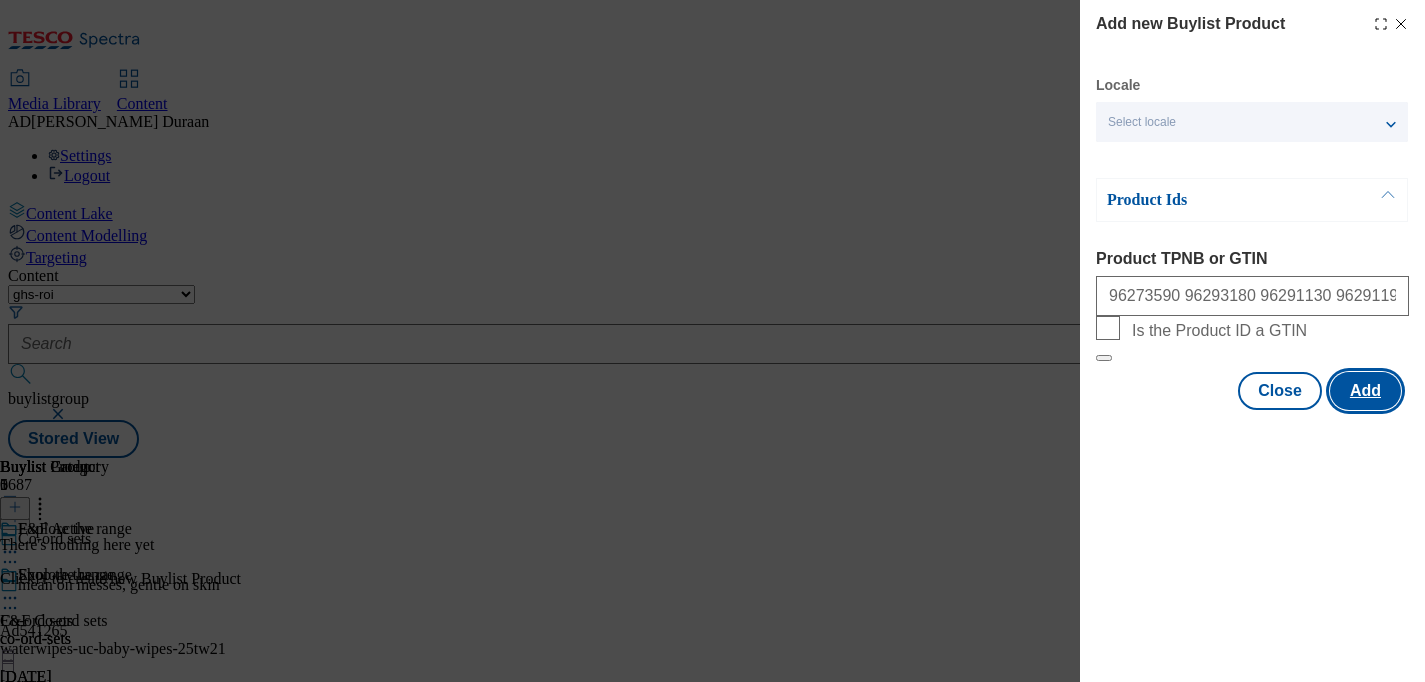 click on "Add" at bounding box center [1365, 391] 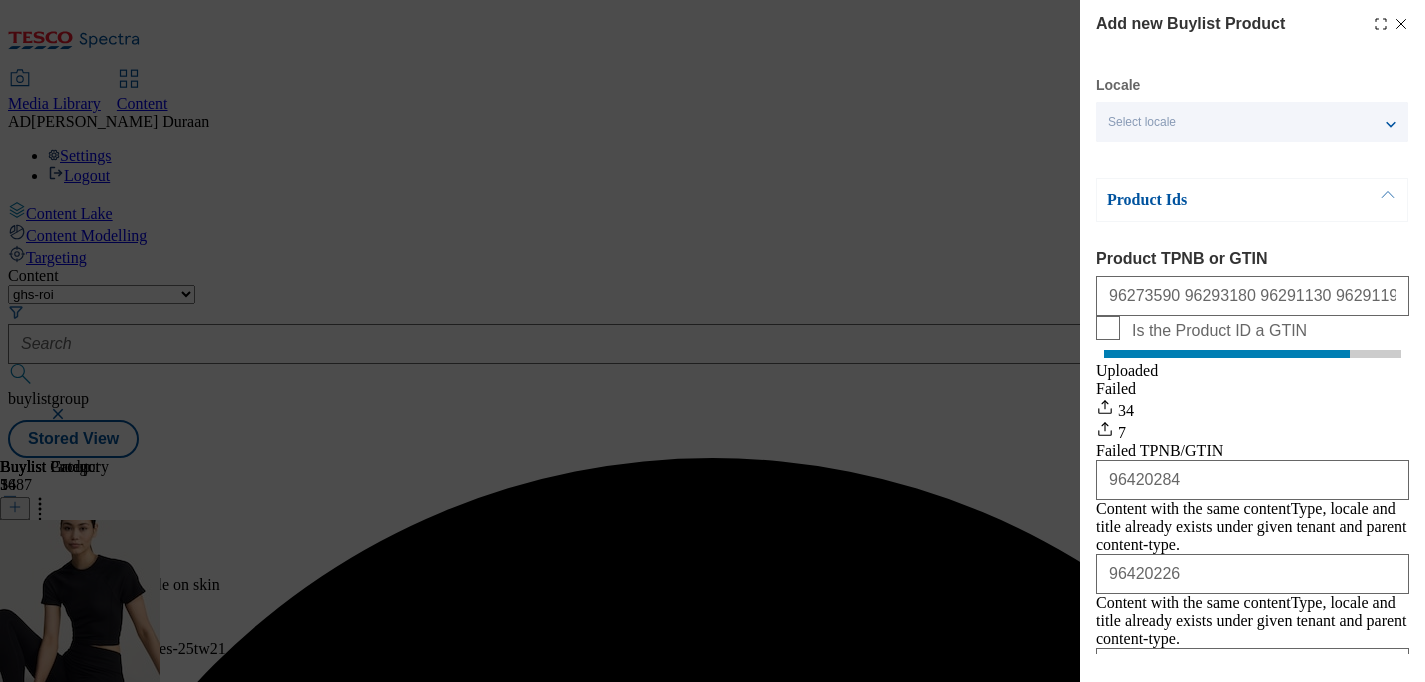 scroll, scrollTop: 0, scrollLeft: 0, axis: both 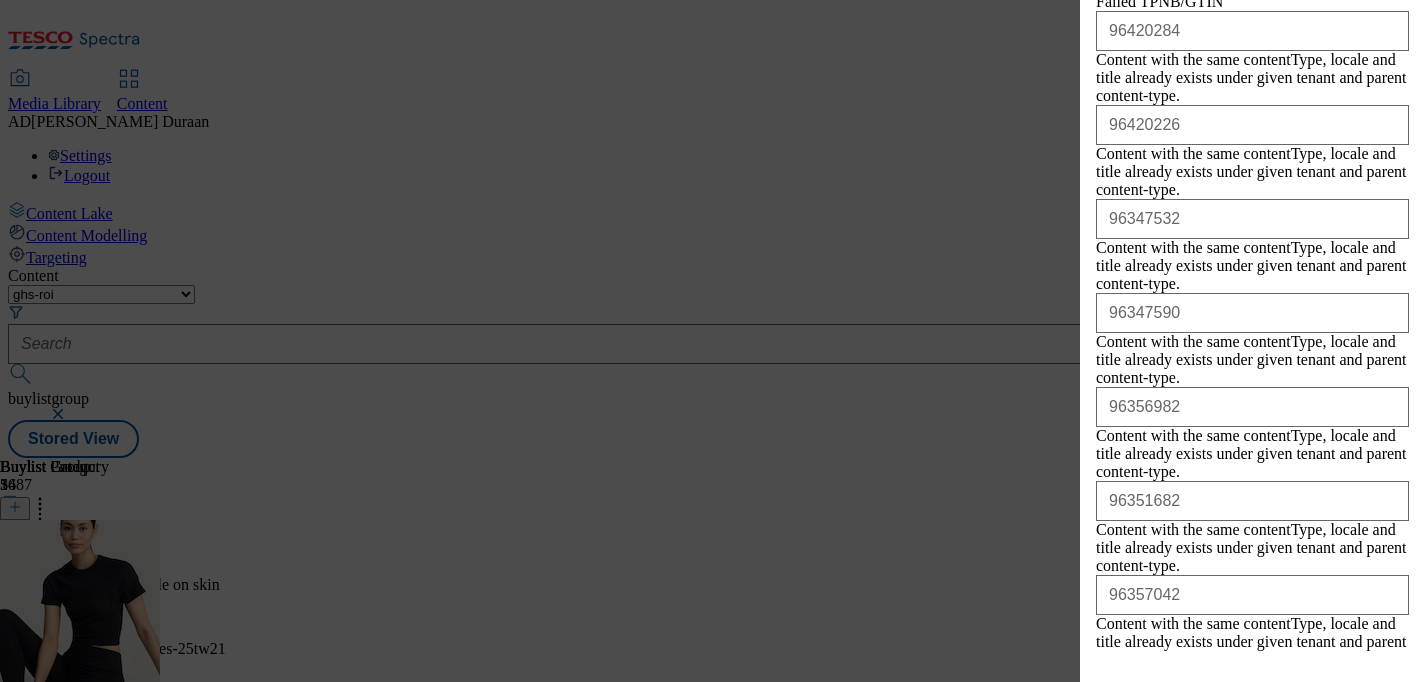 click on "Close" at bounding box center [1280, 716] 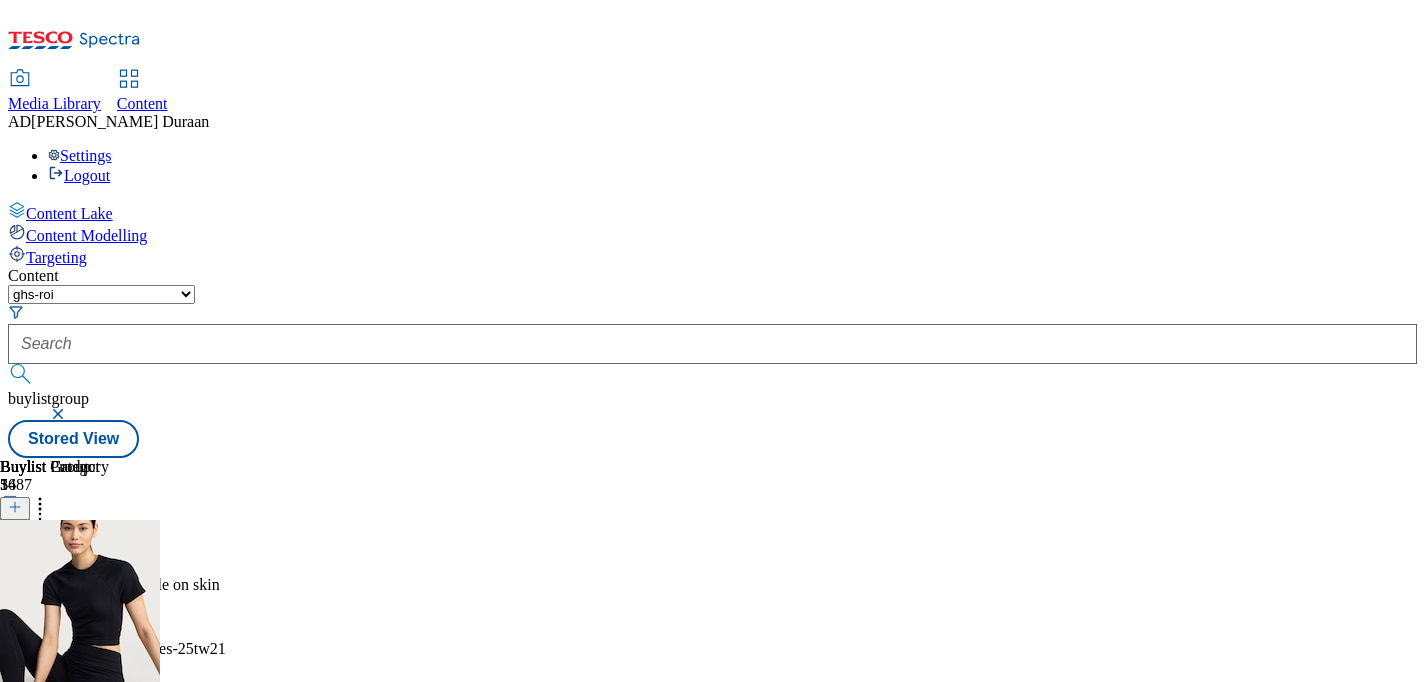 scroll, scrollTop: 0, scrollLeft: 0, axis: both 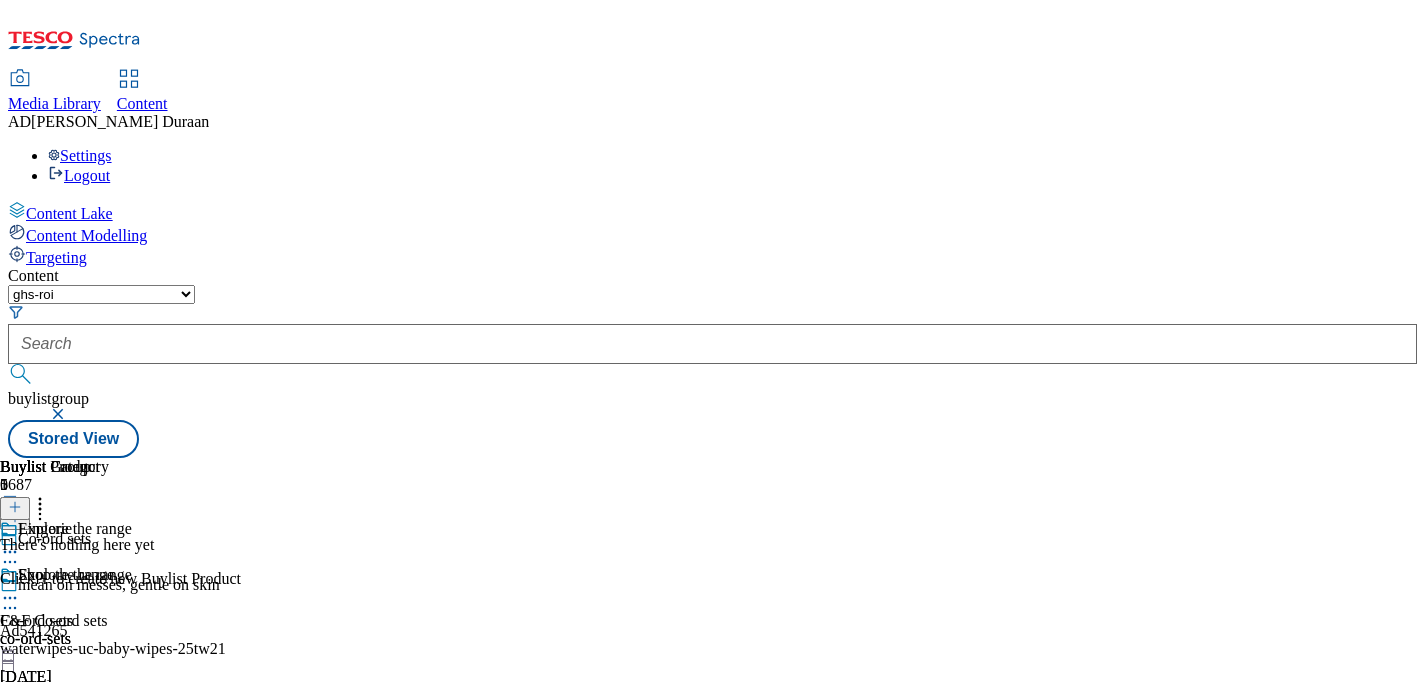 click 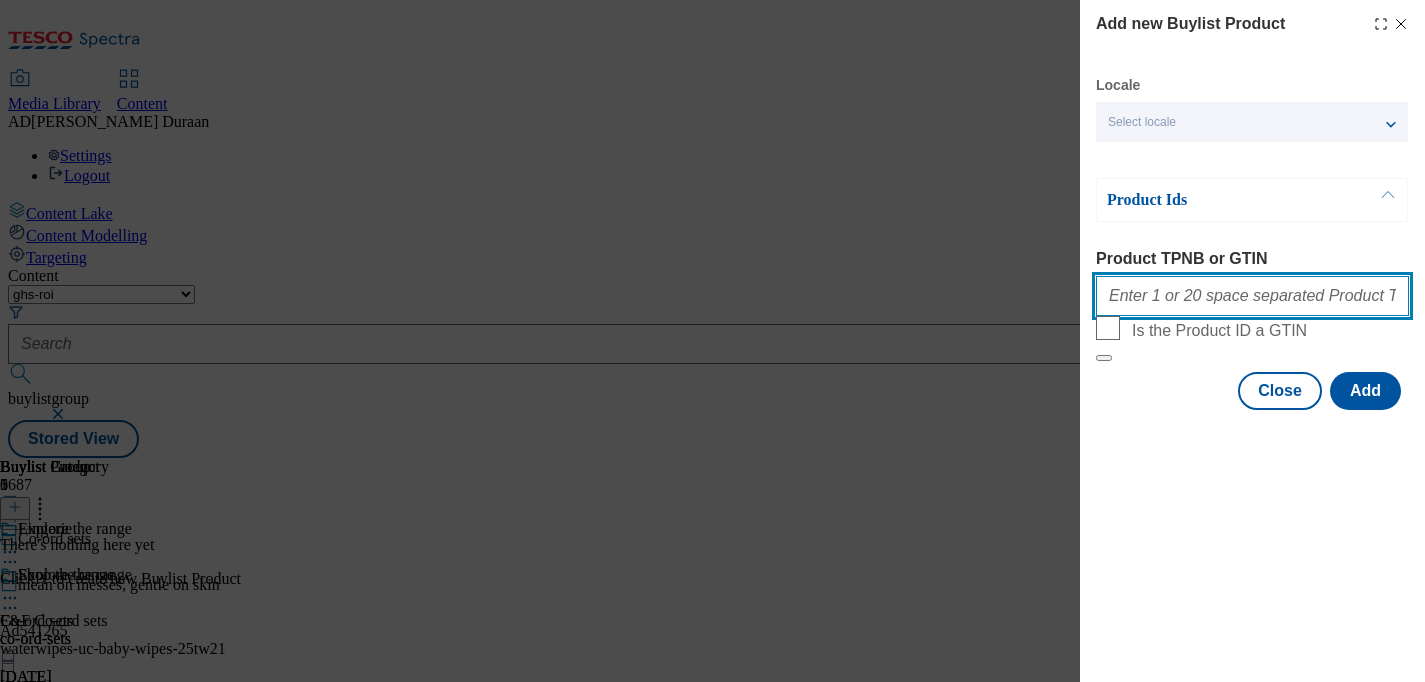 paste on "93583106 93592677 93592815 96273238 96273048 96273394 96064296 96064463 93583423 93614388 93614090 94015214 94015145 96067356 96273470 96067270 96274548 96270368 96274462 96128999 96128792 96123774 96223229 96223137 96280892 96287441 96065289 96064964 96065122 96064820 93434658 93437131 93434474 93434595 93437085 93434416 93933724 93800110 93800398 93444180 93443273 96272809 96270011 96272965 96270201 96067114 96064025 96064215 93385099 93384912 93446736 96274116 96273866 96273716 96274024 93385250 93384510 93446650 93447764 93432597 93432355 93932535 93801276 93903582 93799715 93801103 93801339 93527727 93454087 93448008 94048601 94045898 94045702 94045656 94045754 94048555 93801610 93799554 93800300 93800219 93432960 93439198 93434900 93448930 96325875 93448890 93463462" 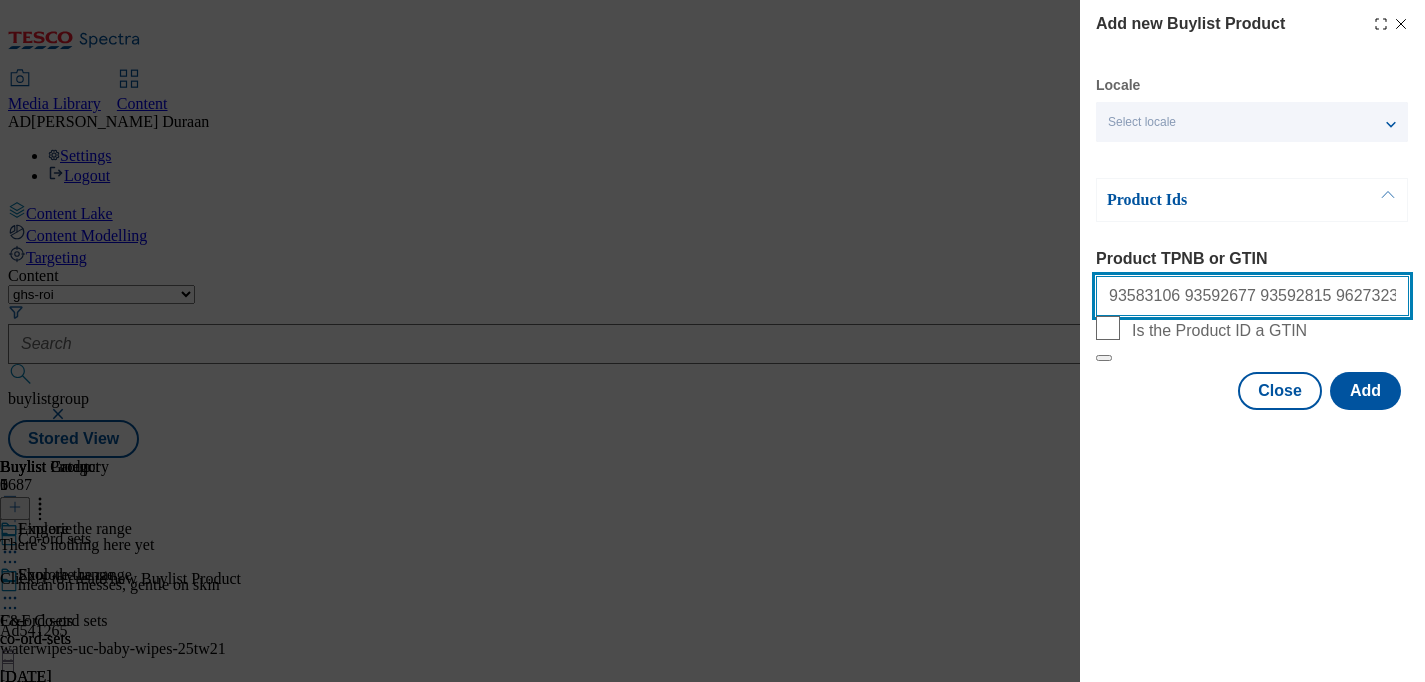 scroll, scrollTop: 0, scrollLeft: 4510, axis: horizontal 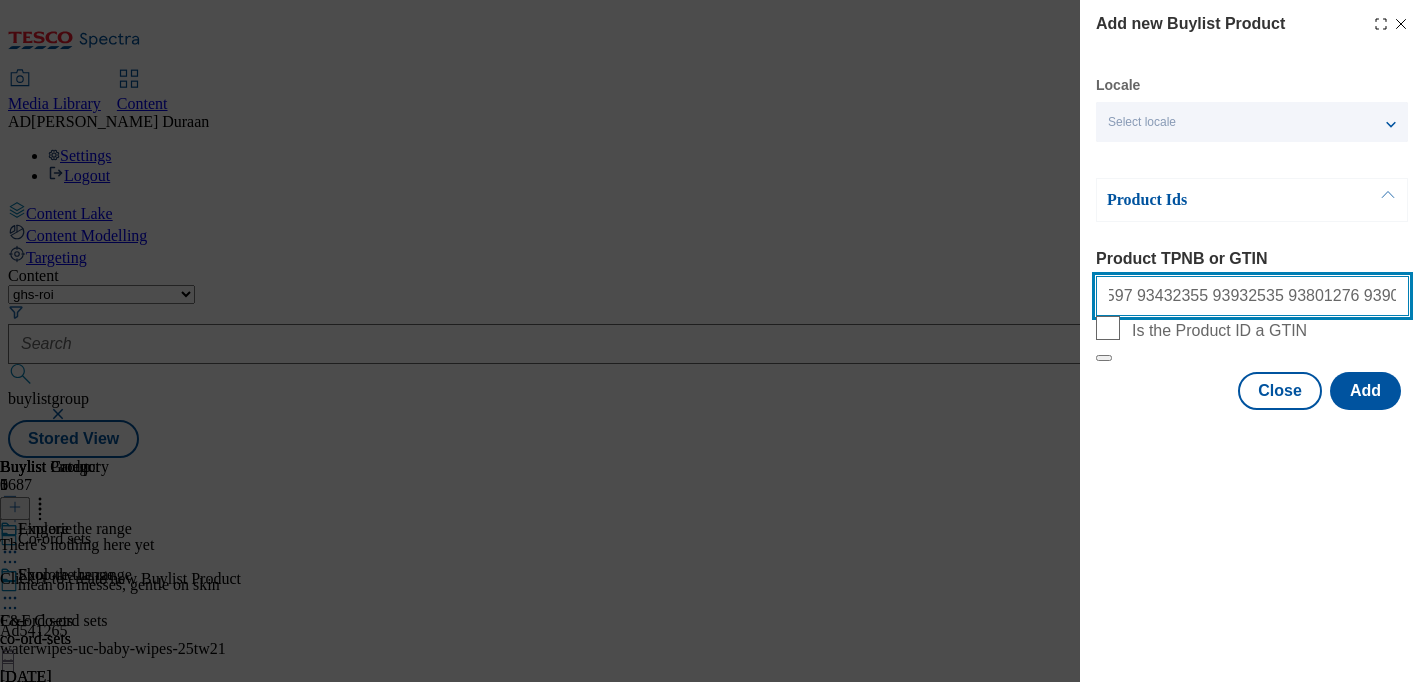 type on "93583106 93592677 93592815 96273238 96273048 96273394 96064296 96064463 93583423 93614388 93614090 94015214 94015145 96067356 96273470 96067270 96274548 96270368 96274462 96128999 96128792 96123774 96223229 96223137 96280892 96287441 96065289 96064964 96065122 96064820 93434658 93437131 93434474 93434595 93437085 93434416 93933724 93800110 93800398 93444180 93443273 96272809 96270011 96272965 96270201 96067114 96064025 96064215 93385099 93384912 93446736 96274116 96273866 96273716 96274024 93385250 93384510 93446650 93447764 93432597 93432355 93932535 93801276 93903582 93799715 93801103 93801339 93527727 93454087 93448008 94048601 94045898 94045702 94045656 94045754 94048555 93801610 93799554 93800300 93800219 93432960 93439198 93434900 93448930 96325875 93448890 93463462" 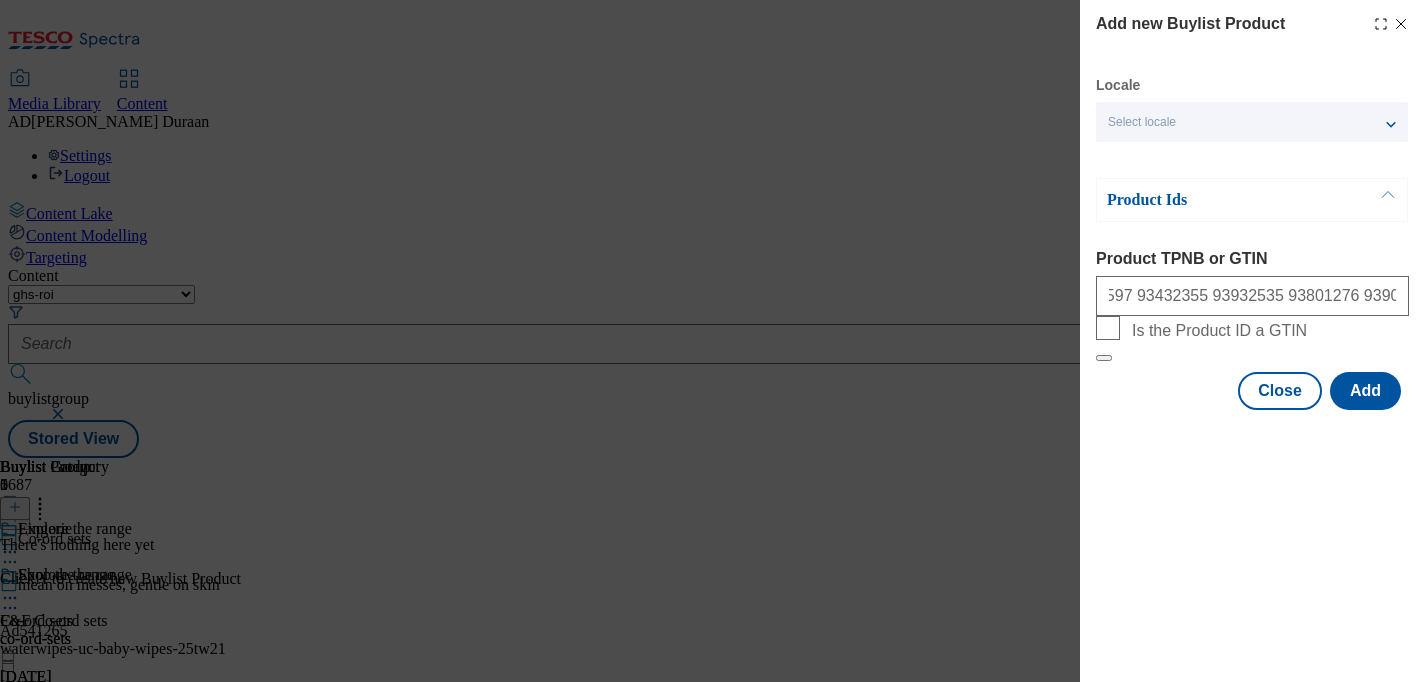 scroll, scrollTop: 0, scrollLeft: 0, axis: both 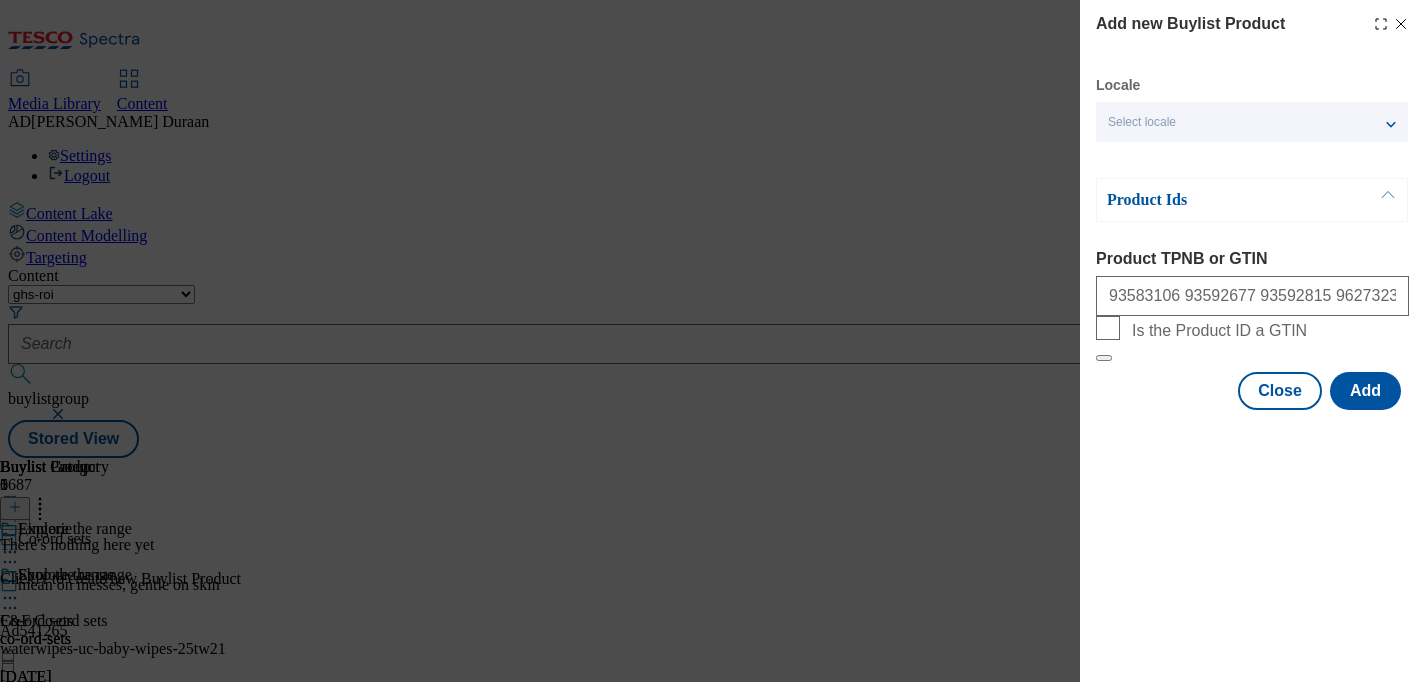 drag, startPoint x: 1163, startPoint y: 503, endPoint x: 1305, endPoint y: 541, distance: 146.9966 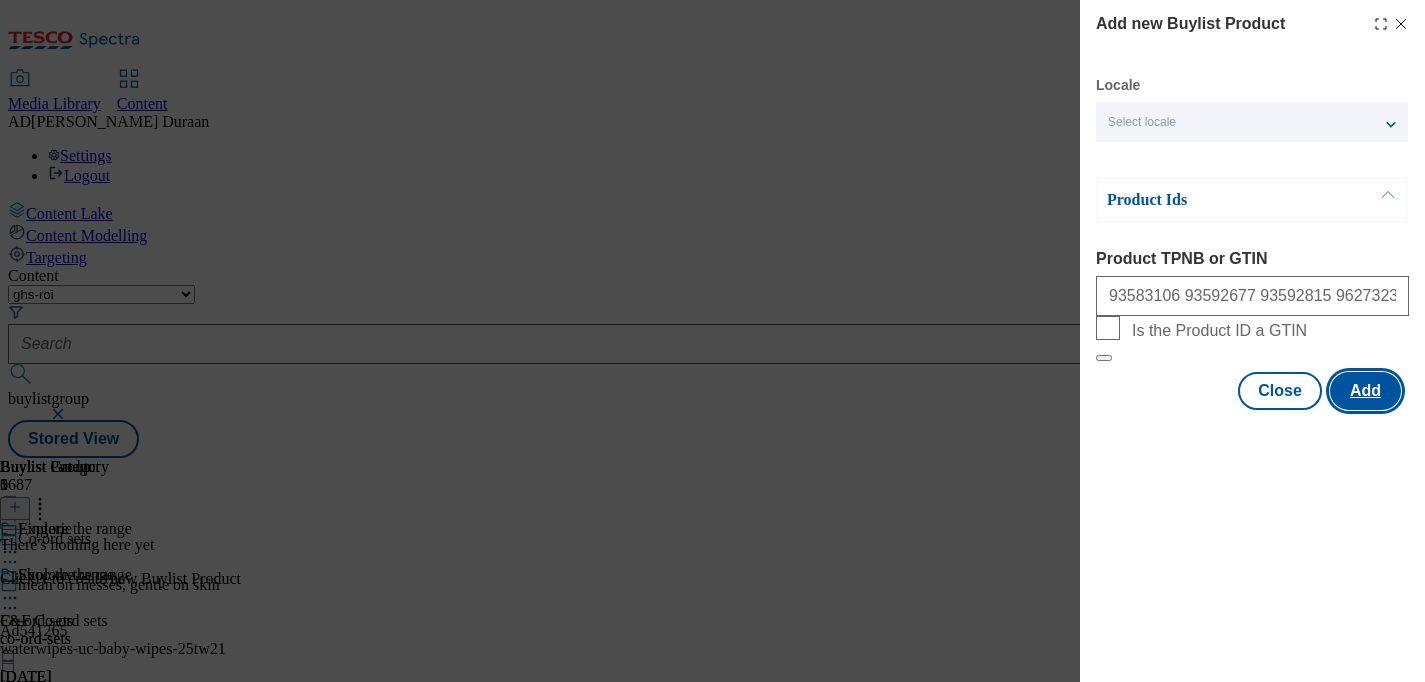 click on "Add" at bounding box center (1365, 391) 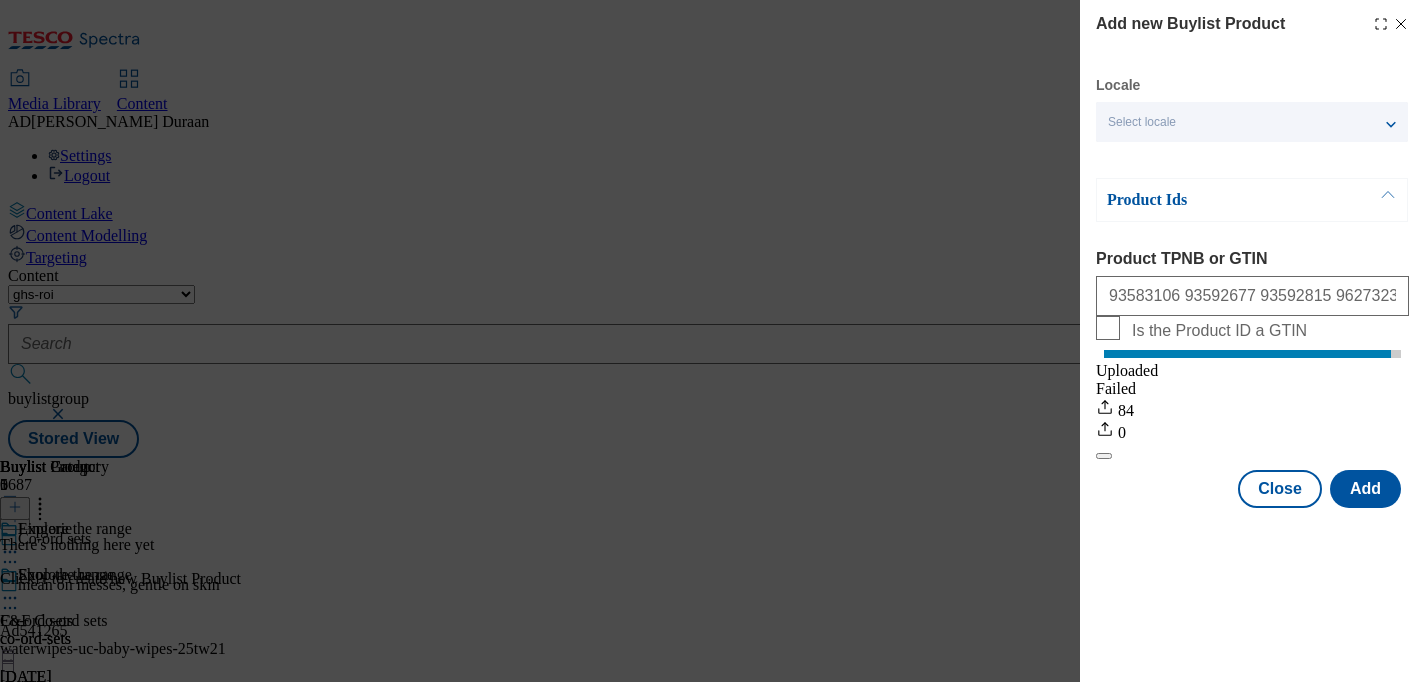 scroll, scrollTop: 0, scrollLeft: 0, axis: both 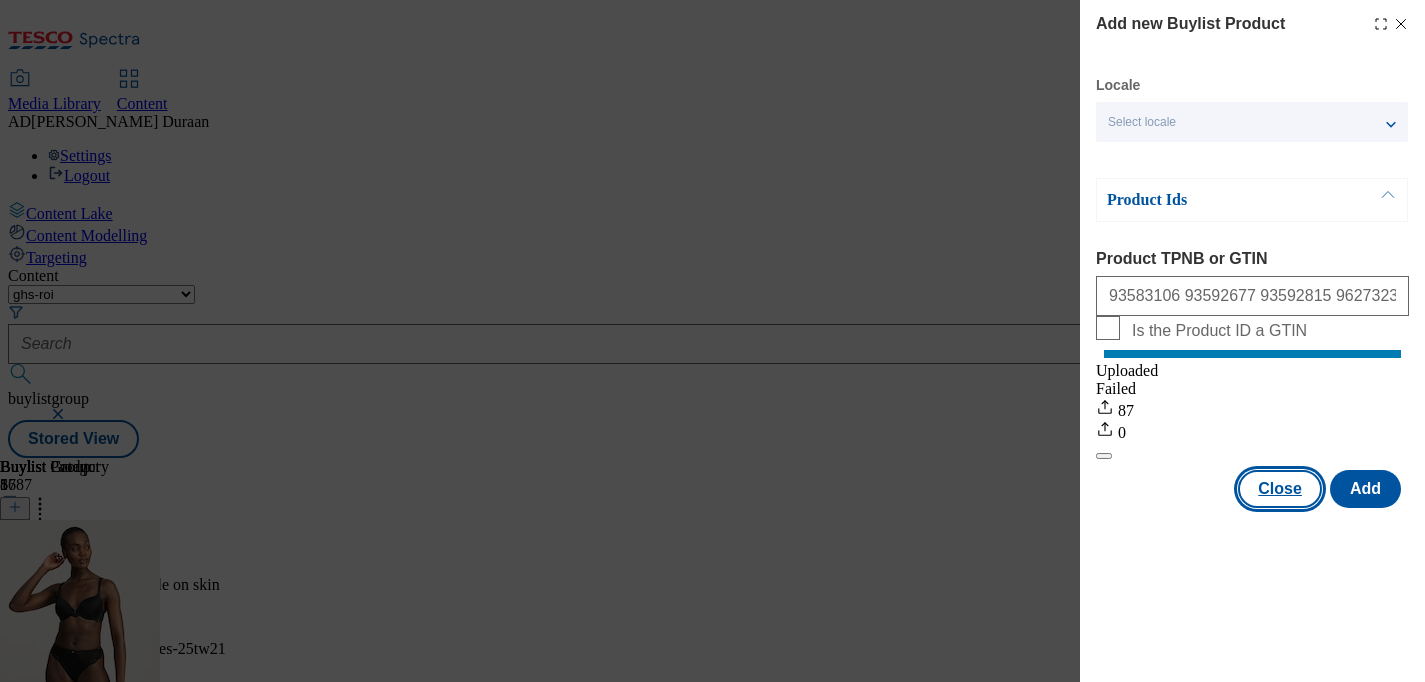 click on "Close" at bounding box center [1280, 489] 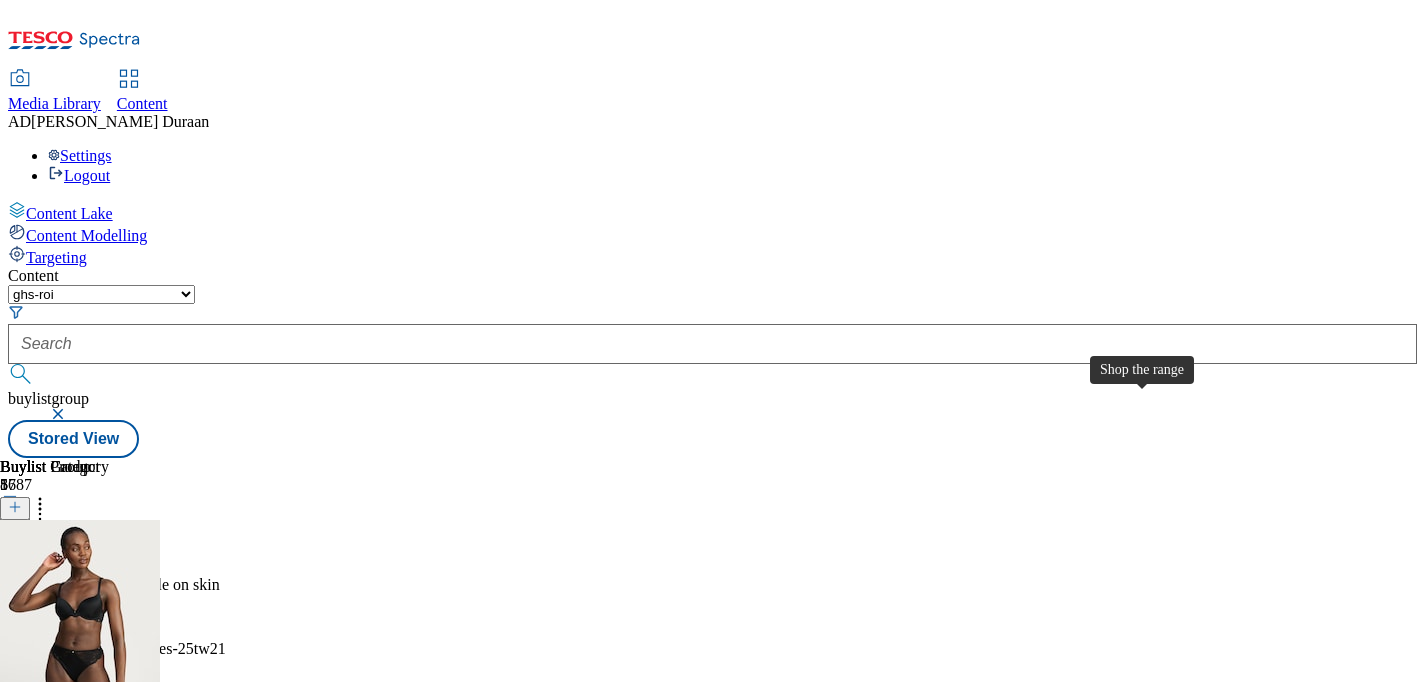 scroll, scrollTop: 0, scrollLeft: 350, axis: horizontal 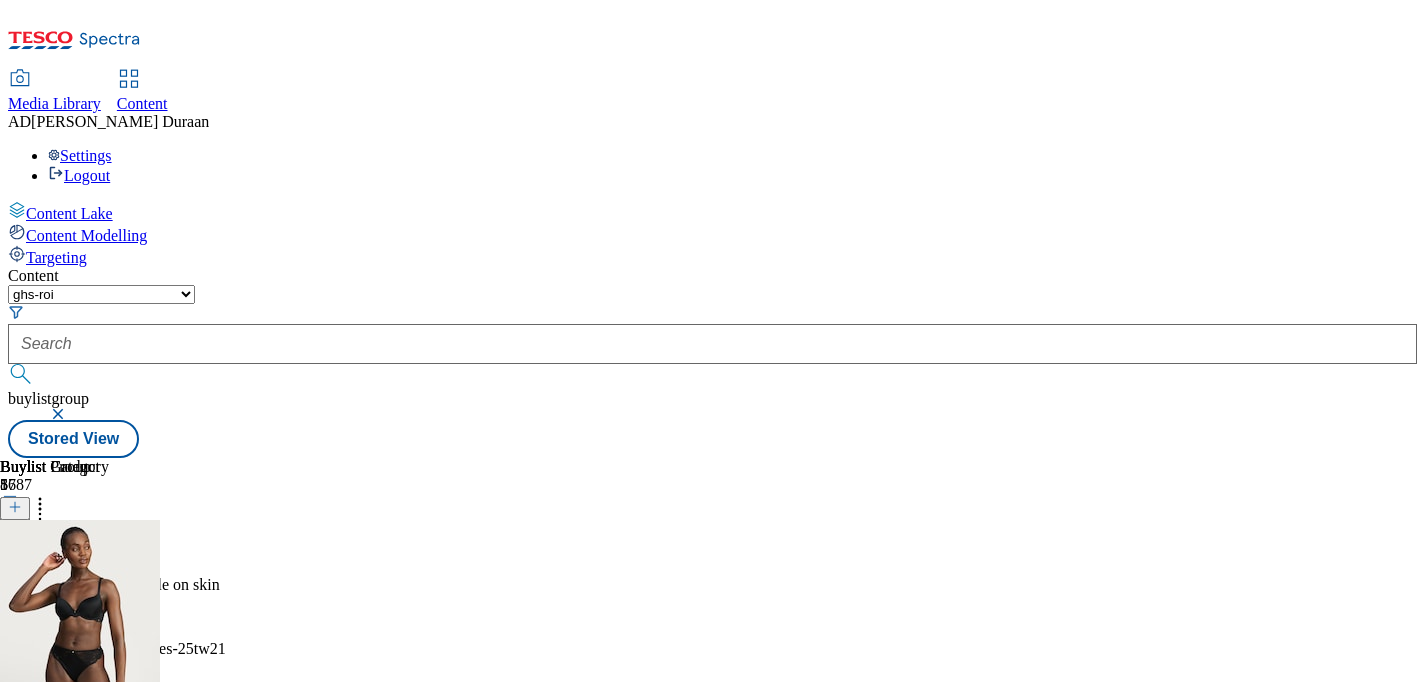 click 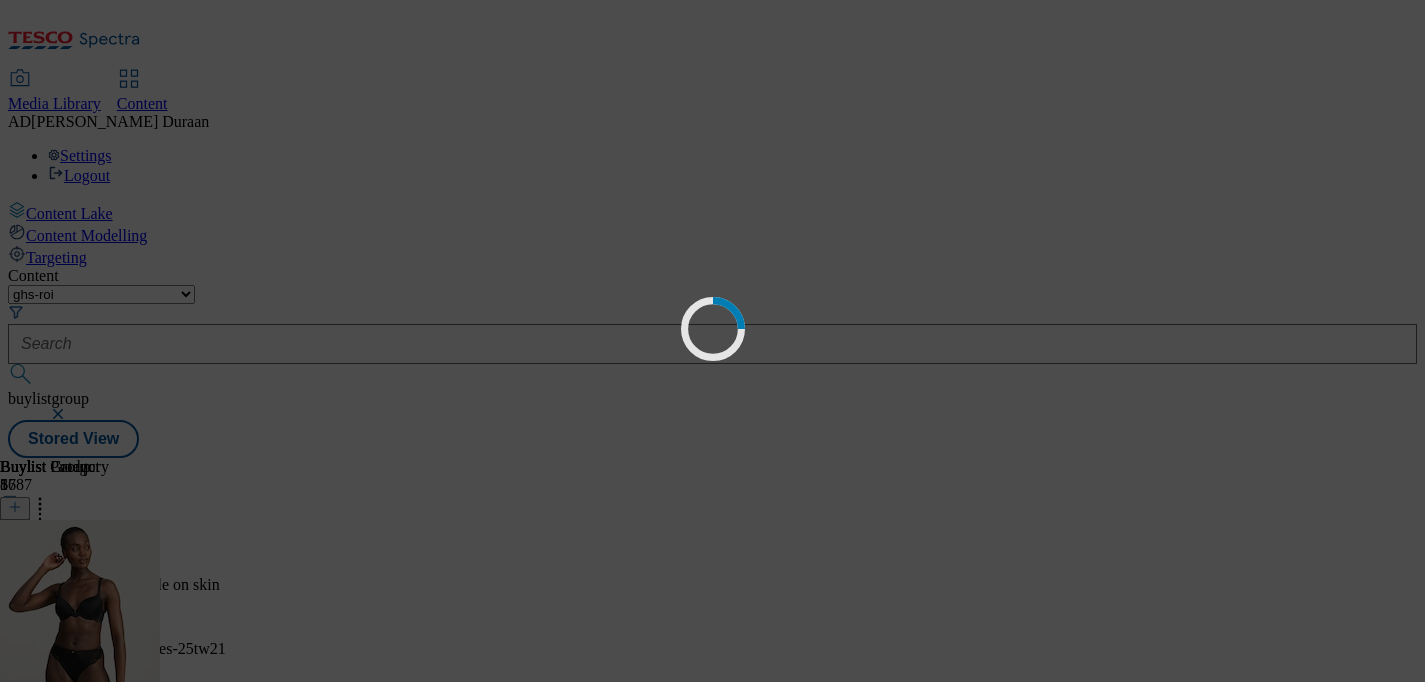 scroll, scrollTop: 0, scrollLeft: 0, axis: both 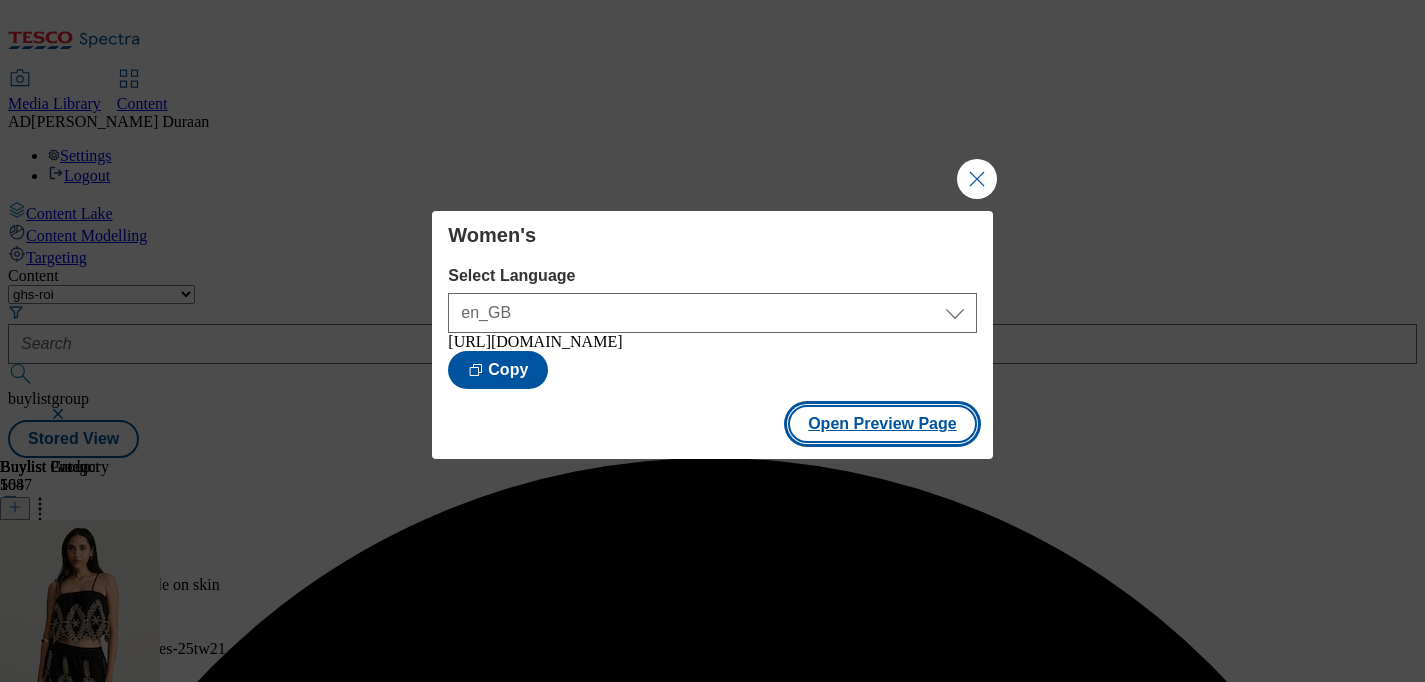 click on "Open Preview Page" at bounding box center [882, 424] 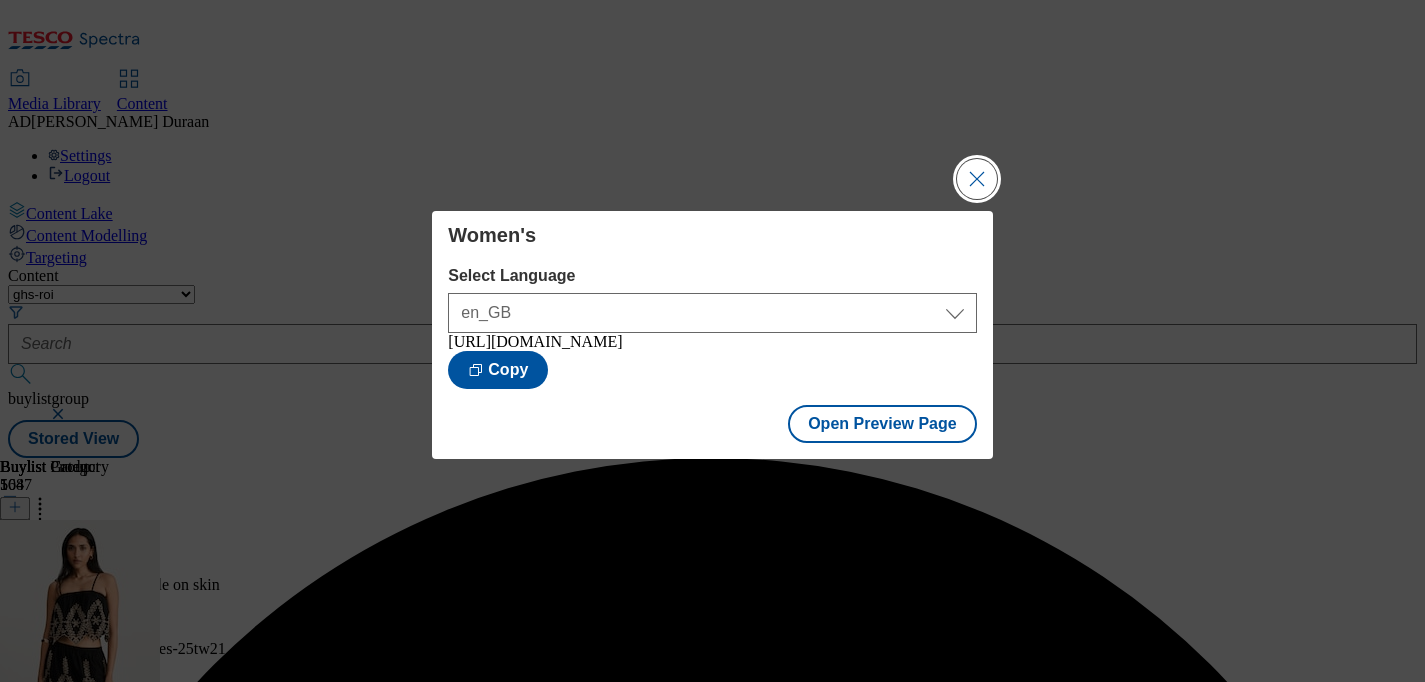 click at bounding box center [977, 179] 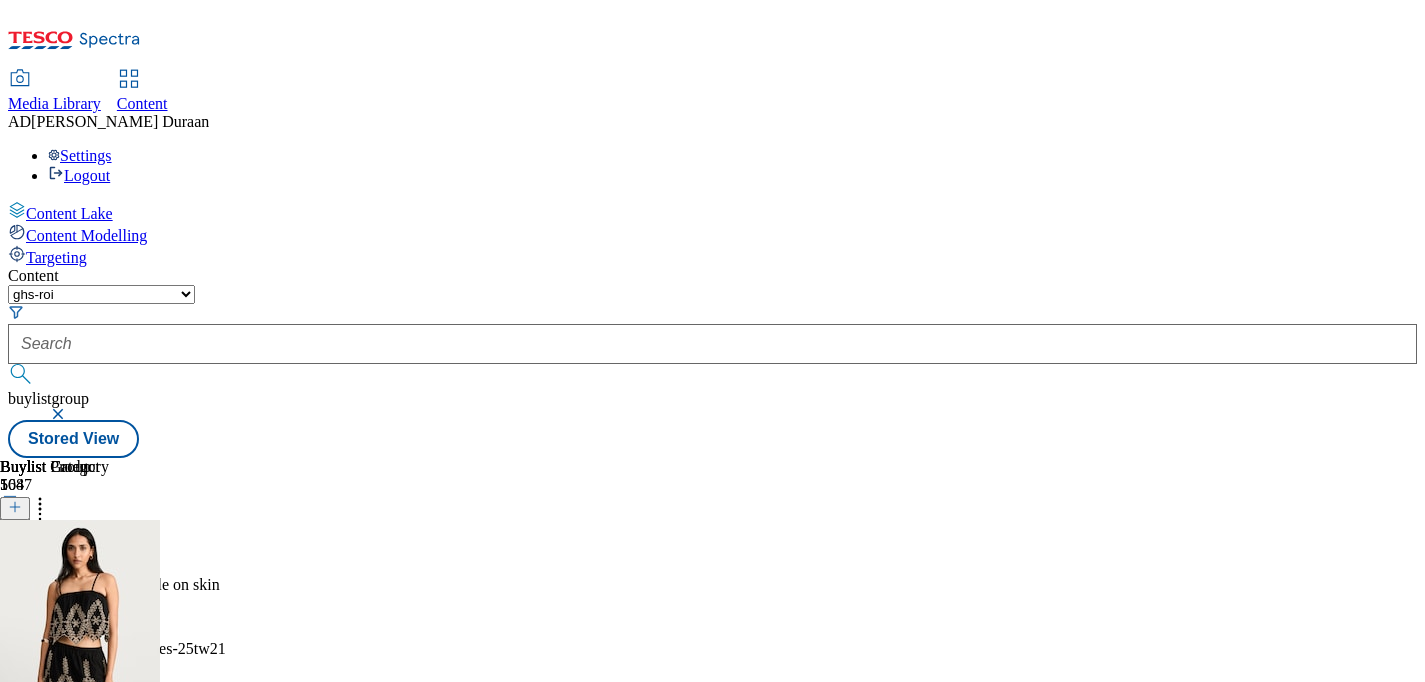 scroll, scrollTop: 0, scrollLeft: 350, axis: horizontal 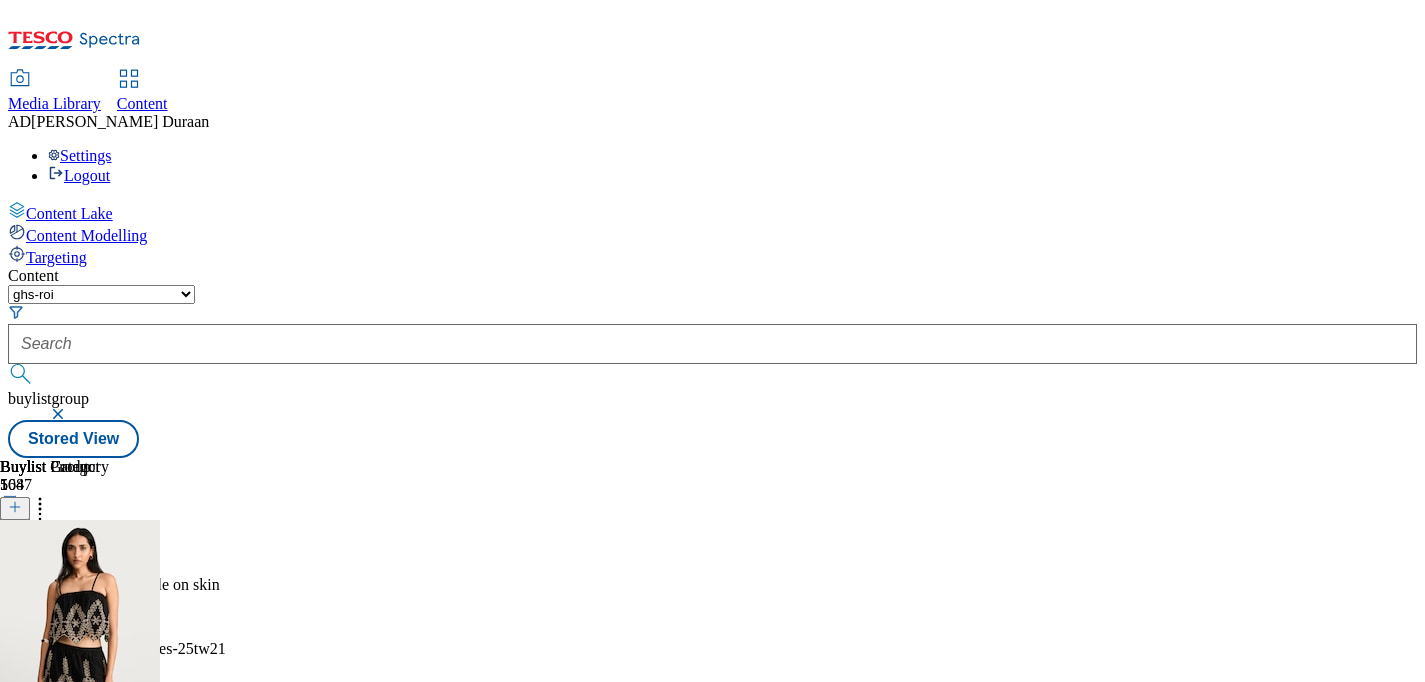 click 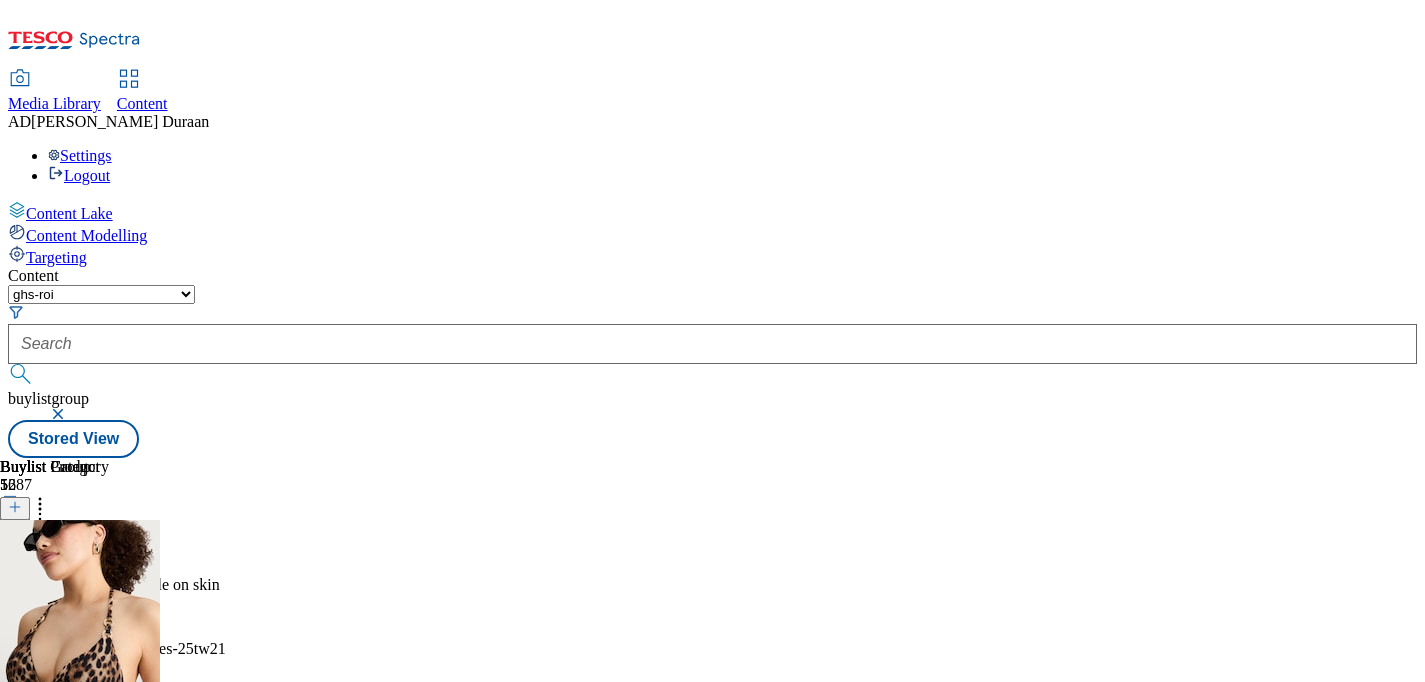 scroll, scrollTop: 0, scrollLeft: 350, axis: horizontal 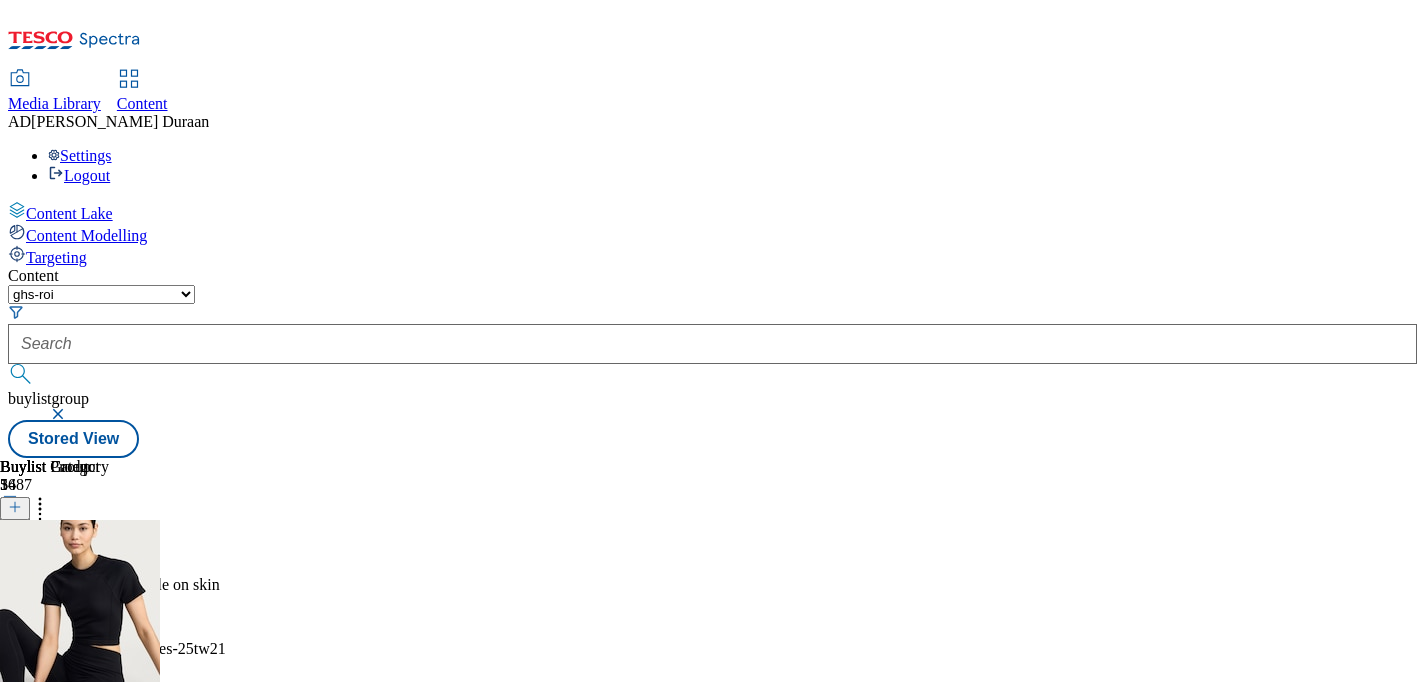 click 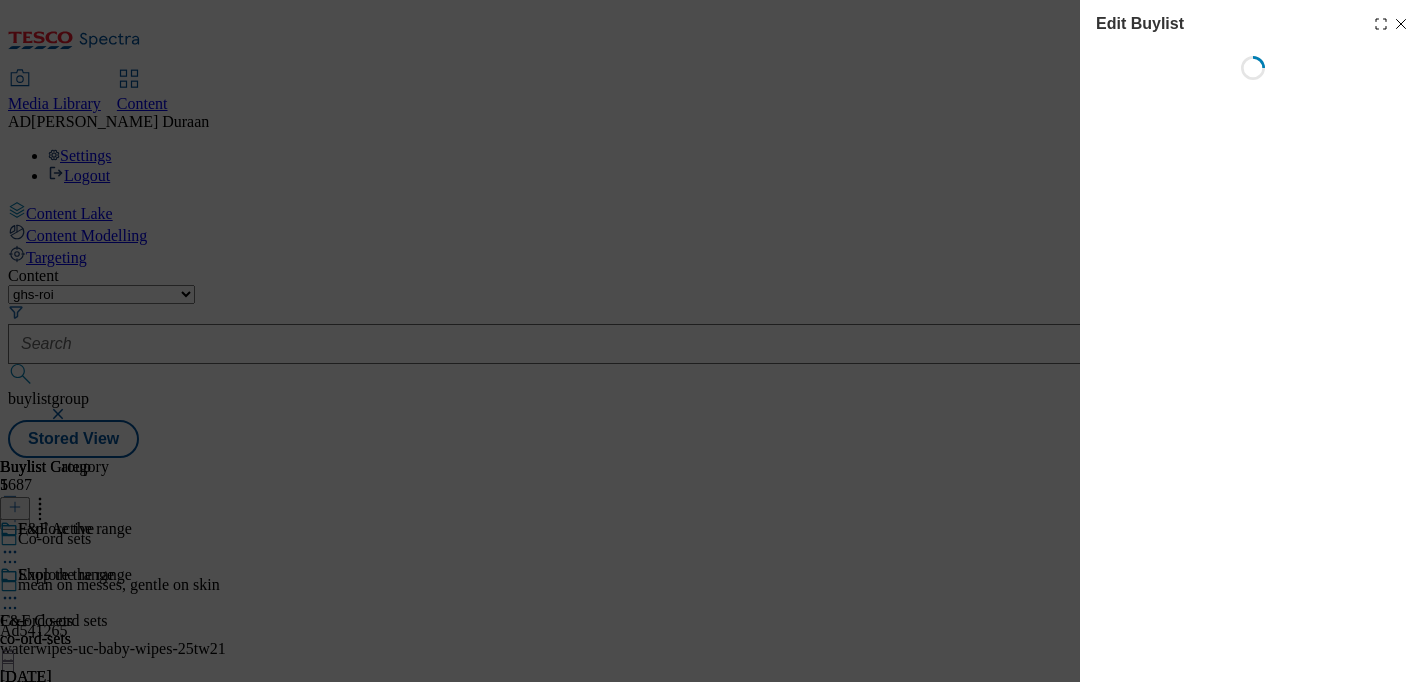 select on "tactical" 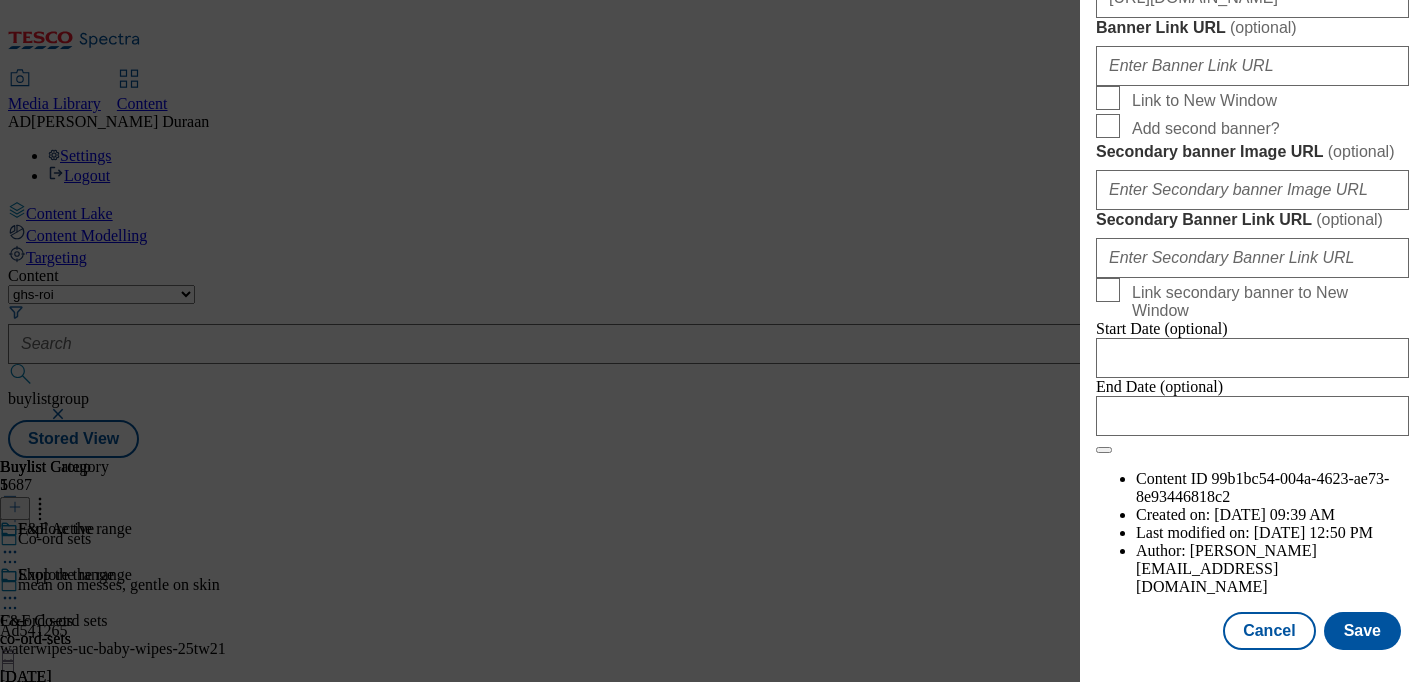 scroll, scrollTop: 1926, scrollLeft: 0, axis: vertical 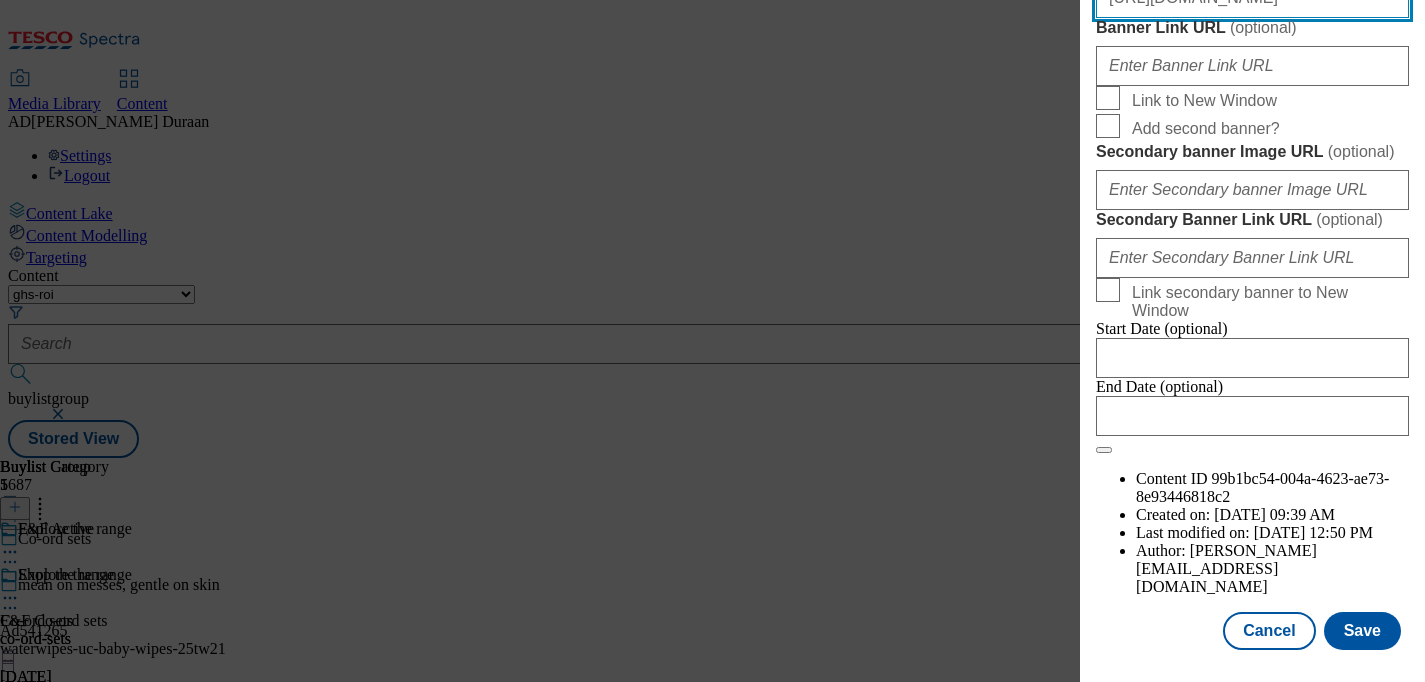 click on "https://digitalcontent.api.tesco.com/v2/media/ghs-mktg/88b0d1f4-60d5-4705-8d0c-a87f2753e8d6/2511-WF-172645+-H.jpeg" at bounding box center [1252, -2] 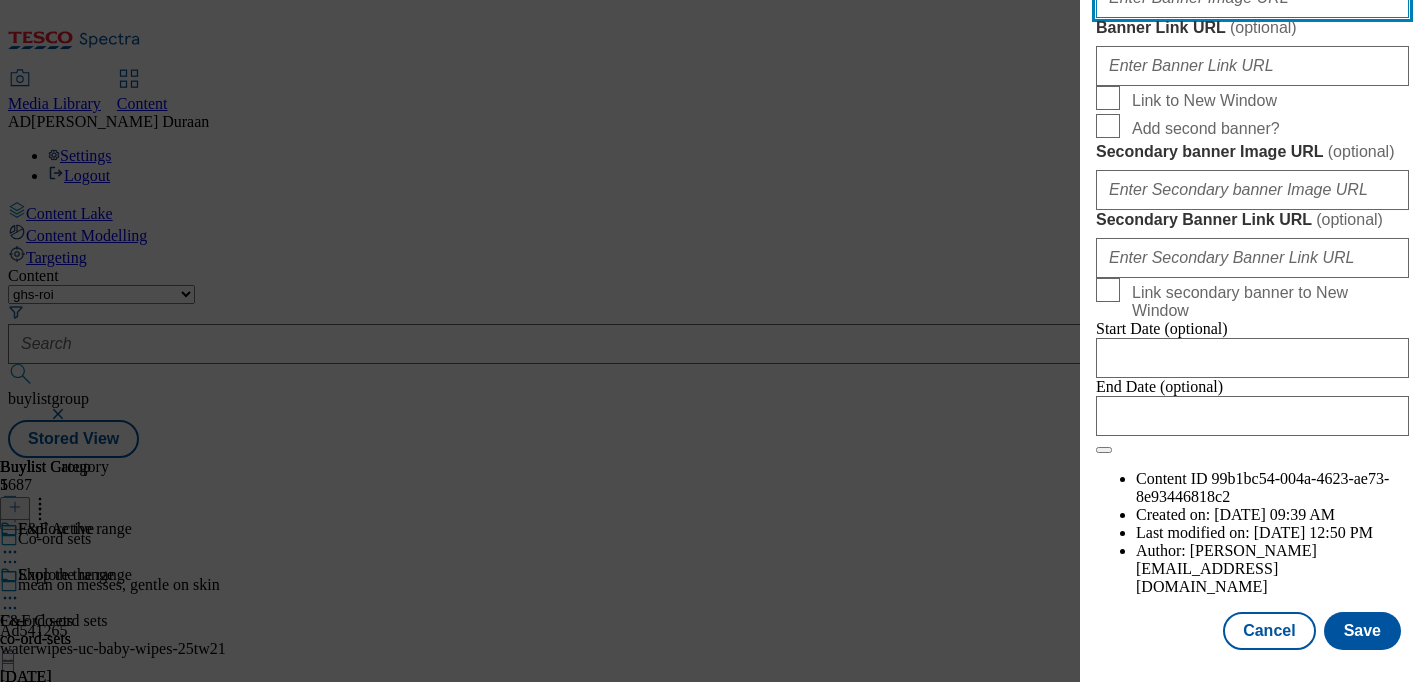scroll, scrollTop: 1927, scrollLeft: 0, axis: vertical 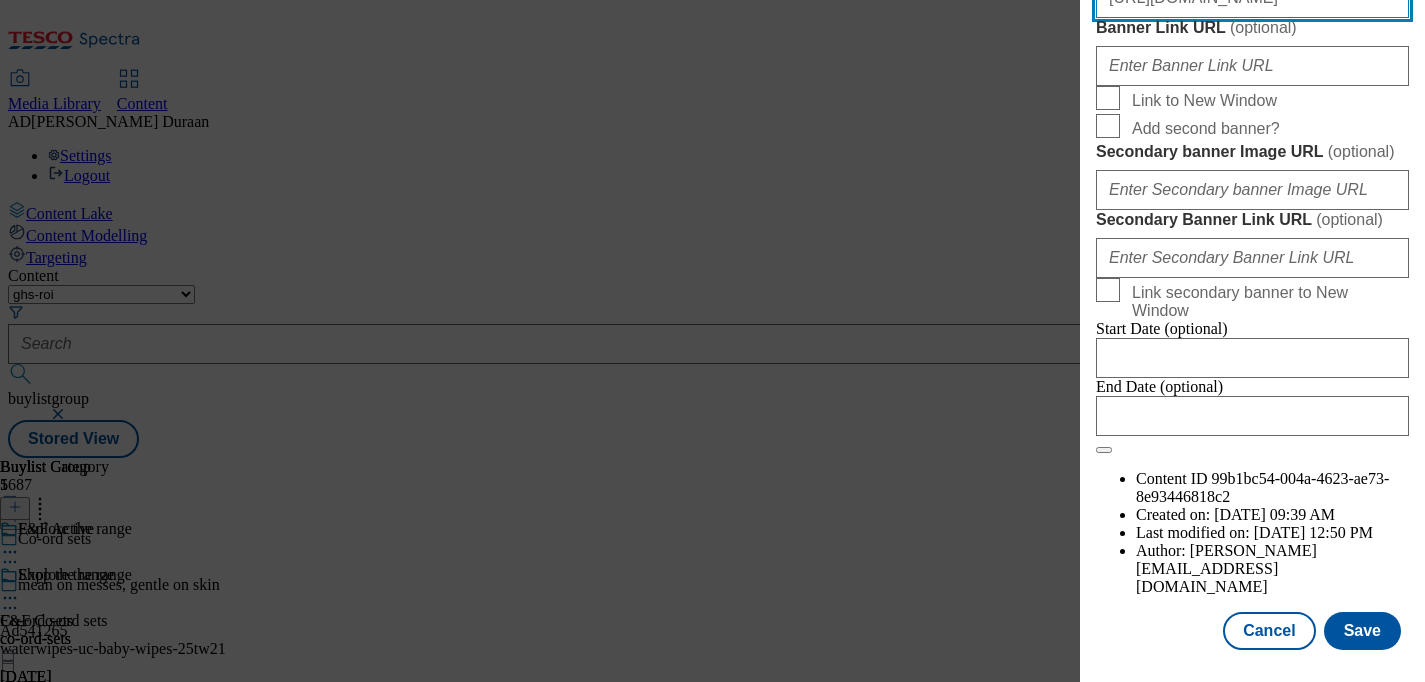 type on "https://digitalcontent.api.tesco.com/v2/media/ghs-mktg/cfc93888-83cf-4c81-a43e-f883c1cb5efe/2526-WF-337100-H.jpeg" 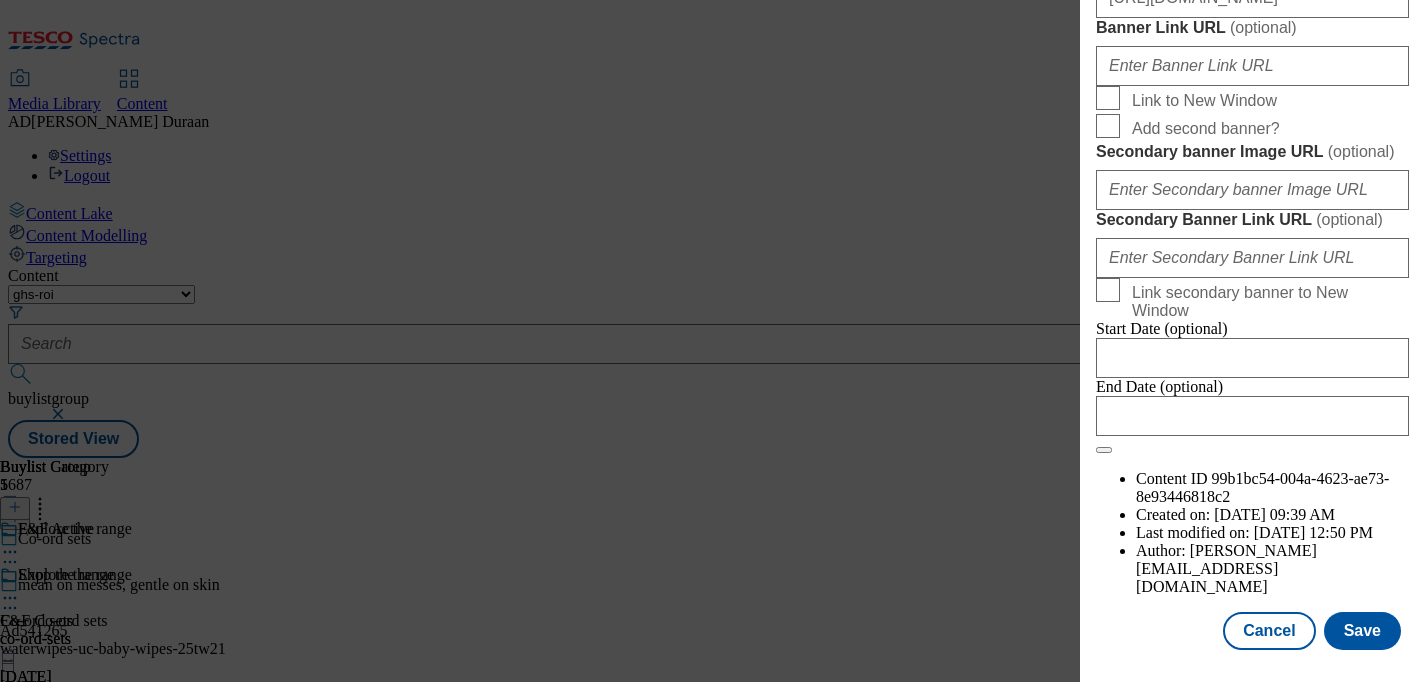 click on "Banner Image URL   ( optional )" at bounding box center (1252, -40) 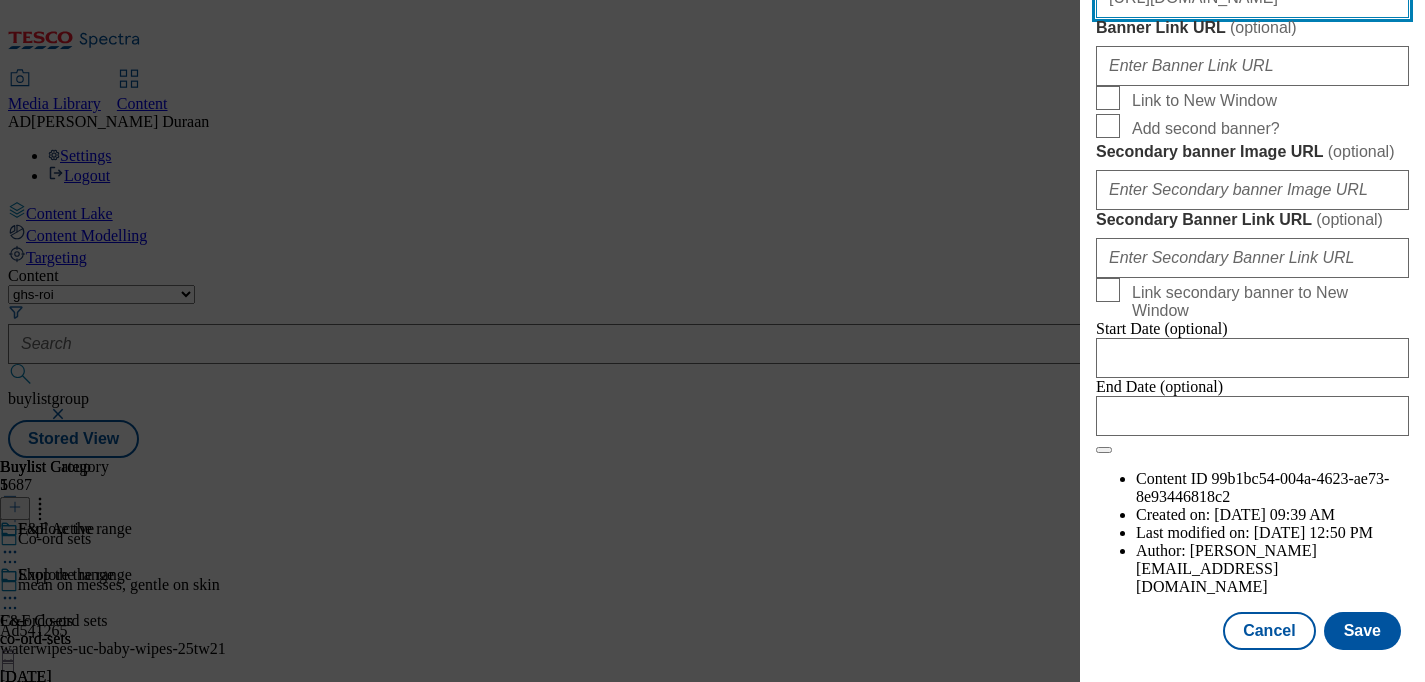 scroll, scrollTop: 0, scrollLeft: 389, axis: horizontal 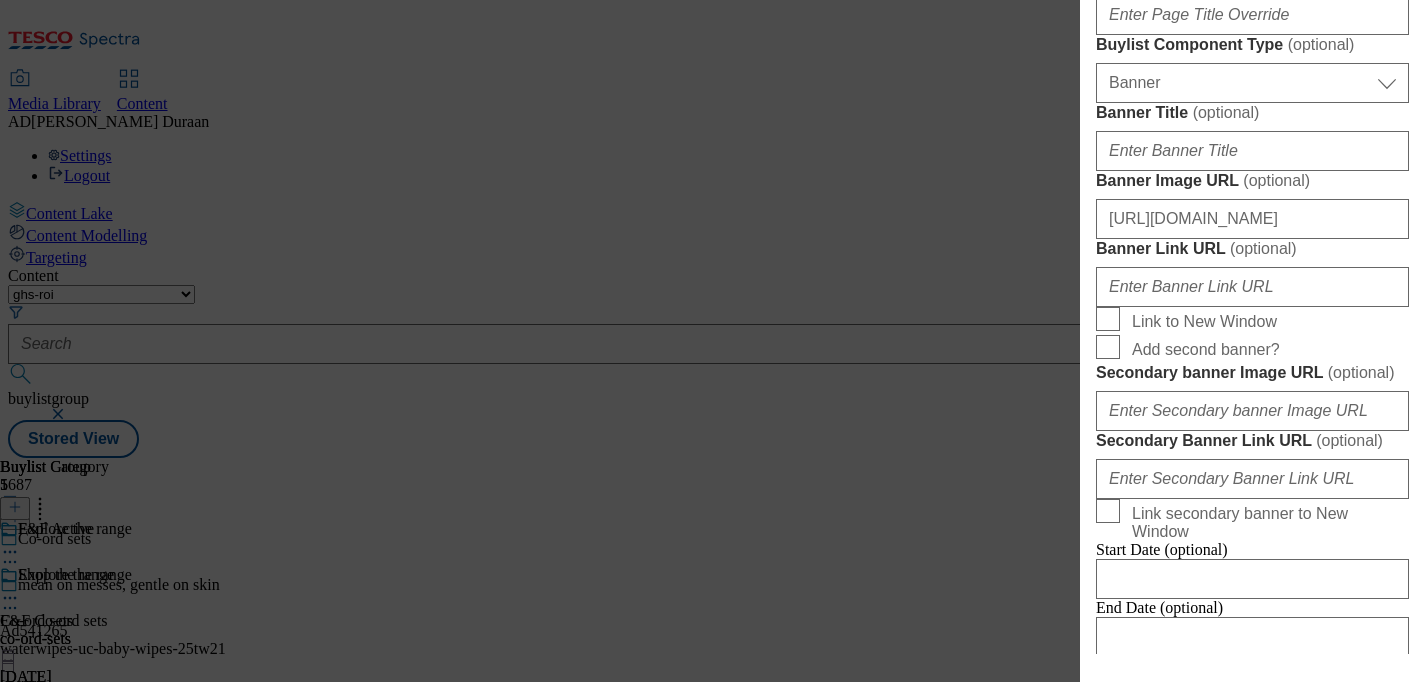 click on "Browse our range of co-ord sets, including tailored pieces and matching beach sets. Shop online at tesco.com for home delivery." at bounding box center (1252, -149) 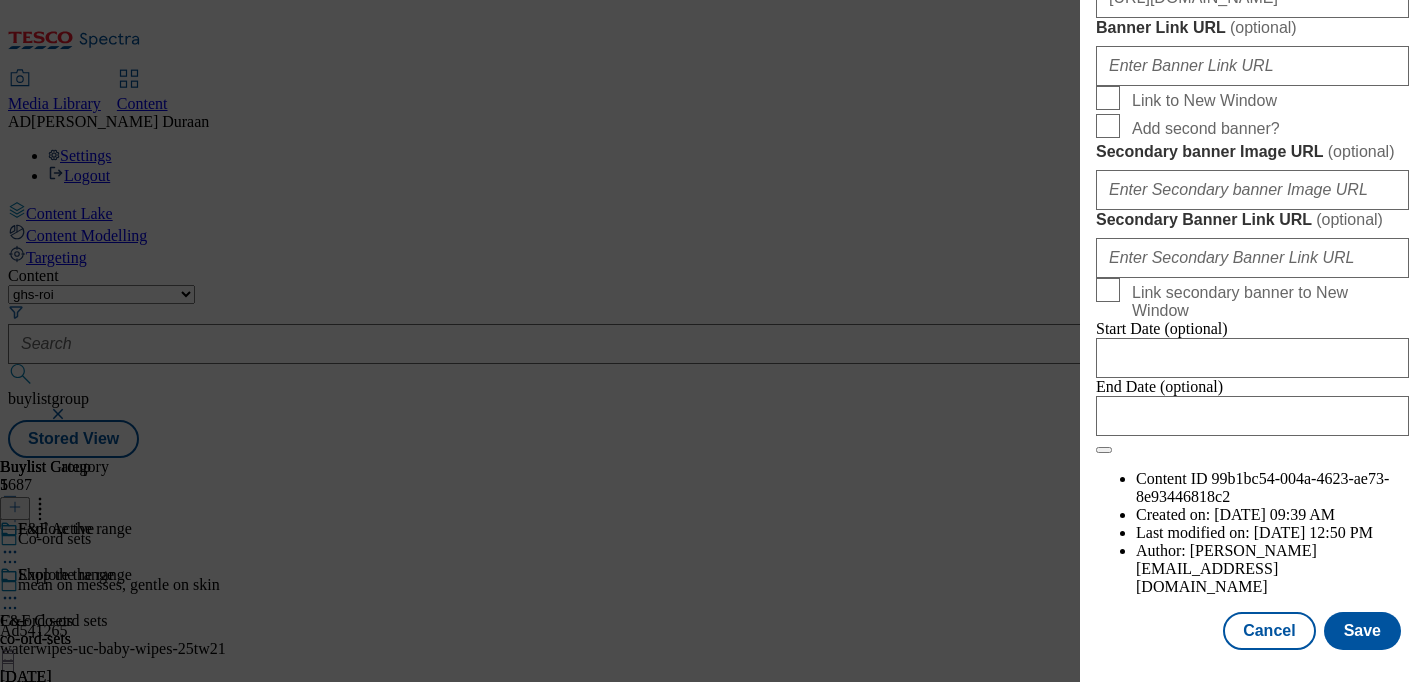 scroll, scrollTop: 2319, scrollLeft: 0, axis: vertical 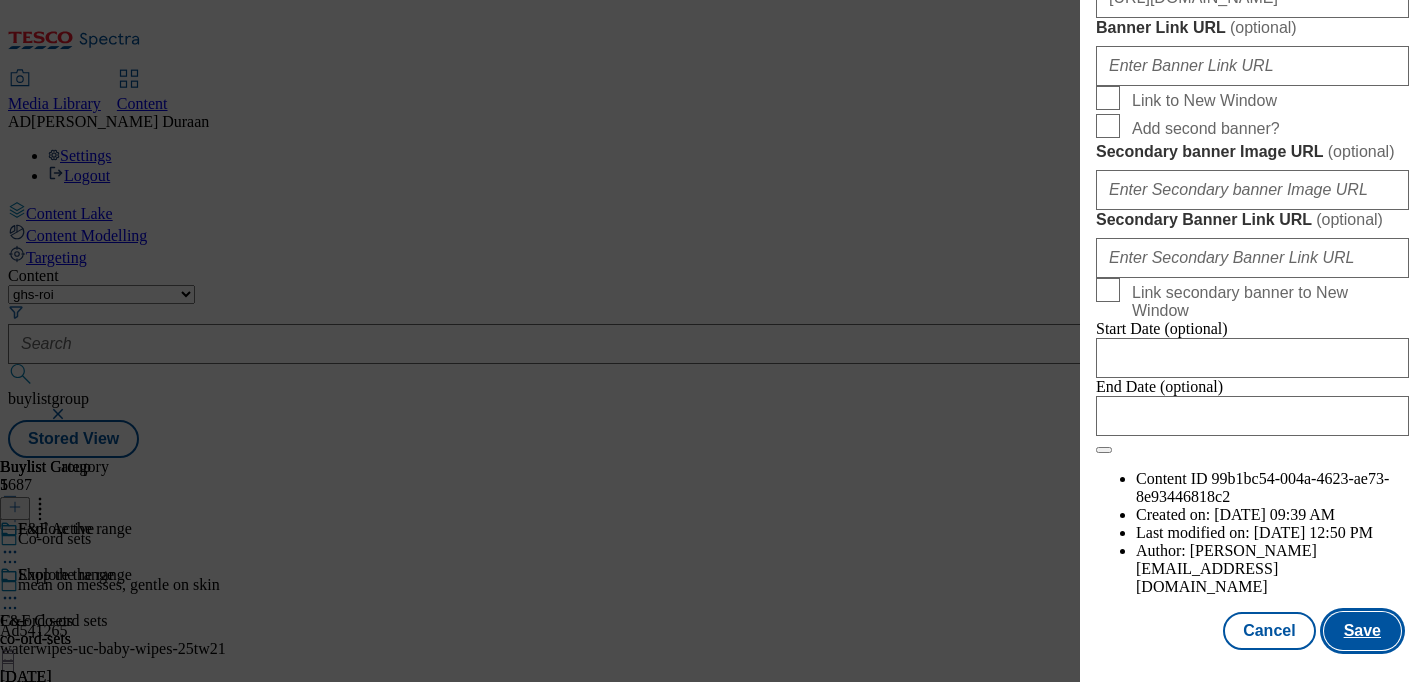 click on "Save" at bounding box center [1362, 631] 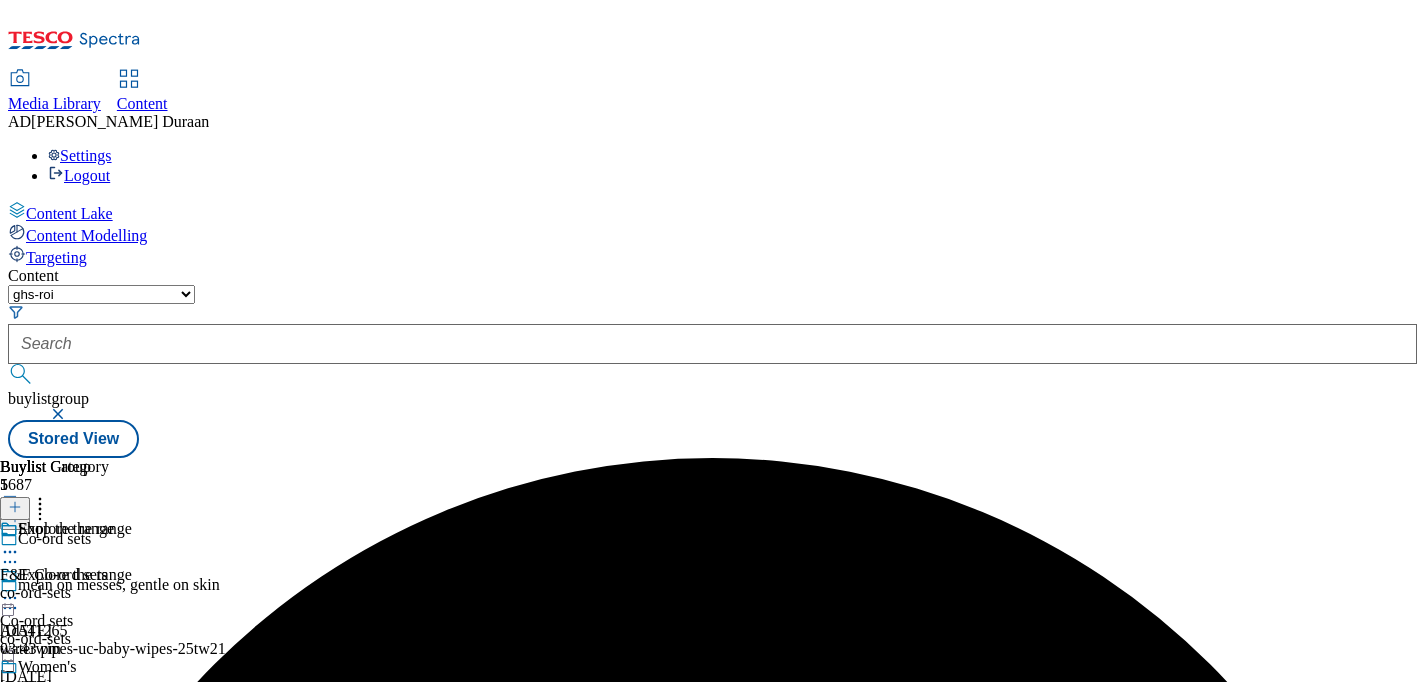 click 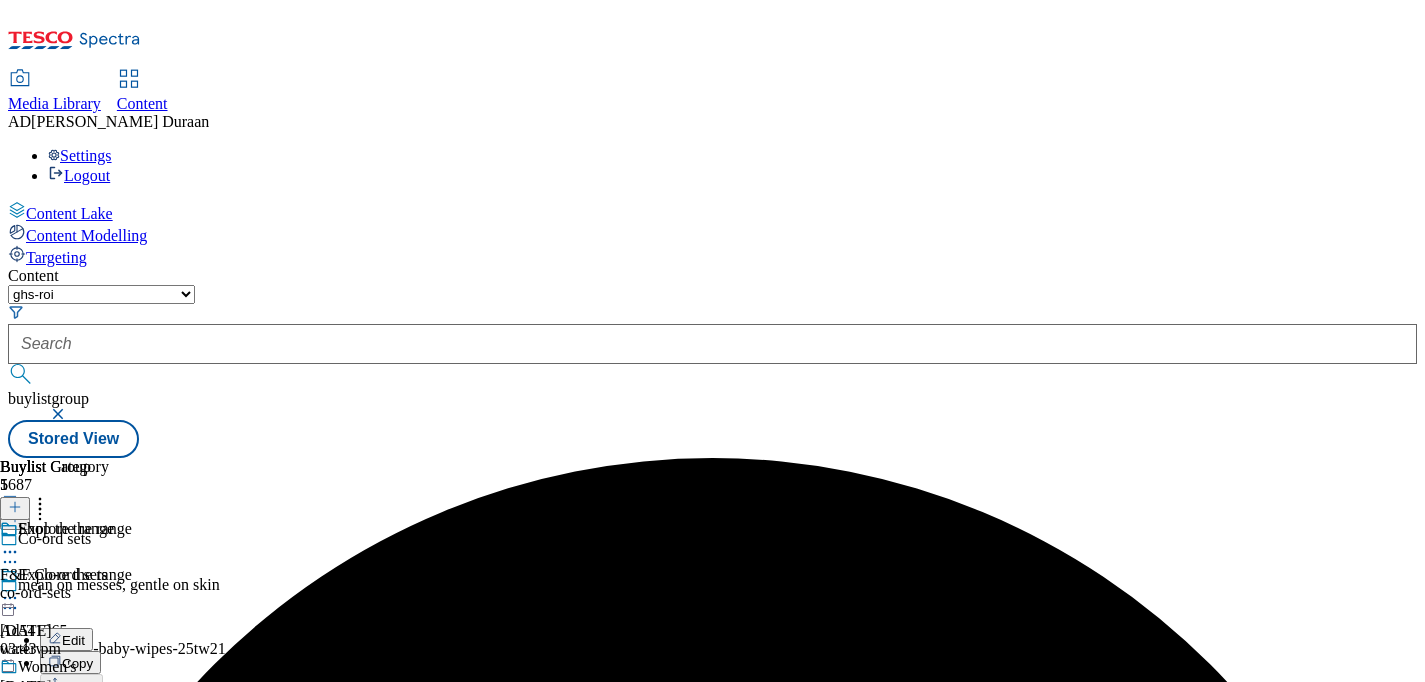 click on "Preview" at bounding box center (85, 732) 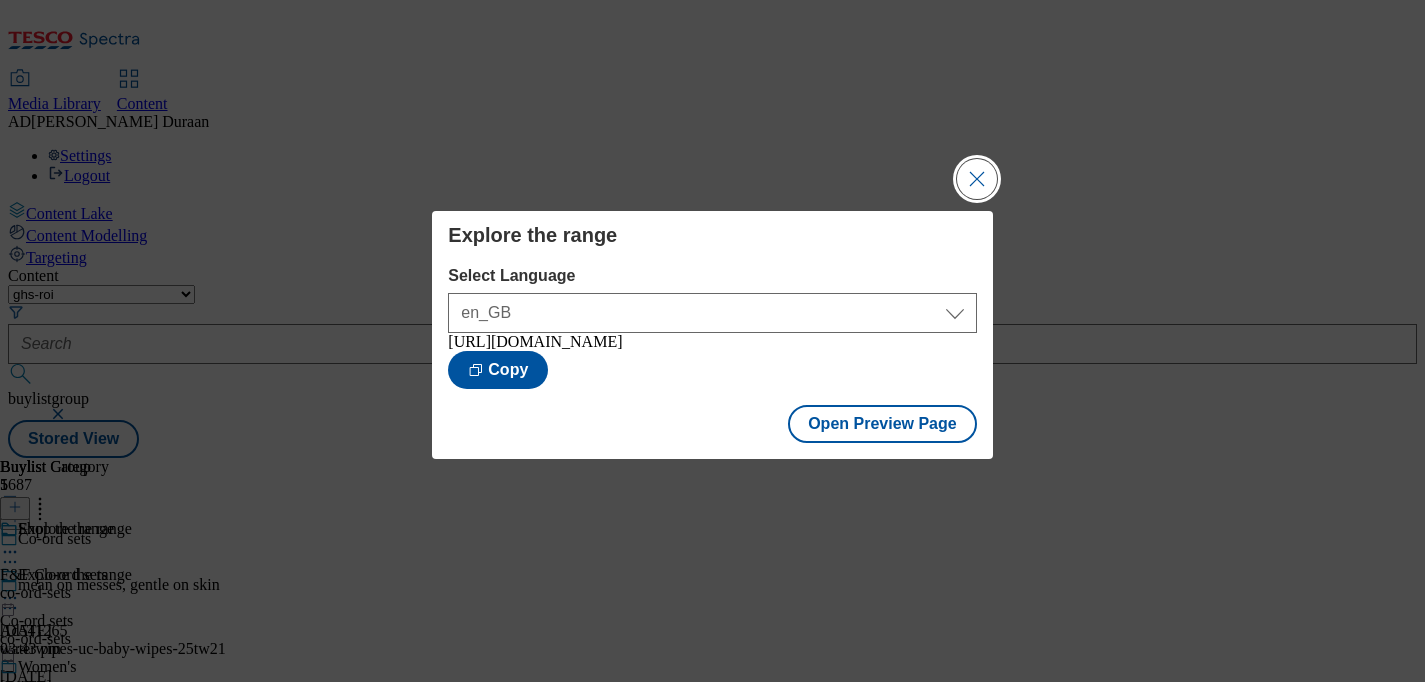 click at bounding box center [977, 179] 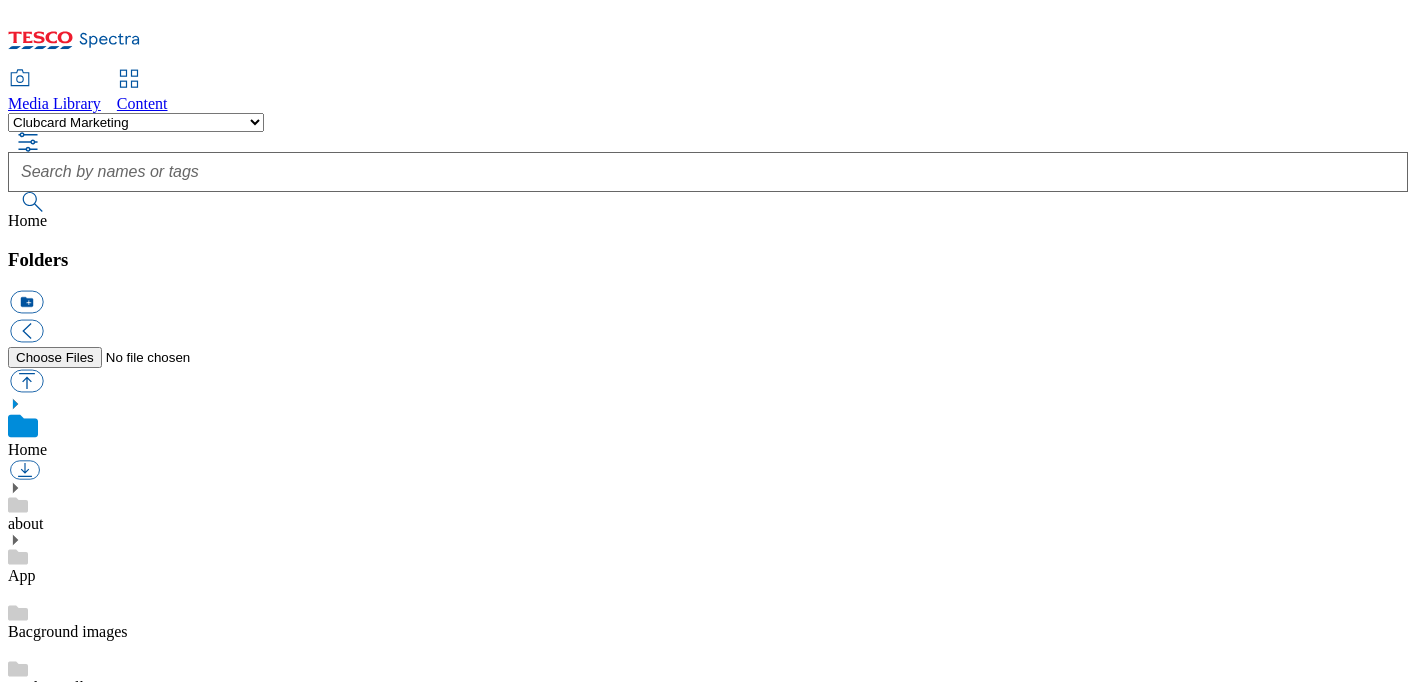 scroll, scrollTop: 0, scrollLeft: 0, axis: both 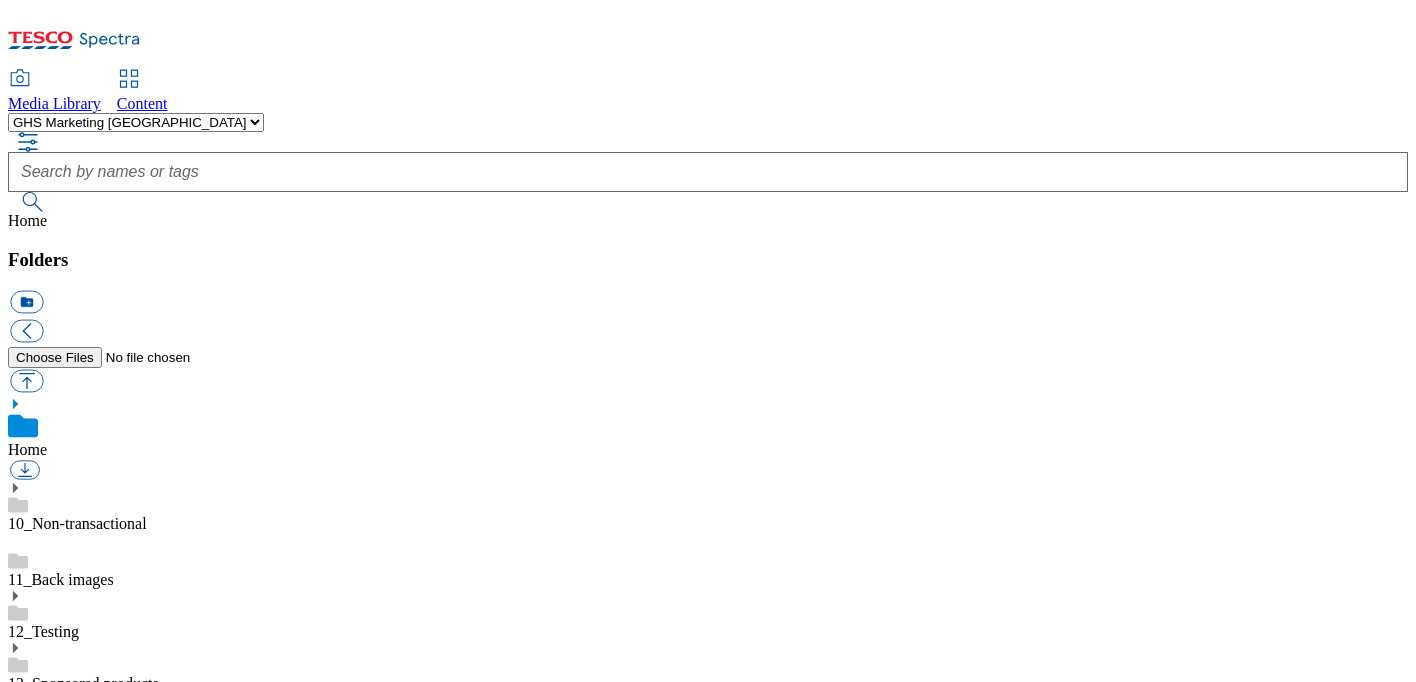 click on "15_FF Transactional" at bounding box center (74, 787) 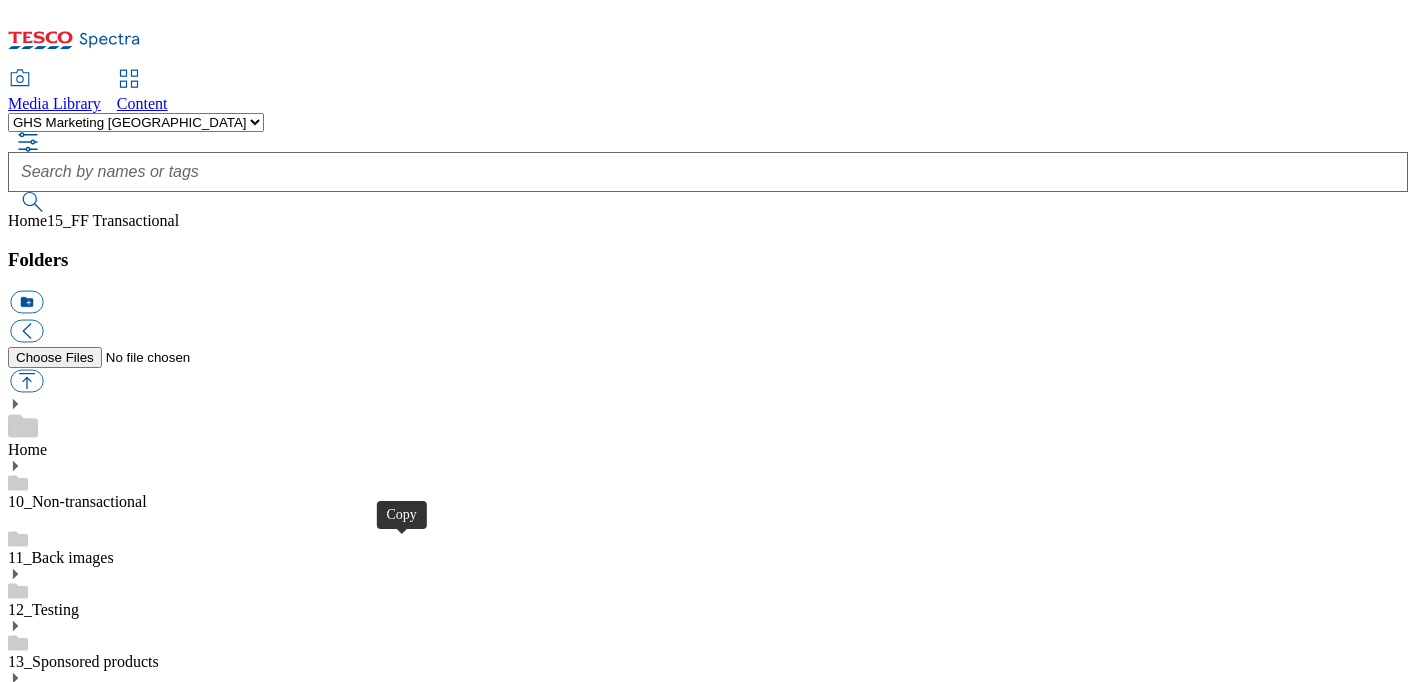 click at bounding box center (26, 2667) 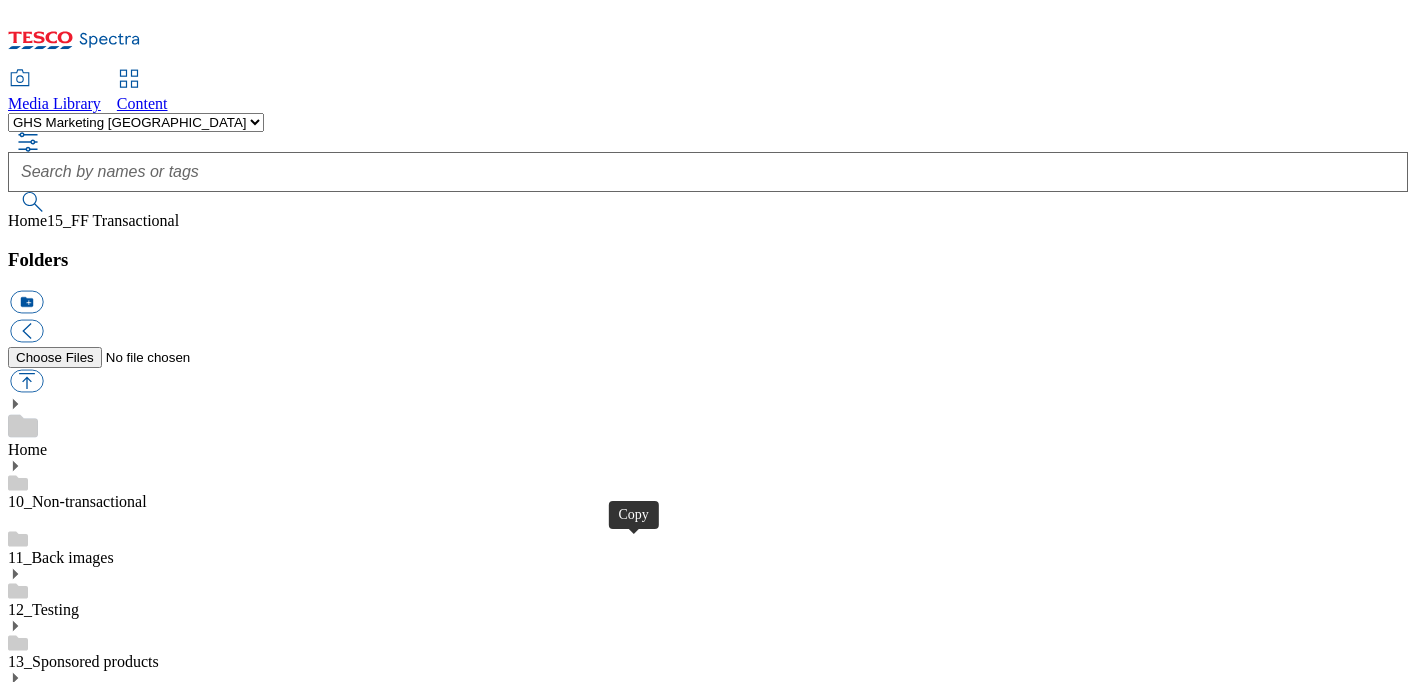 click at bounding box center (26, 3319) 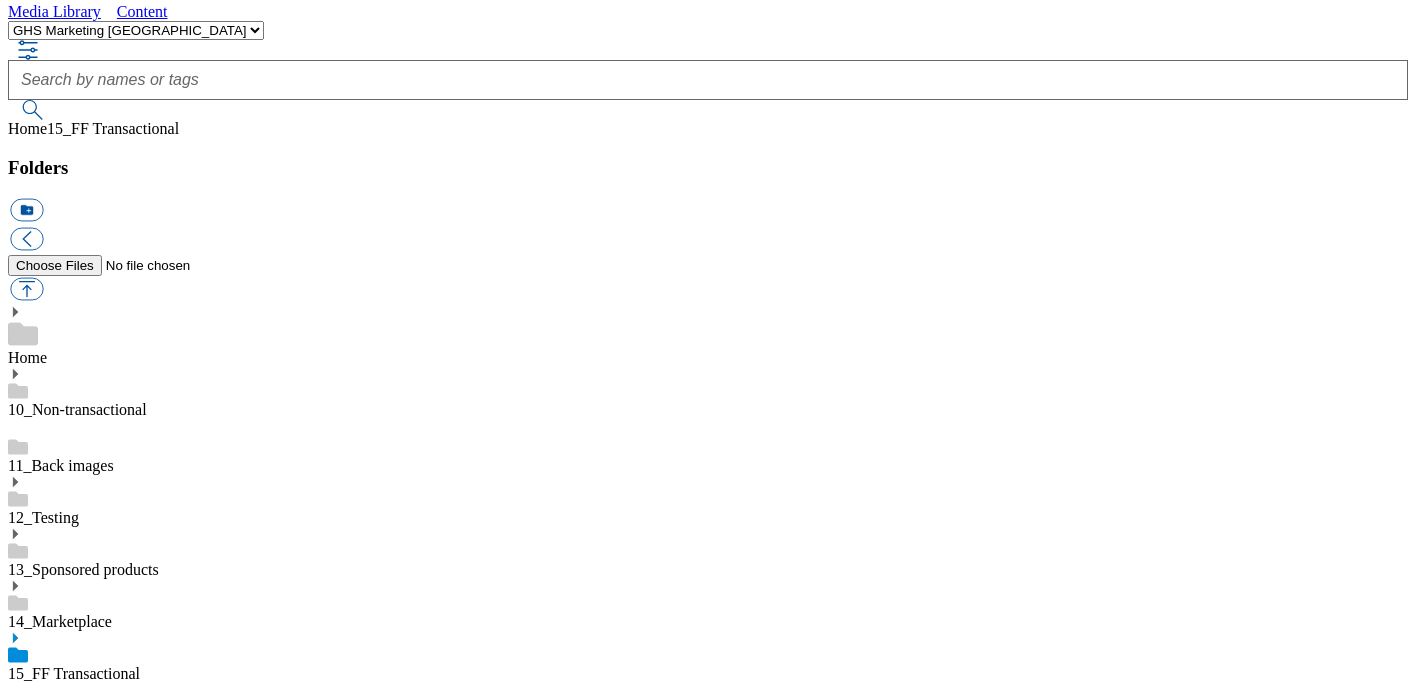 scroll, scrollTop: 0, scrollLeft: 0, axis: both 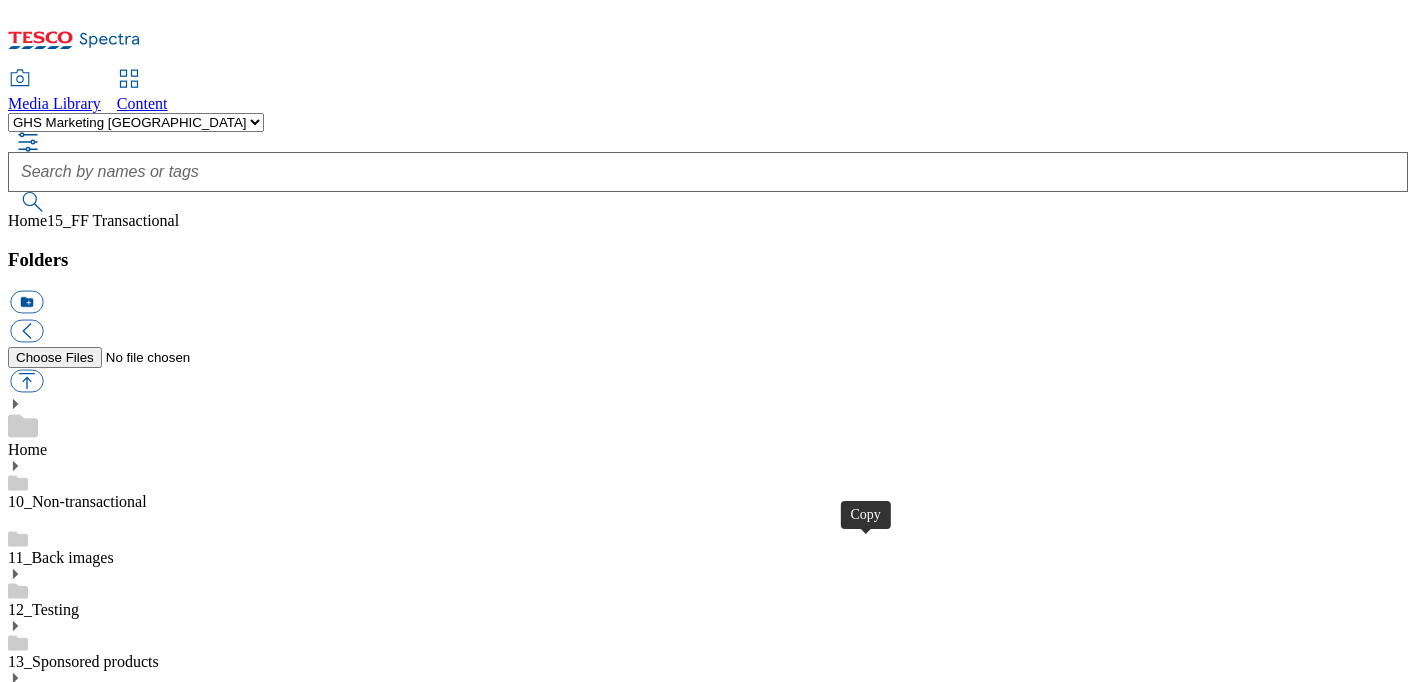 click at bounding box center (26, 3791) 